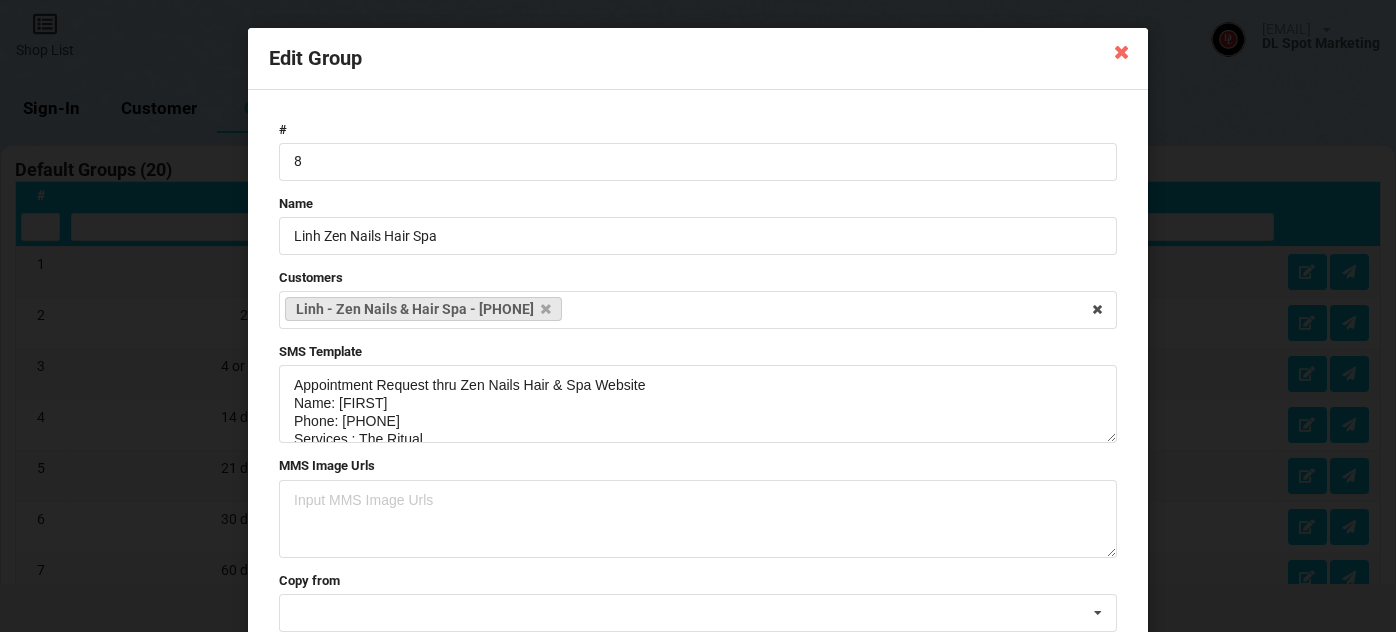 select on "25" 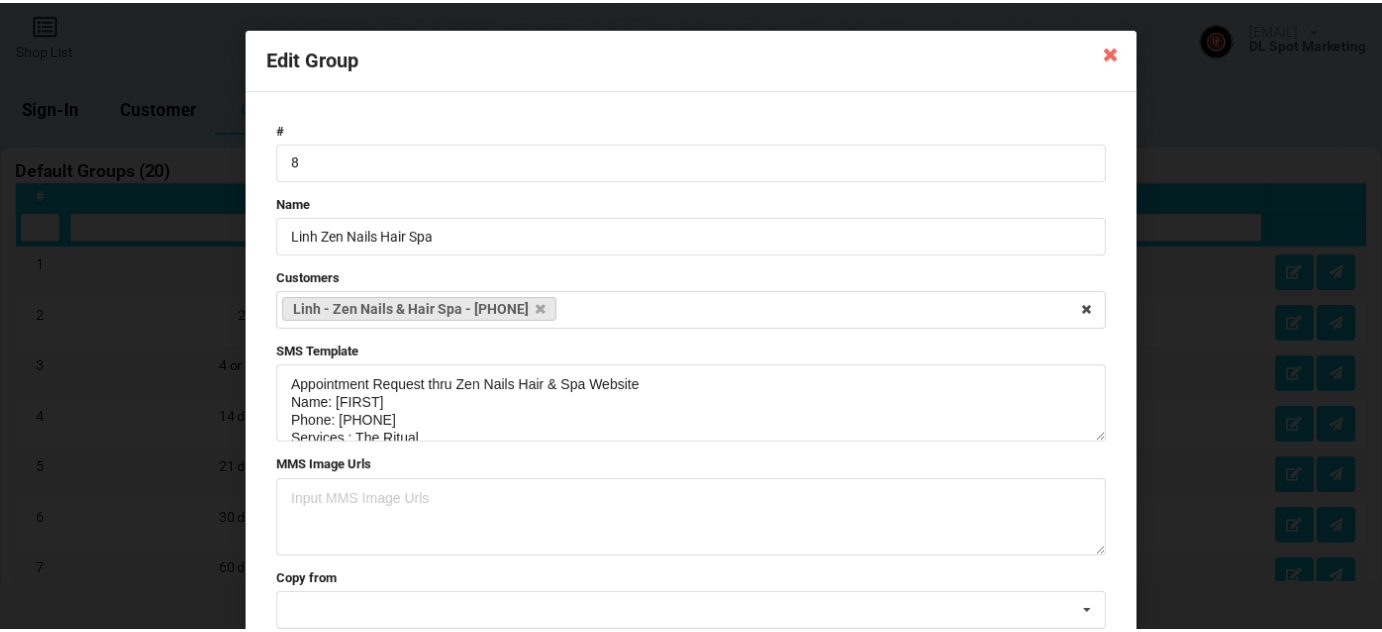 scroll, scrollTop: 1333, scrollLeft: 0, axis: vertical 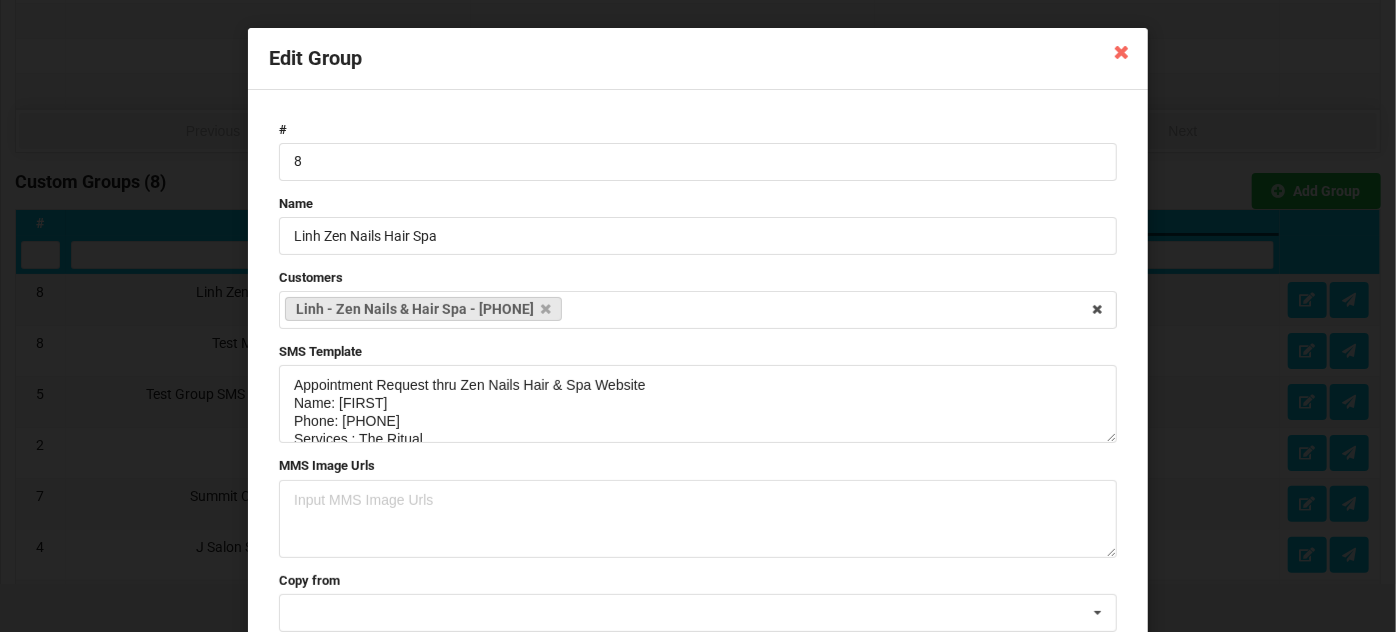 click at bounding box center (1122, 51) 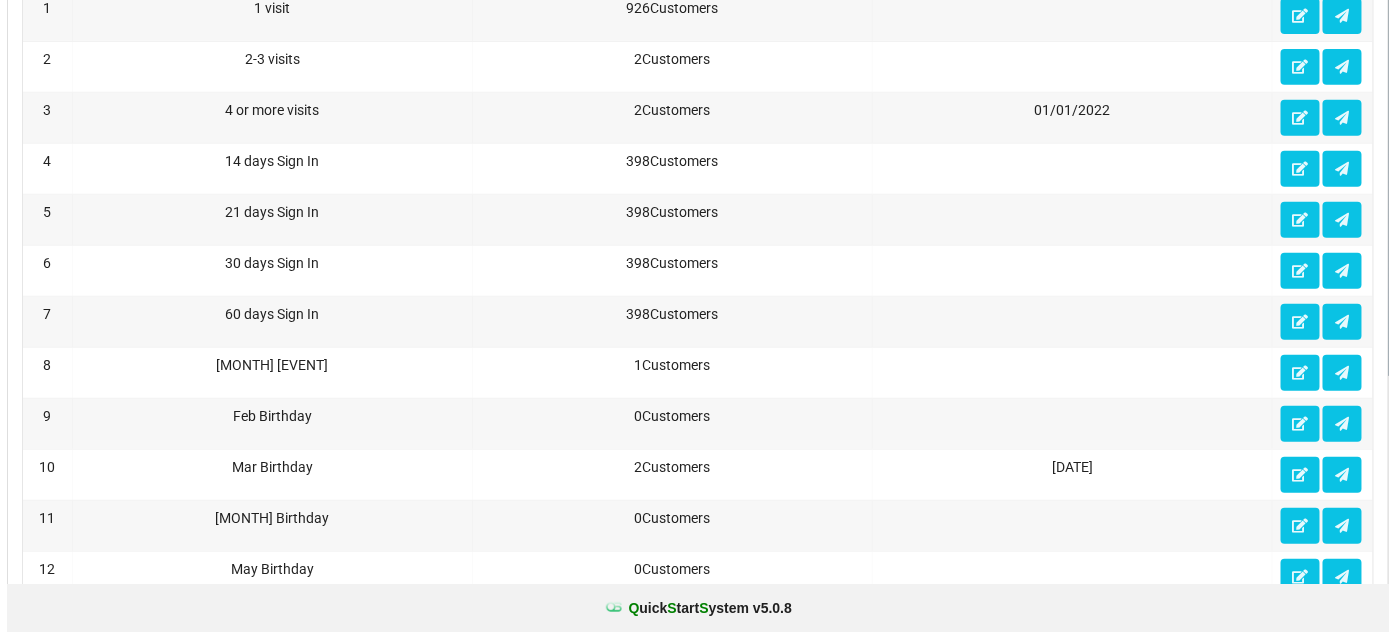 scroll, scrollTop: 0, scrollLeft: 0, axis: both 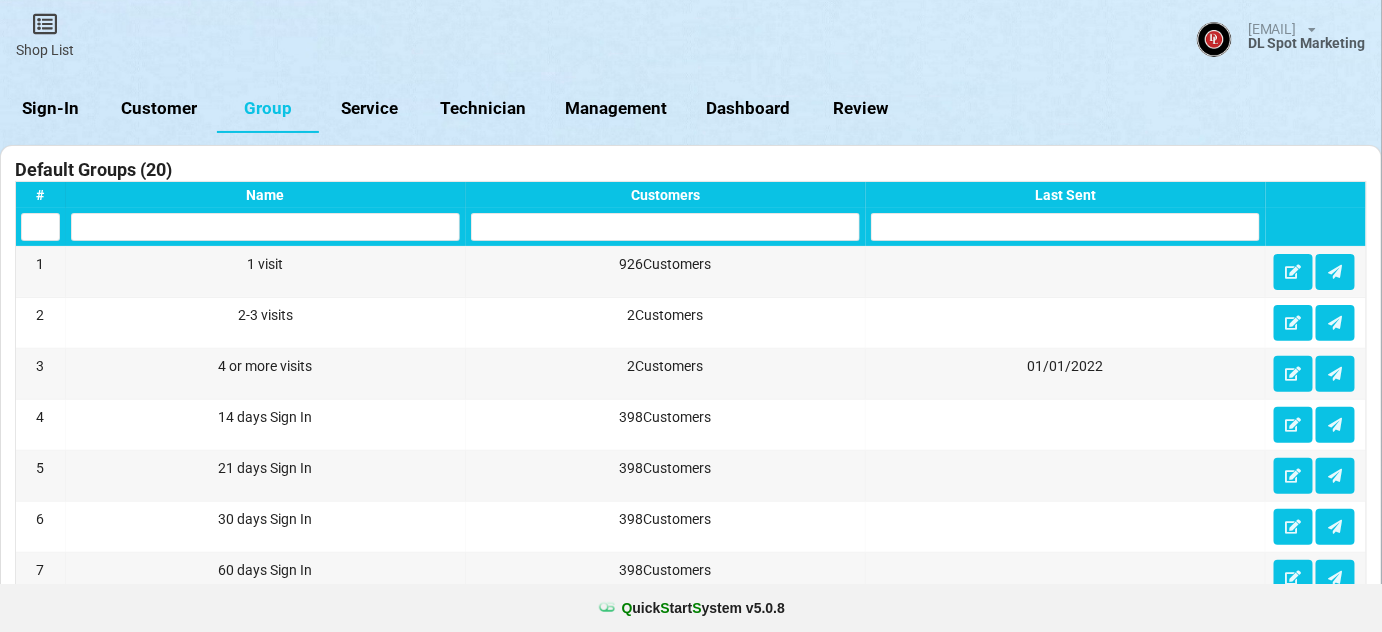 click on "Sign-In" at bounding box center (51, 109) 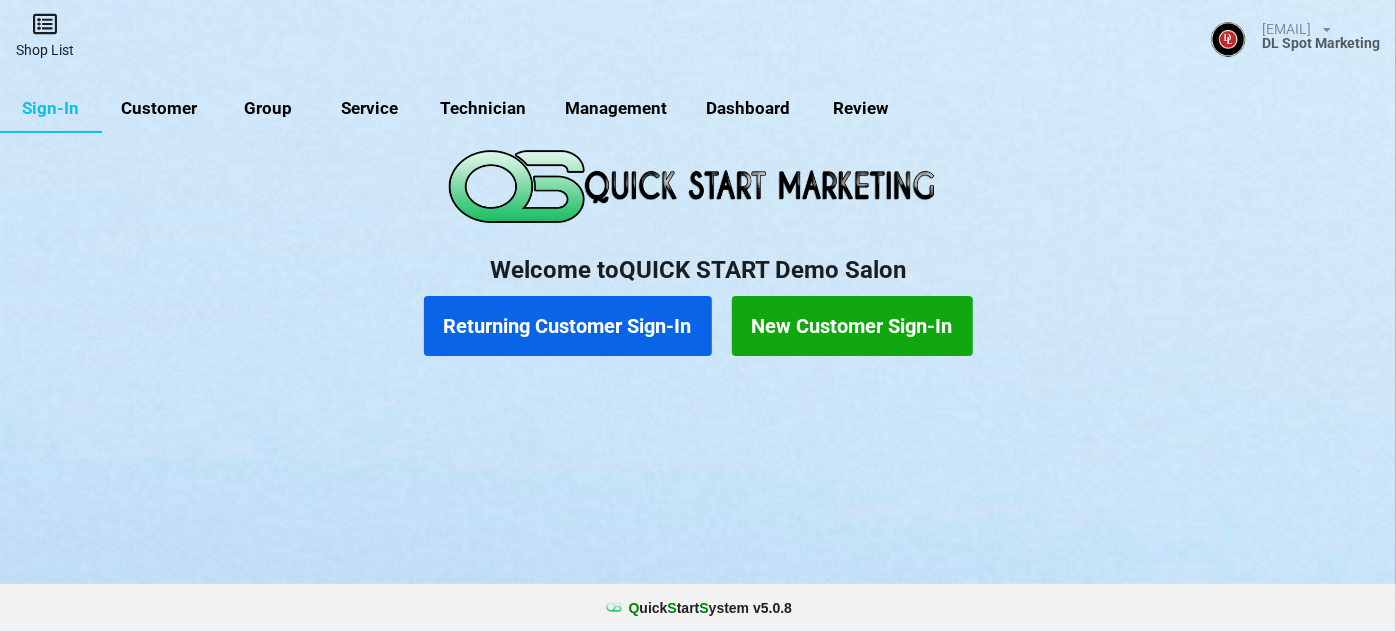 click on "Shop List" at bounding box center [45, 35] 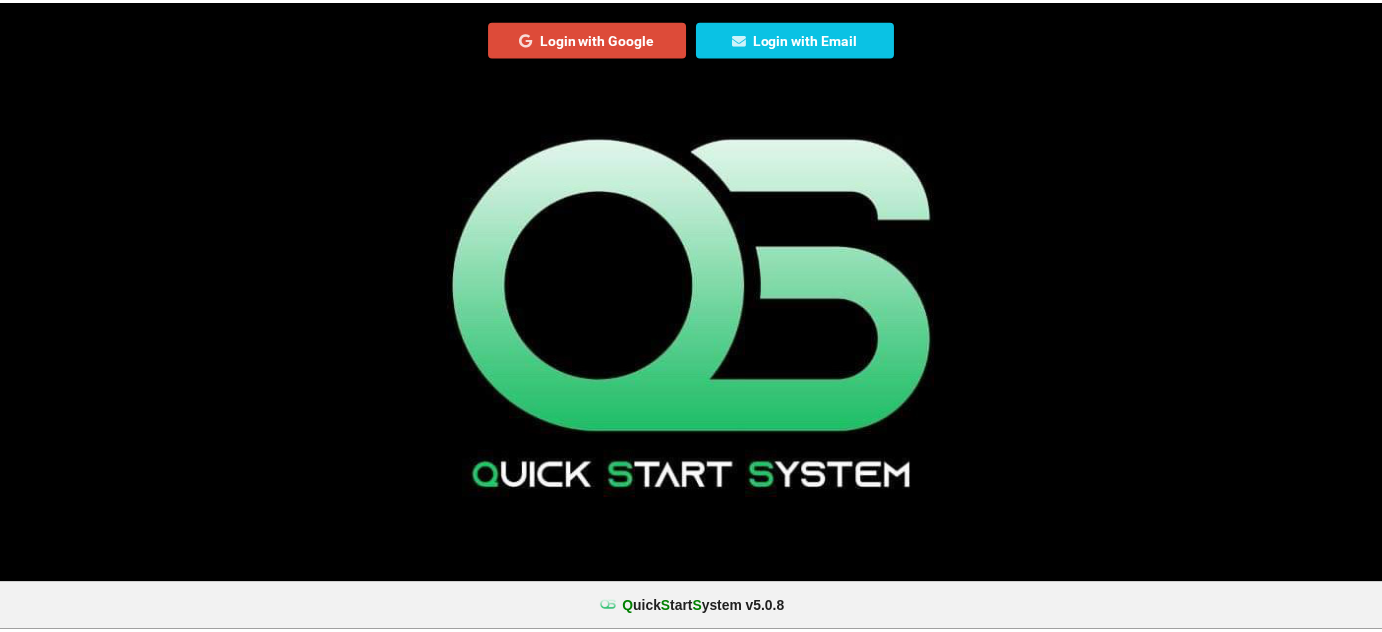 scroll, scrollTop: 0, scrollLeft: 0, axis: both 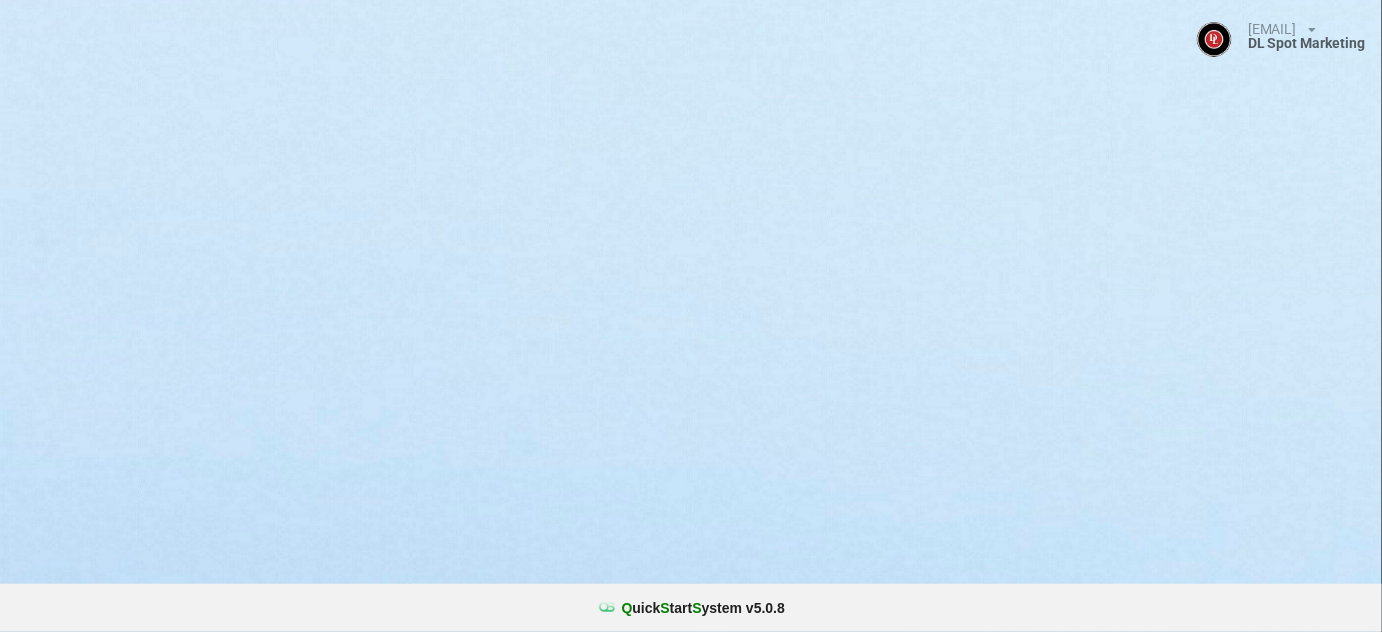 select on "25" 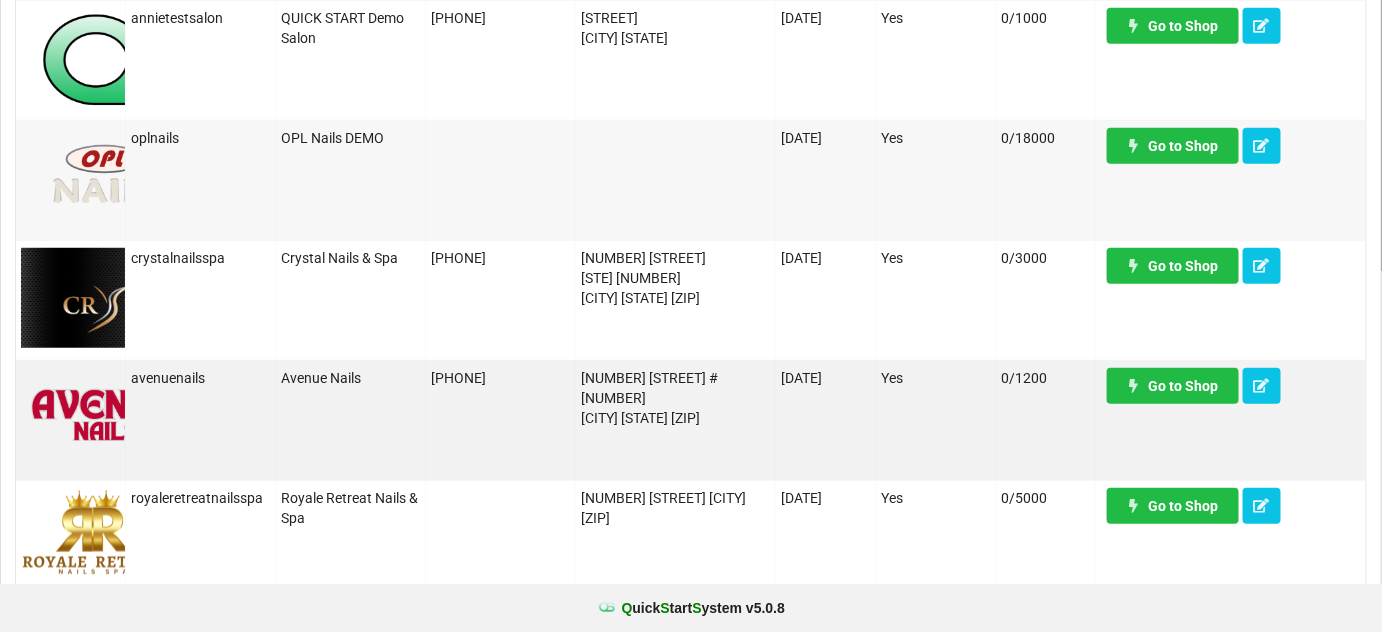 scroll, scrollTop: 363, scrollLeft: 0, axis: vertical 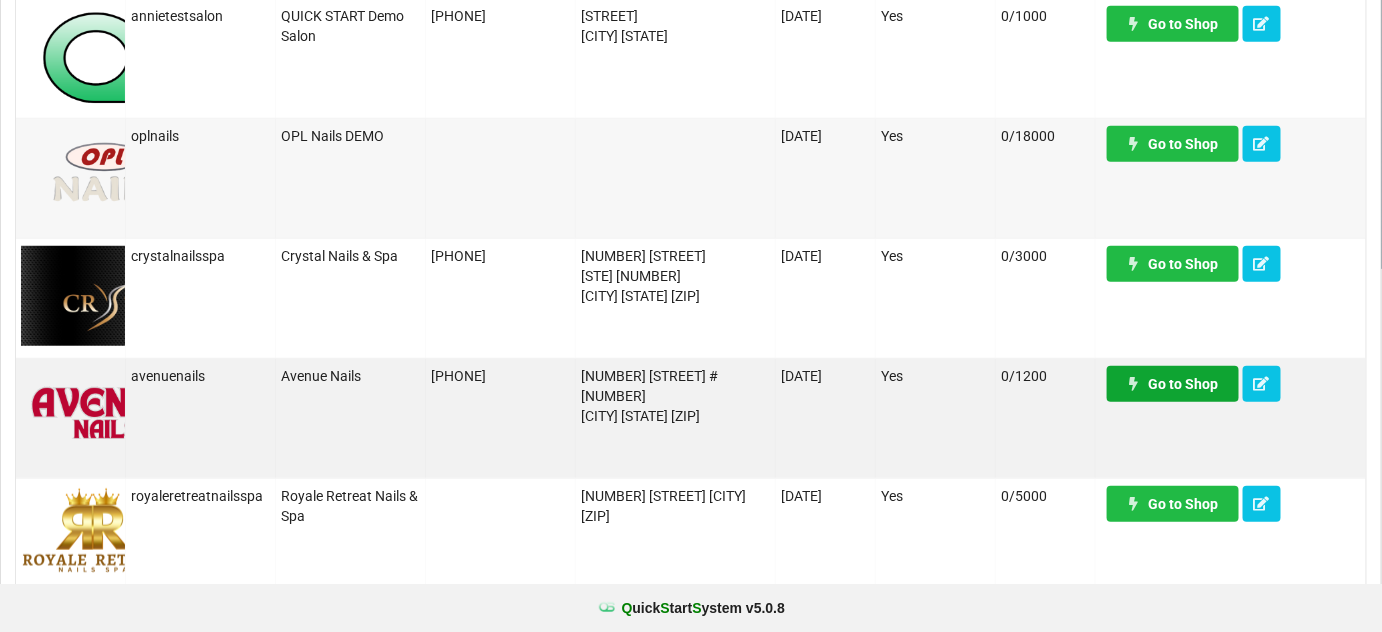 click on "Go to Shop" at bounding box center [1173, 384] 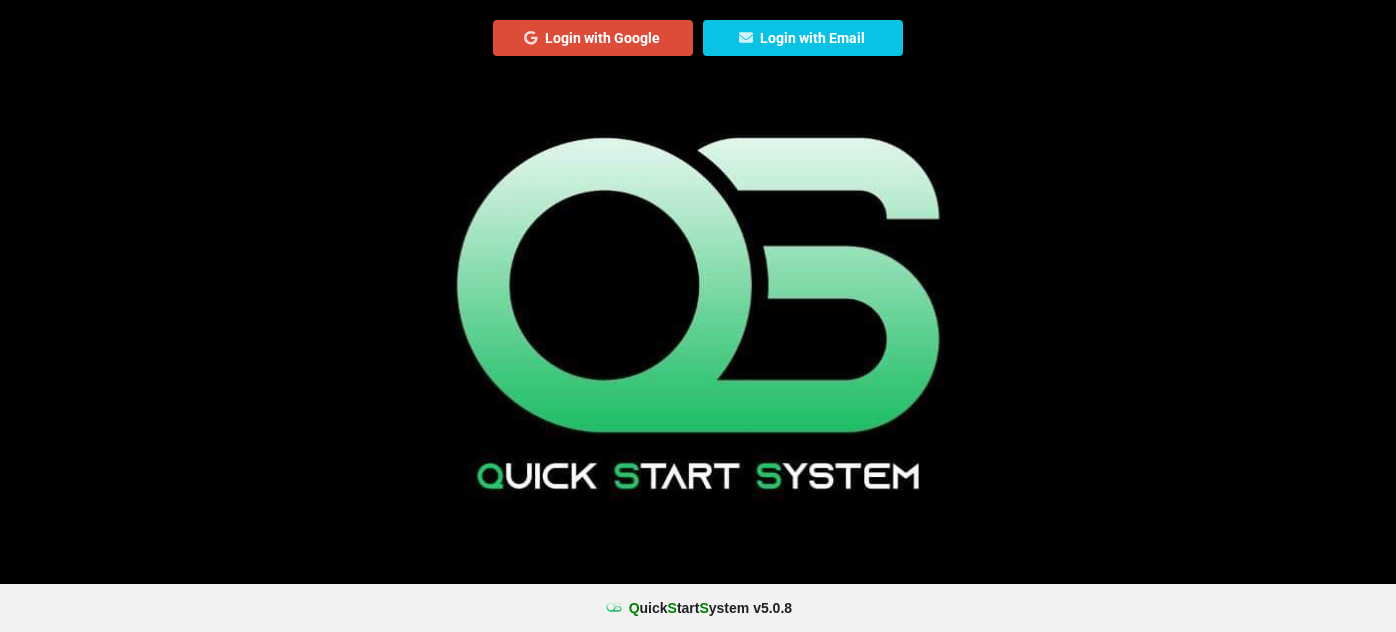 scroll, scrollTop: 0, scrollLeft: 0, axis: both 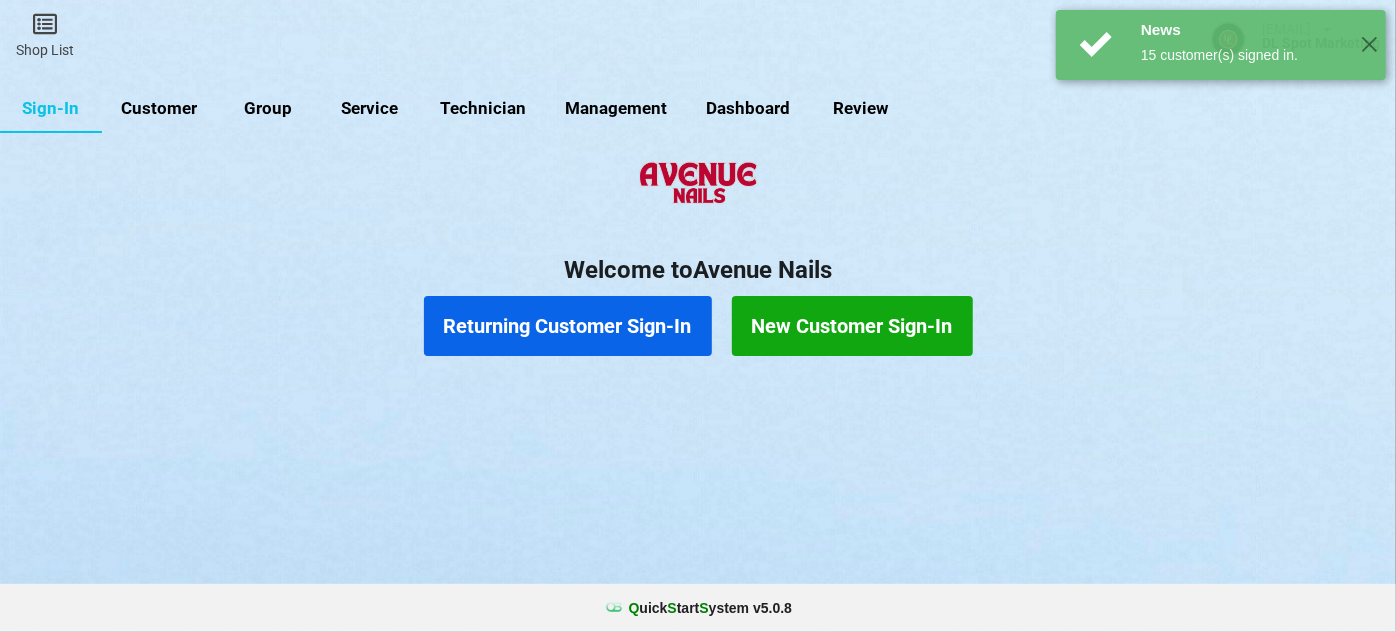 click on "Customer" at bounding box center (159, 109) 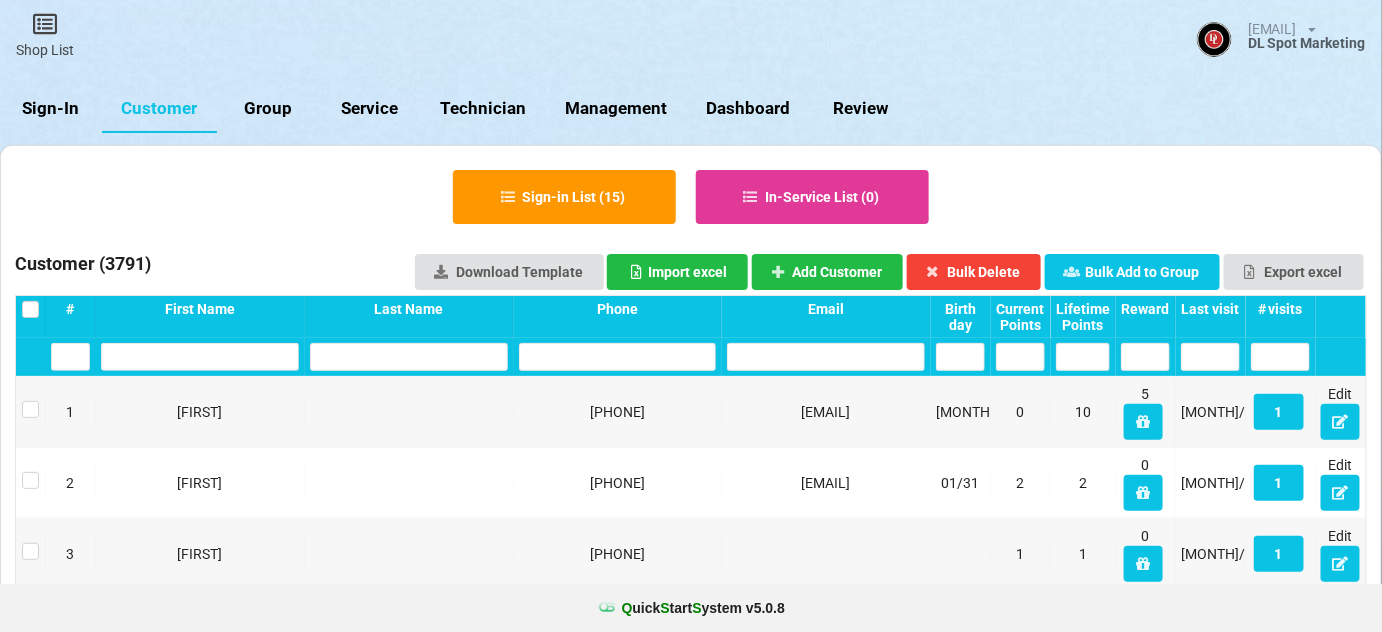 click on "Last visit" at bounding box center (1210, 309) 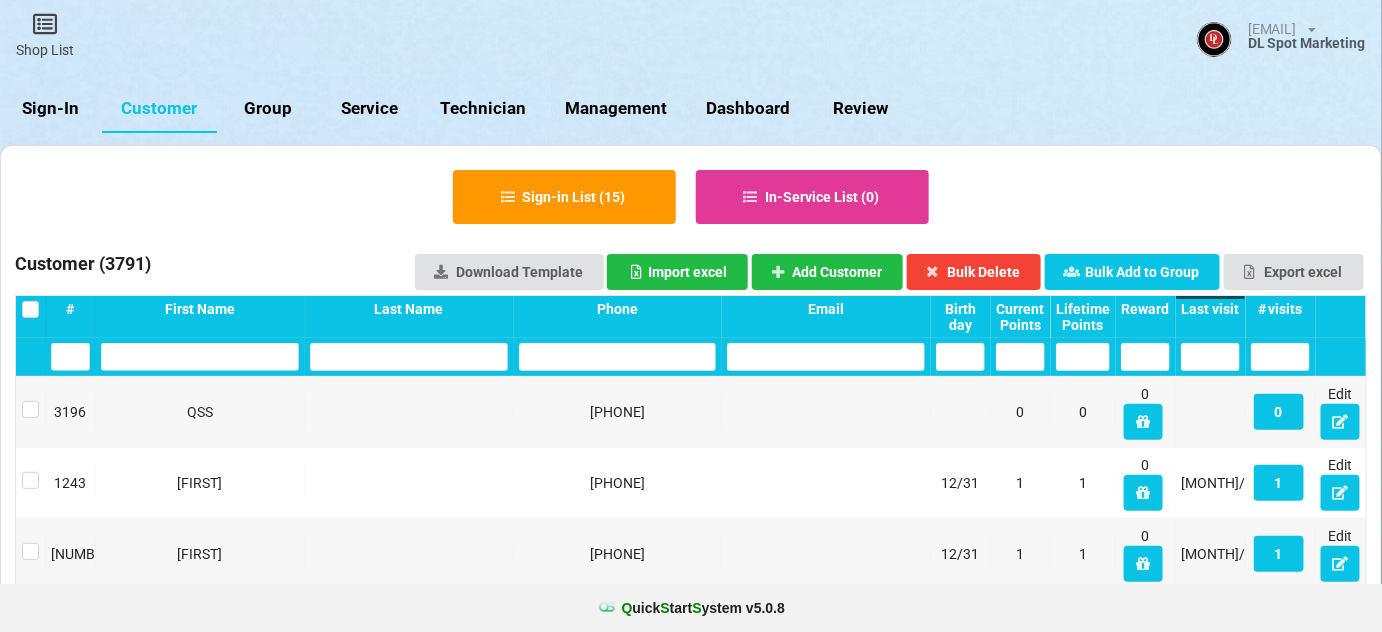 click on "Last visit" at bounding box center (1210, 309) 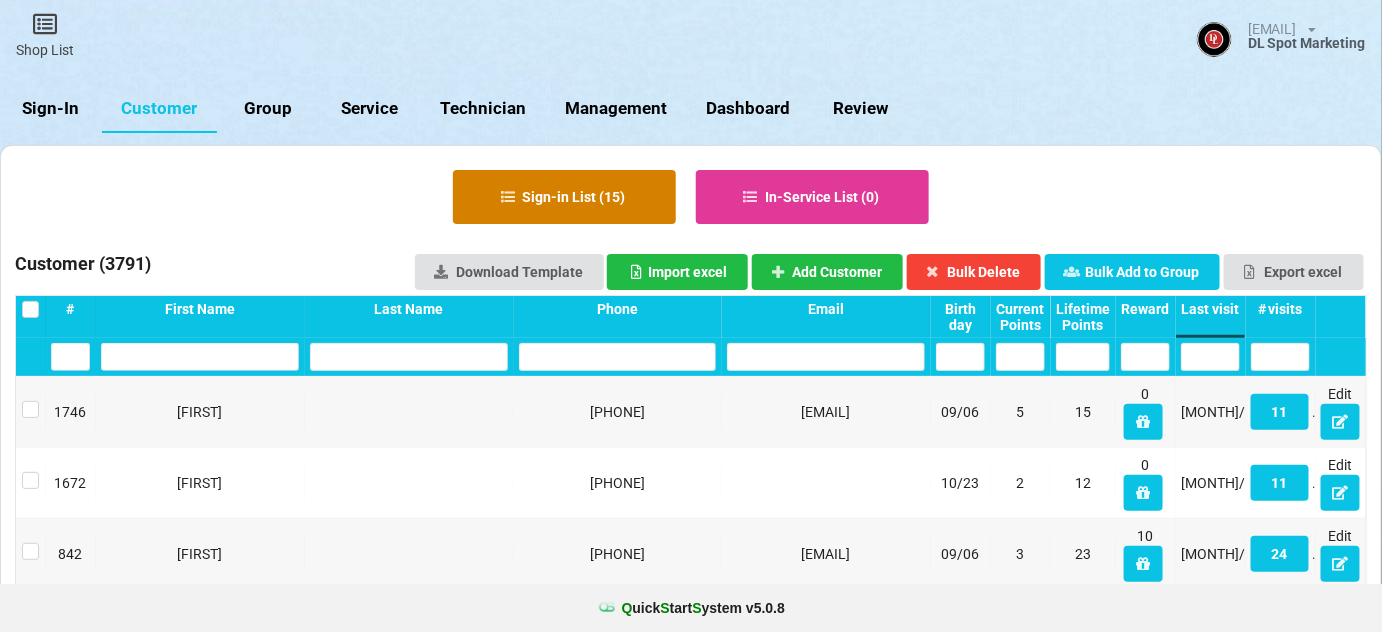 click on "Sign-in List ( 15 )" at bounding box center (564, 197) 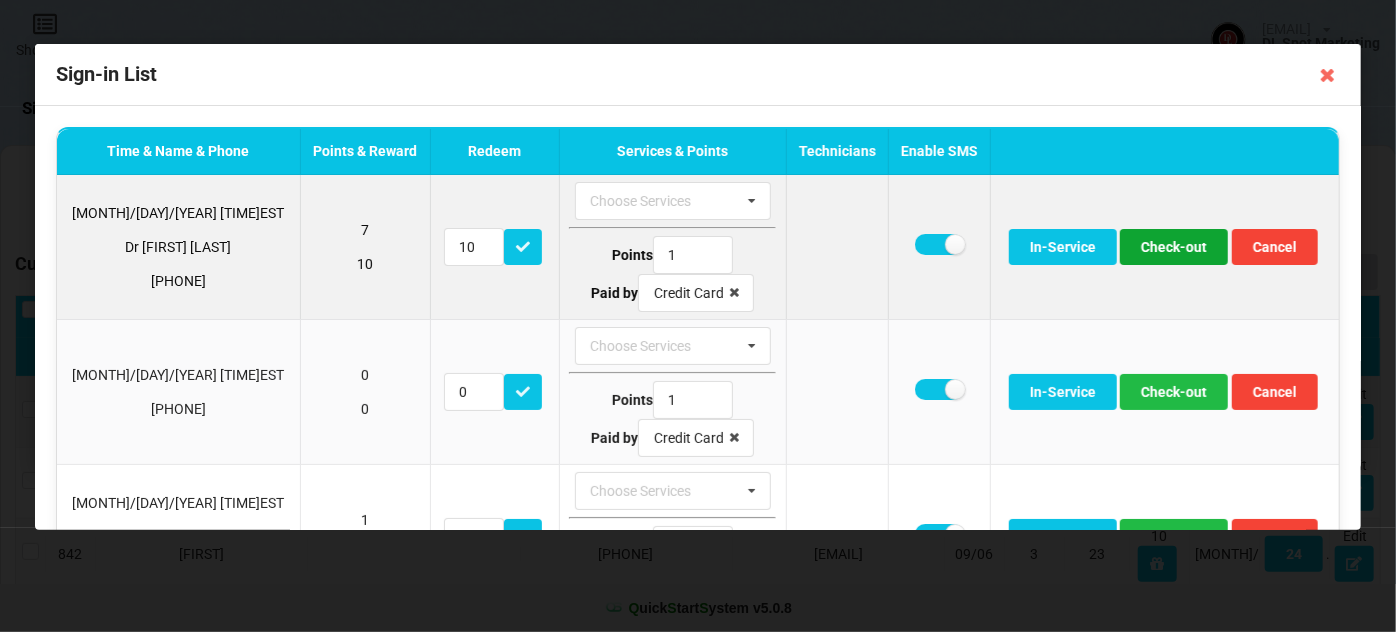 click on "Check-out" at bounding box center [1174, 247] 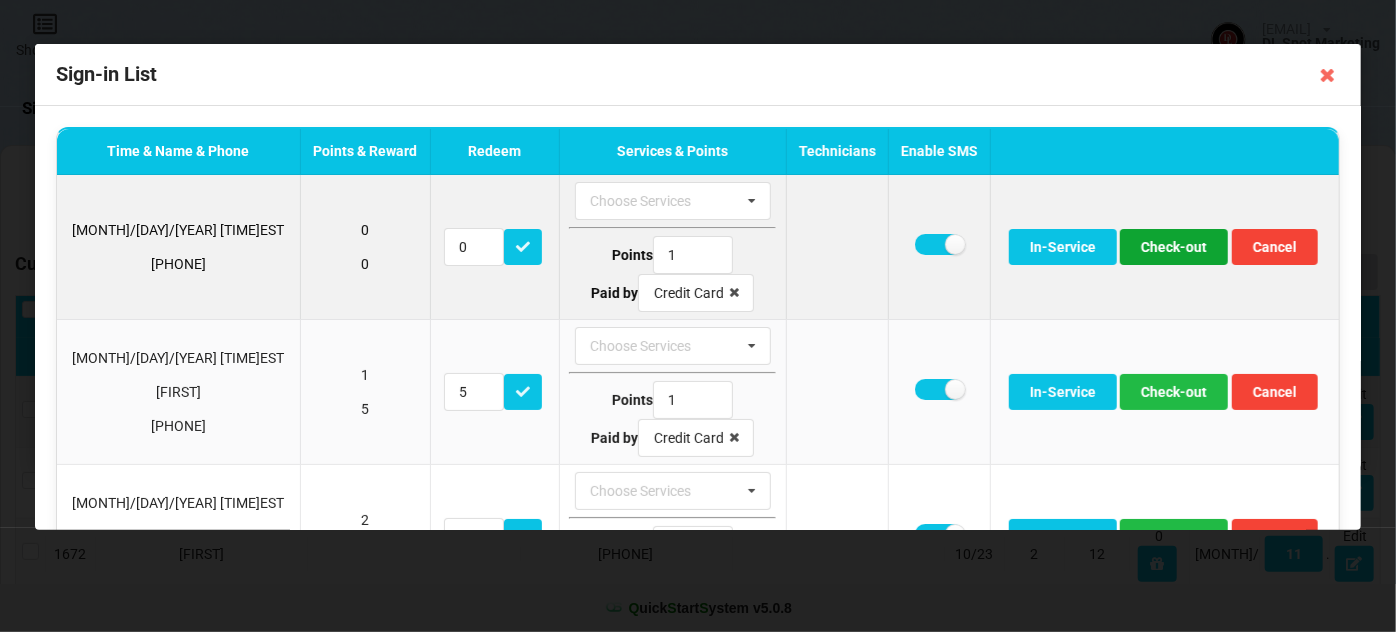 click on "Check-out" at bounding box center (1174, 247) 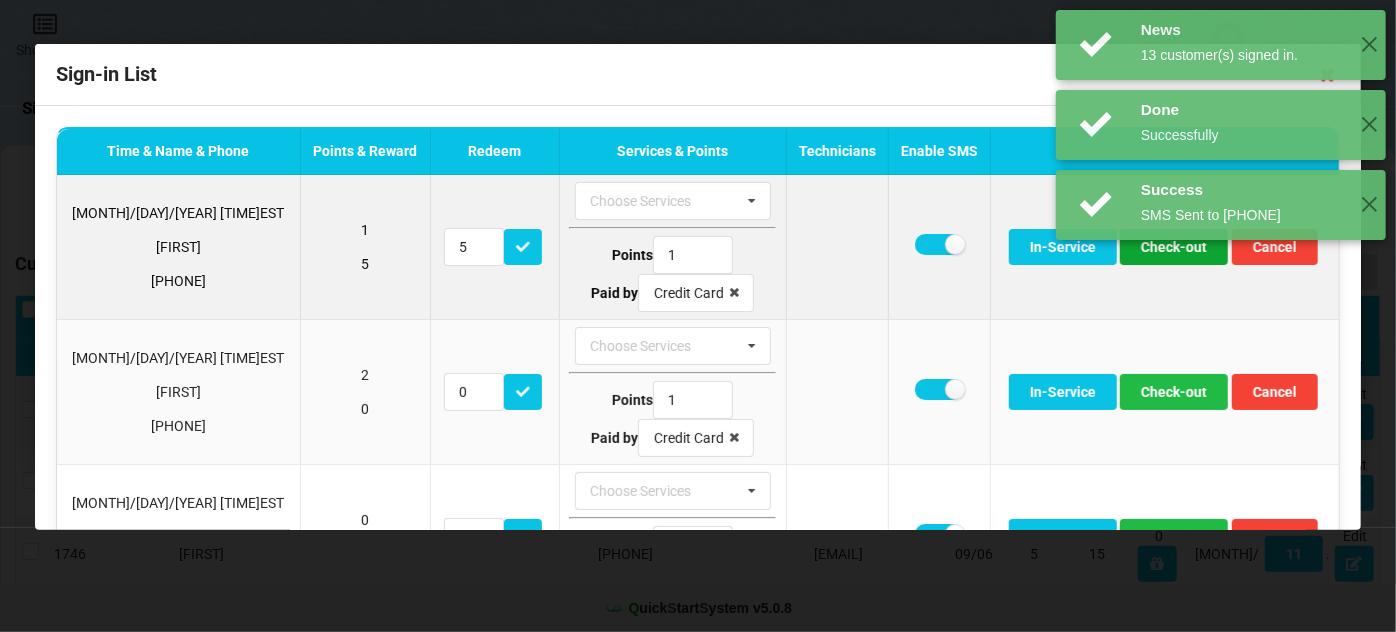click on "Check-out" at bounding box center [1174, 247] 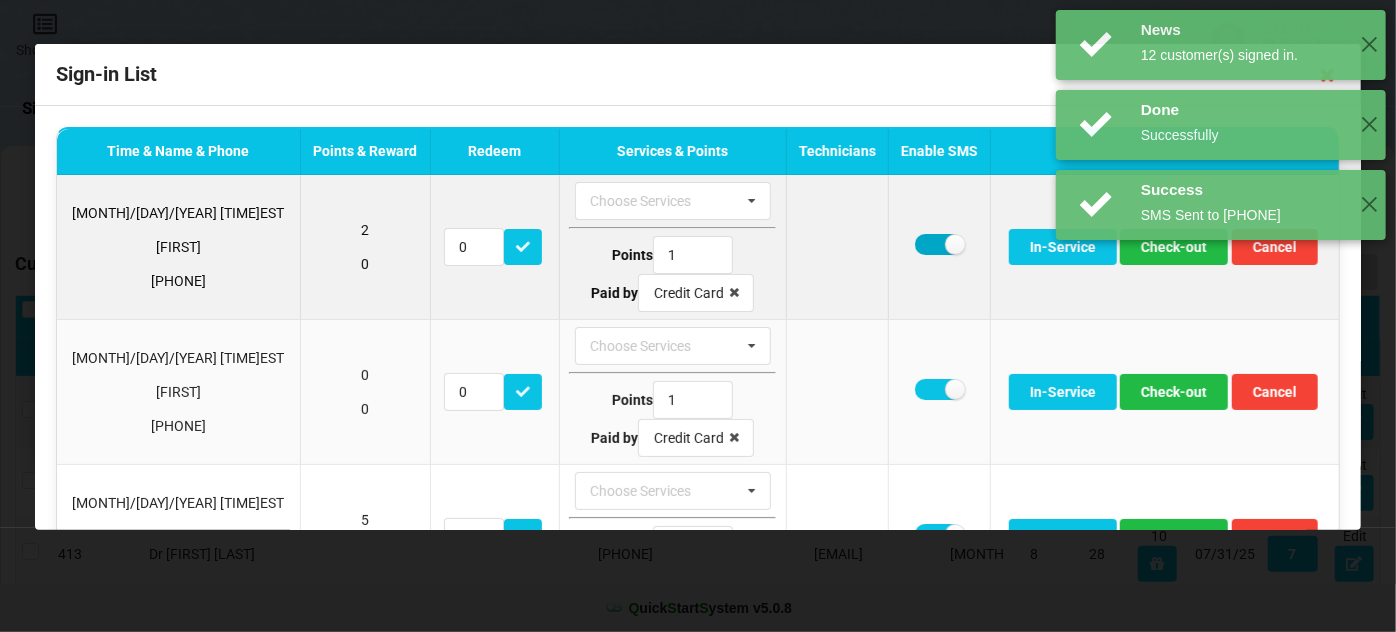 click at bounding box center (939, 244) 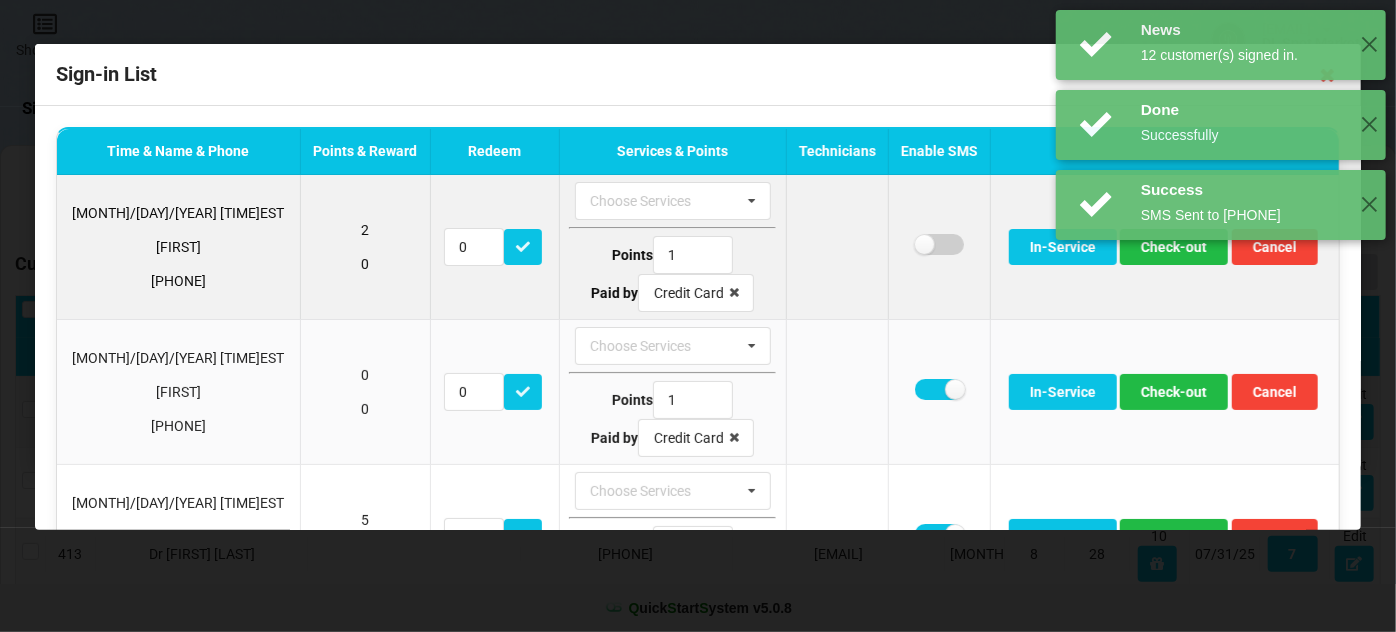 checkbox on "false" 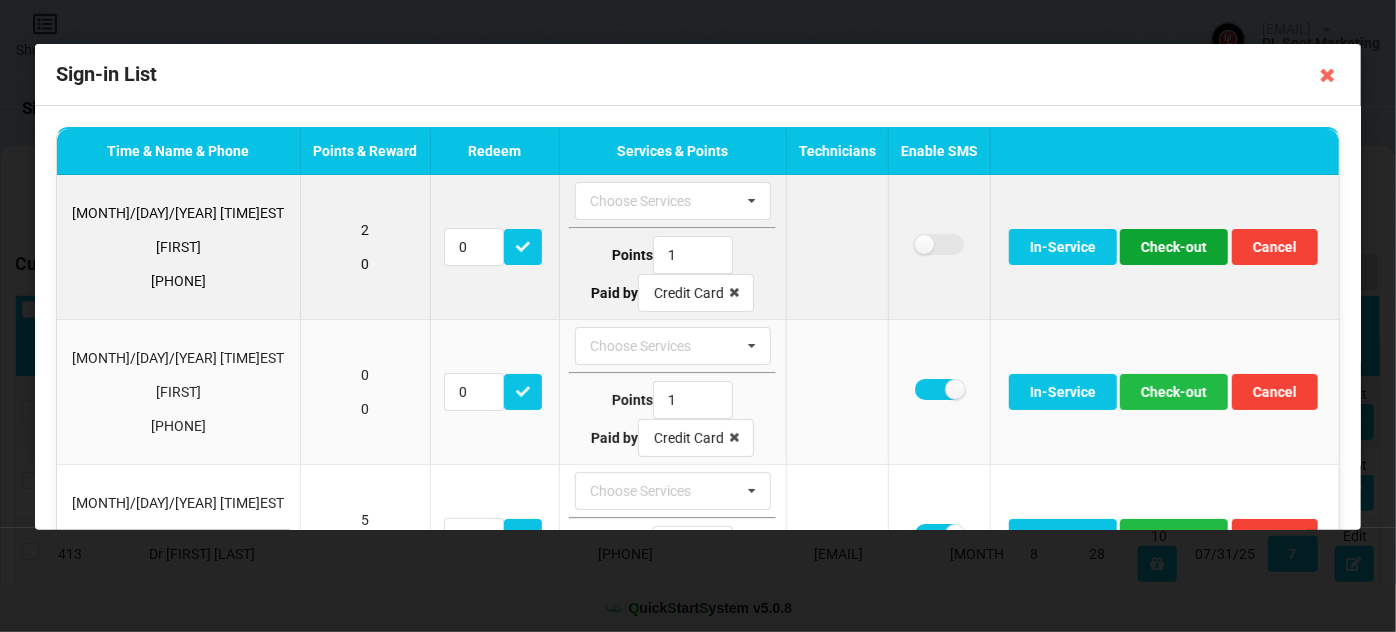 click on "Check-out" at bounding box center [1174, 247] 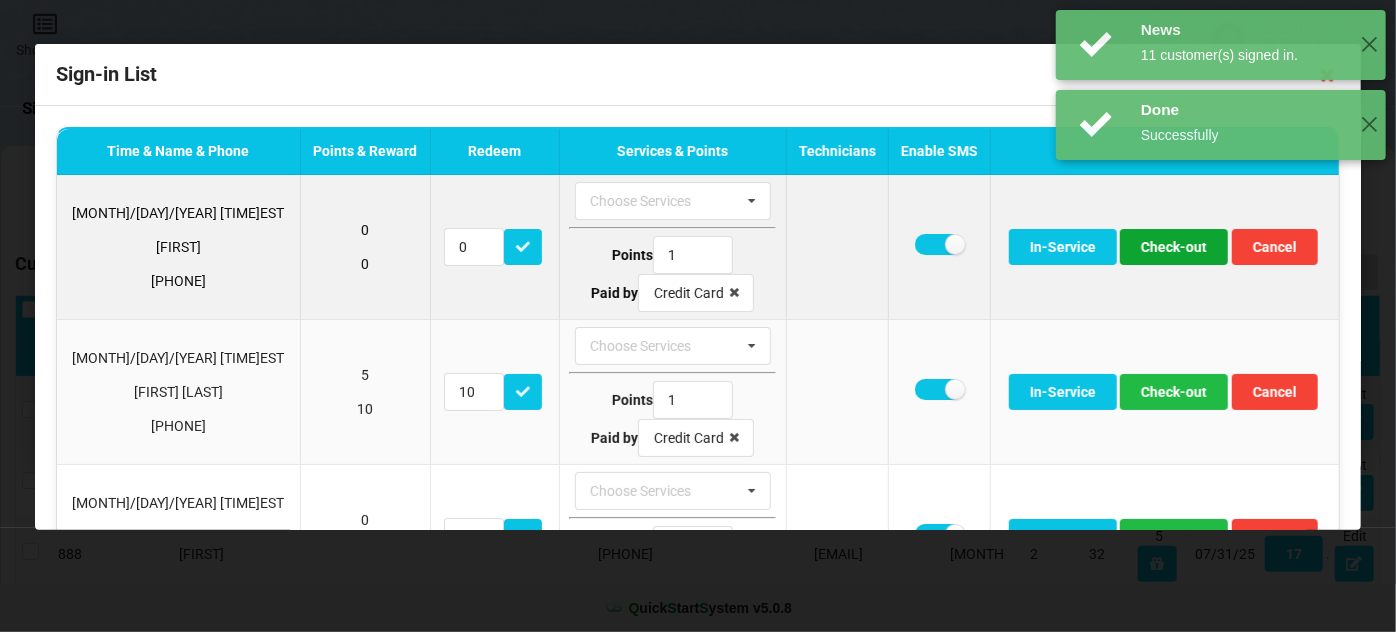 click on "Check-out" at bounding box center (1174, 247) 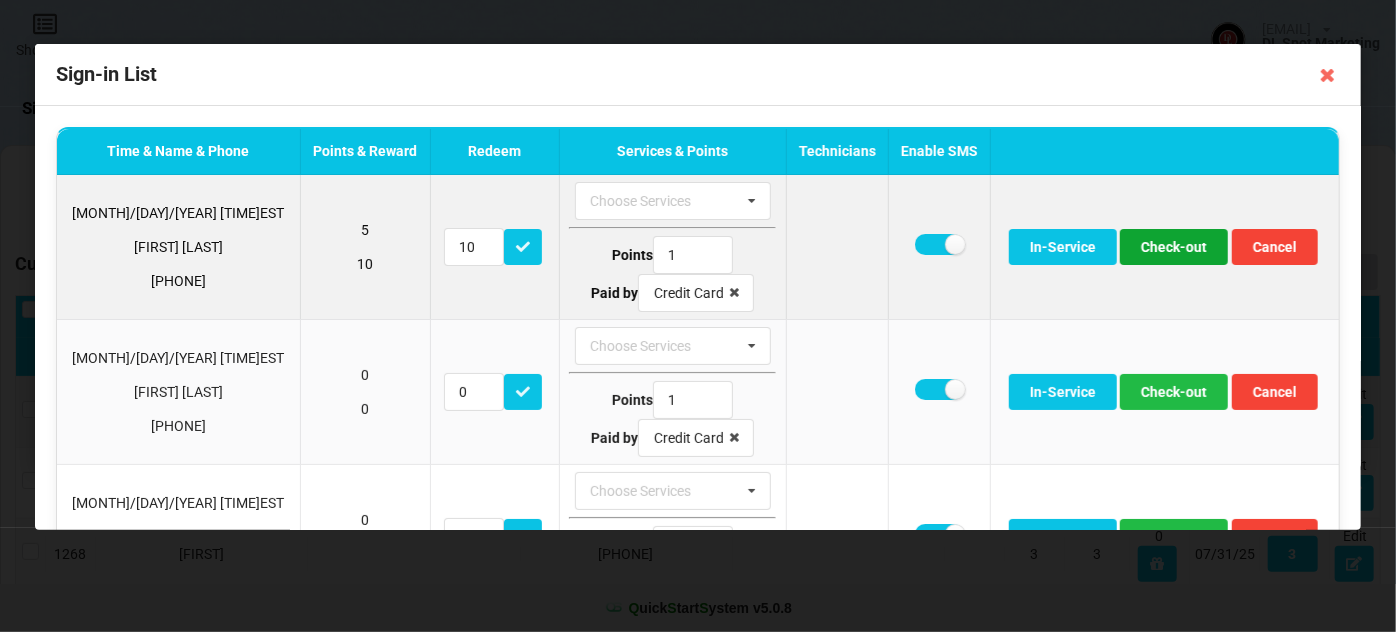 click on "Check-out" at bounding box center (1174, 247) 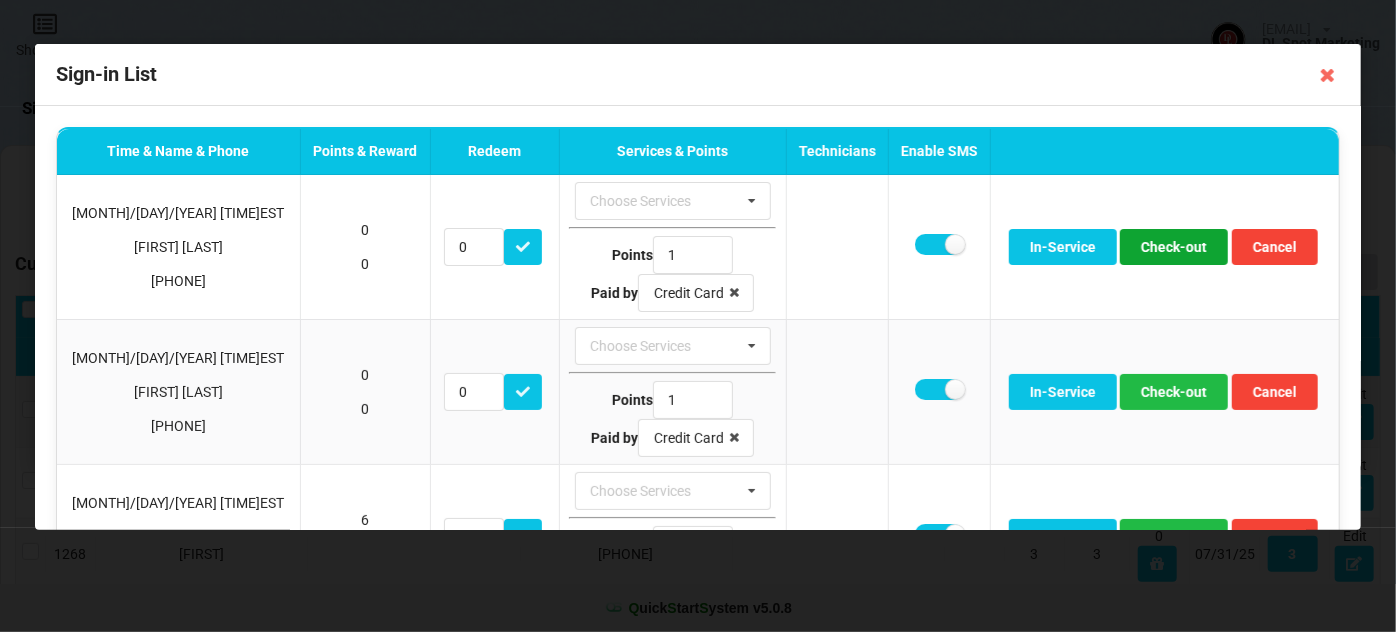 click on "Check-out" at bounding box center (1174, 247) 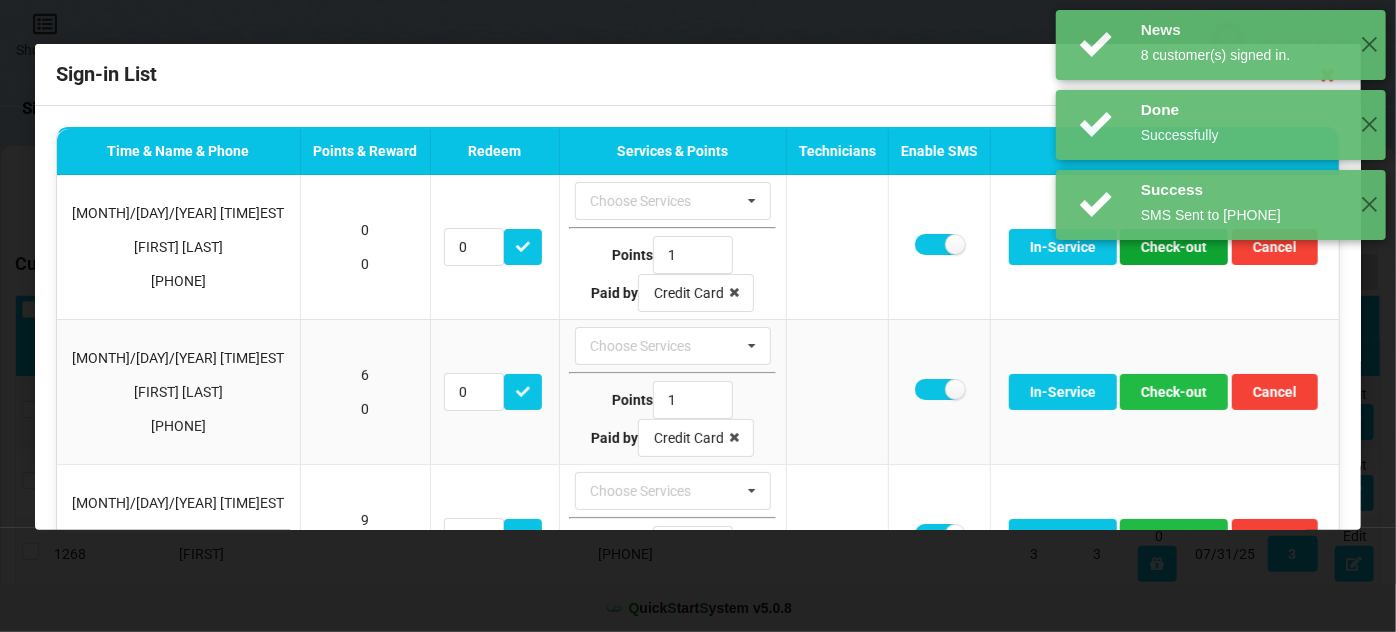 click on "Check-out" at bounding box center (1174, 247) 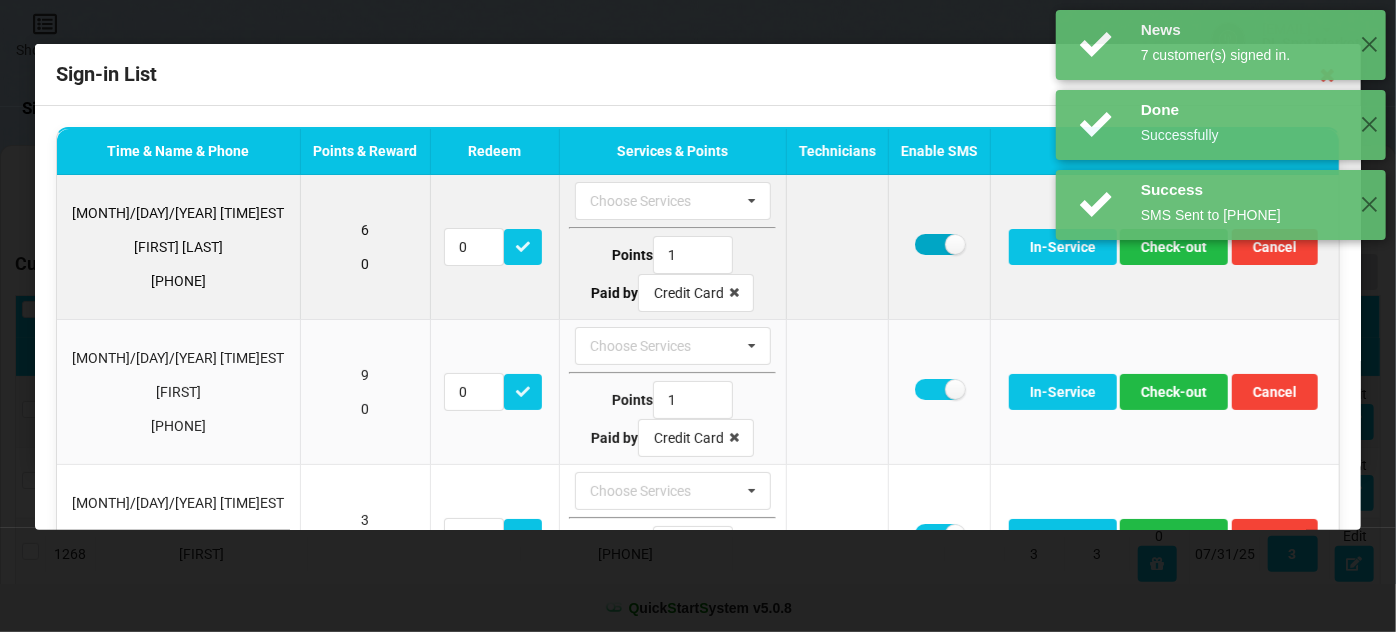 click at bounding box center (939, 244) 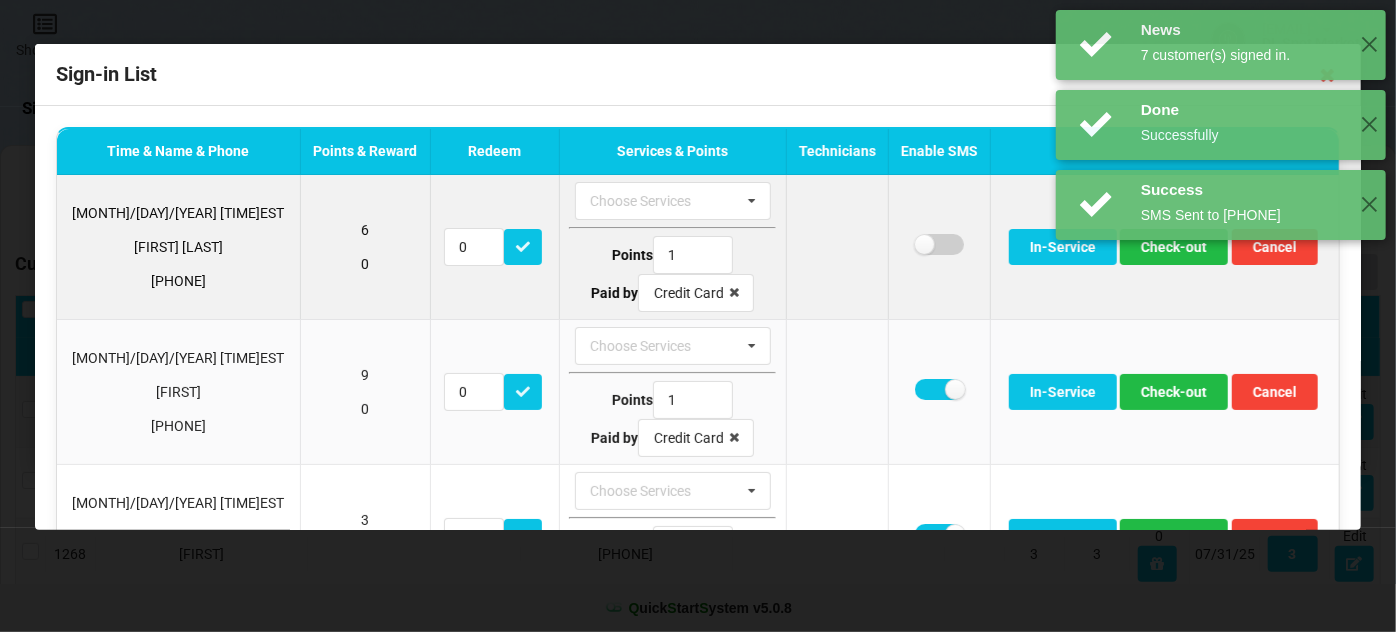 checkbox on "false" 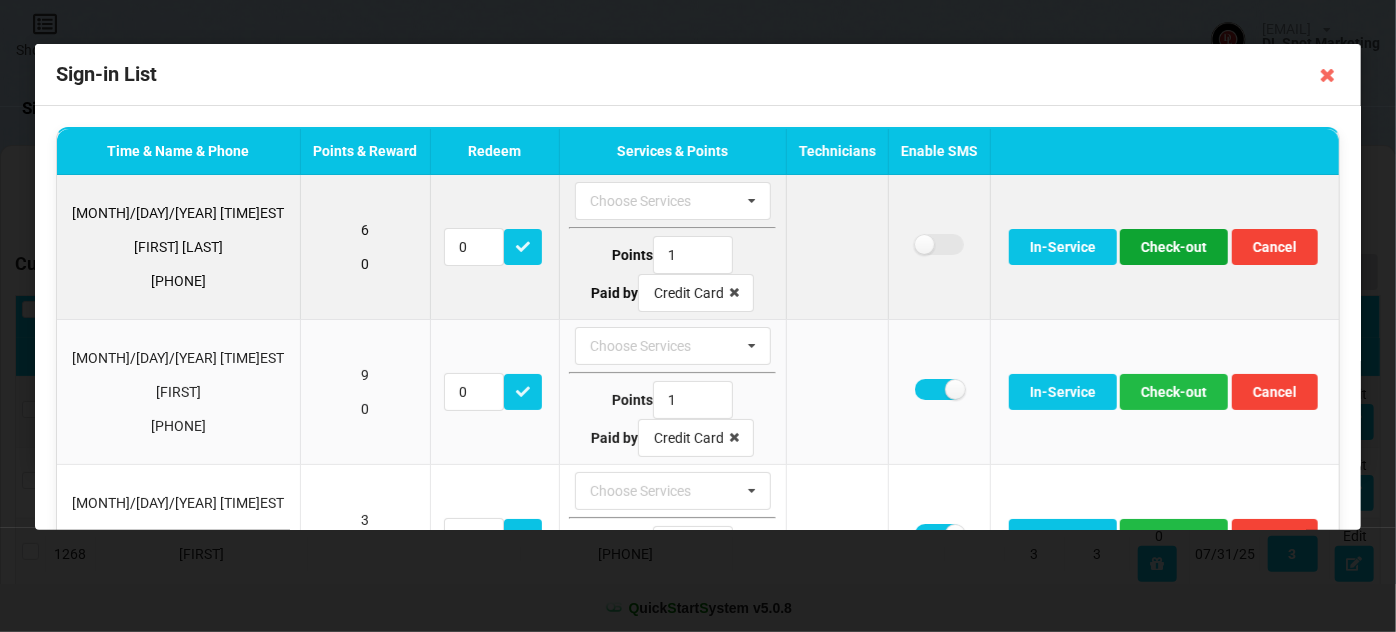 click on "Check-out" at bounding box center (1174, 247) 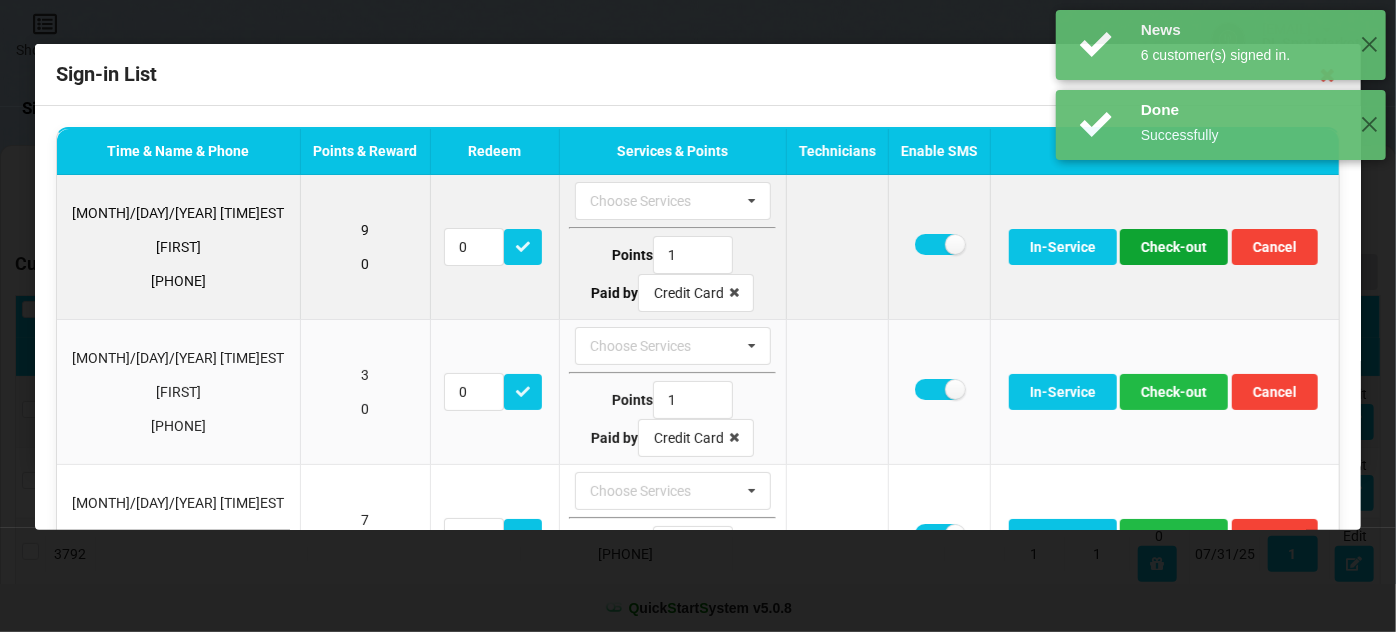 click on "Check-out" at bounding box center [1174, 247] 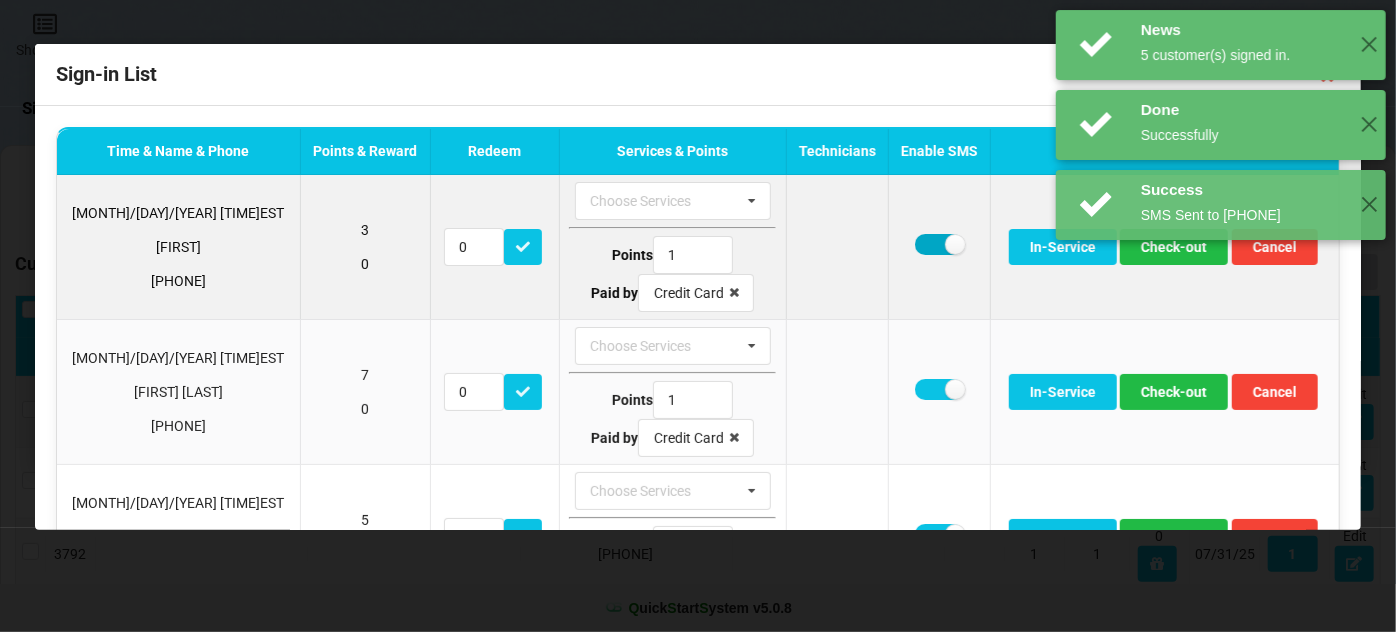 click at bounding box center [939, 244] 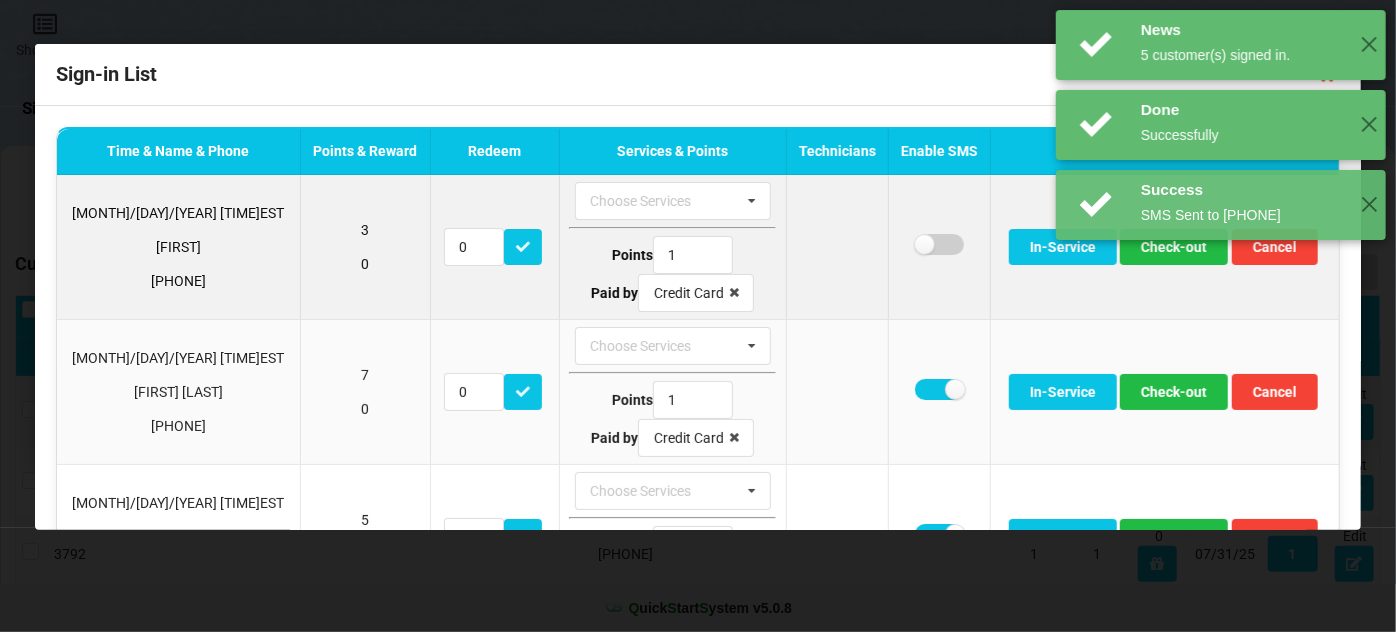 checkbox on "false" 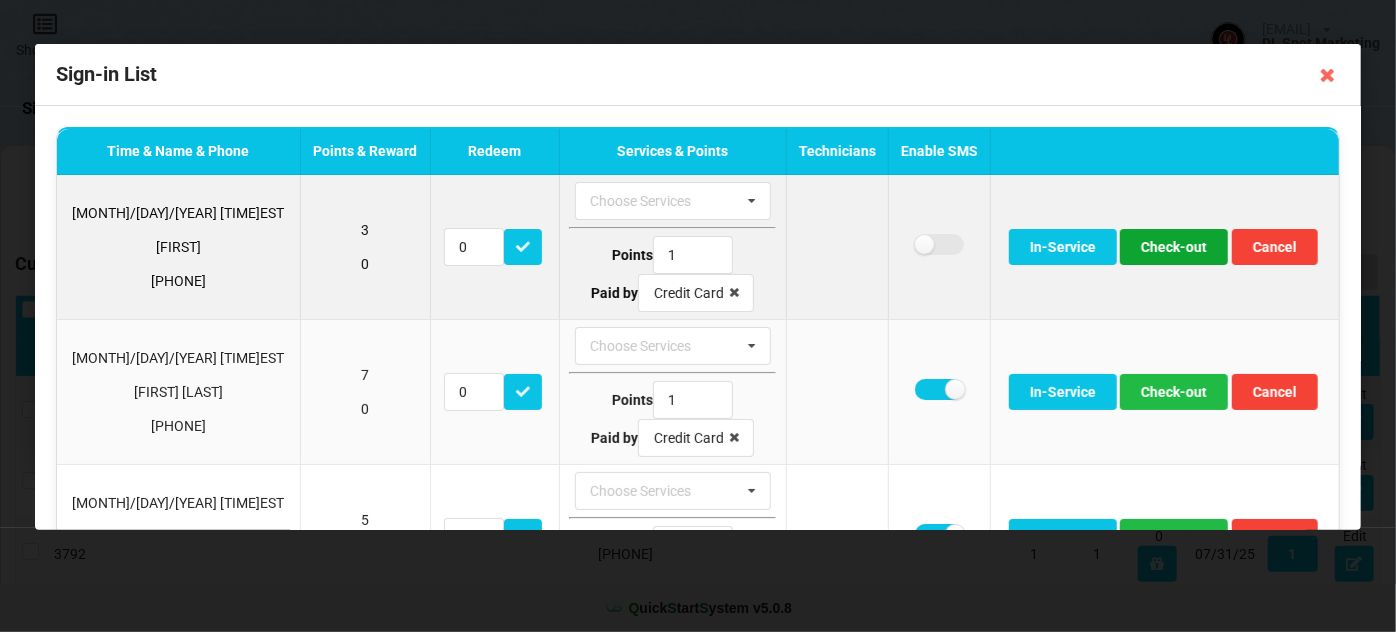 click on "Check-out" at bounding box center (1174, 247) 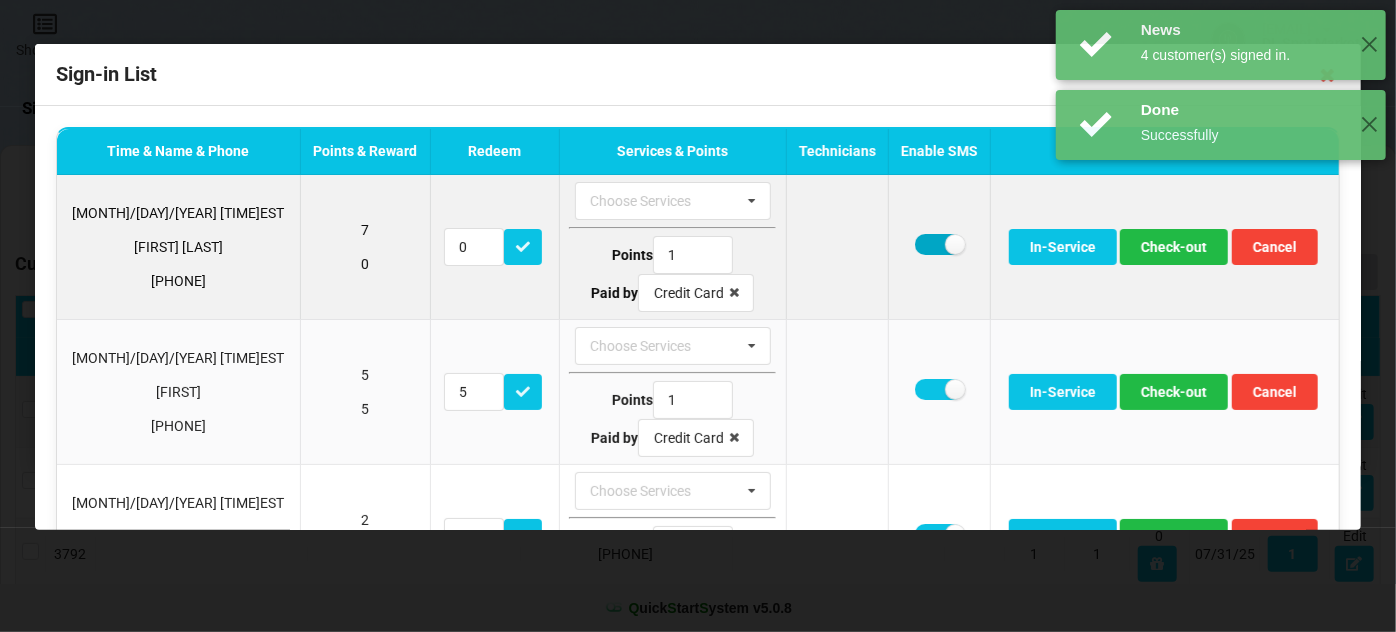 click at bounding box center (939, 244) 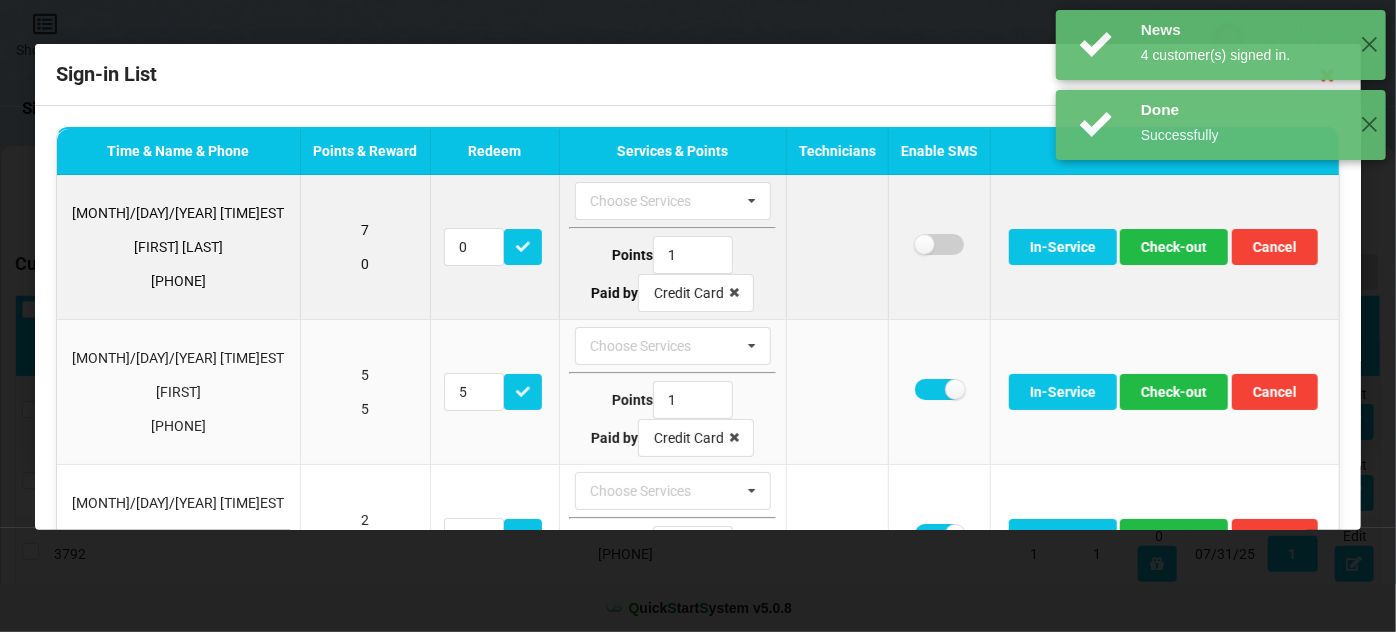checkbox on "false" 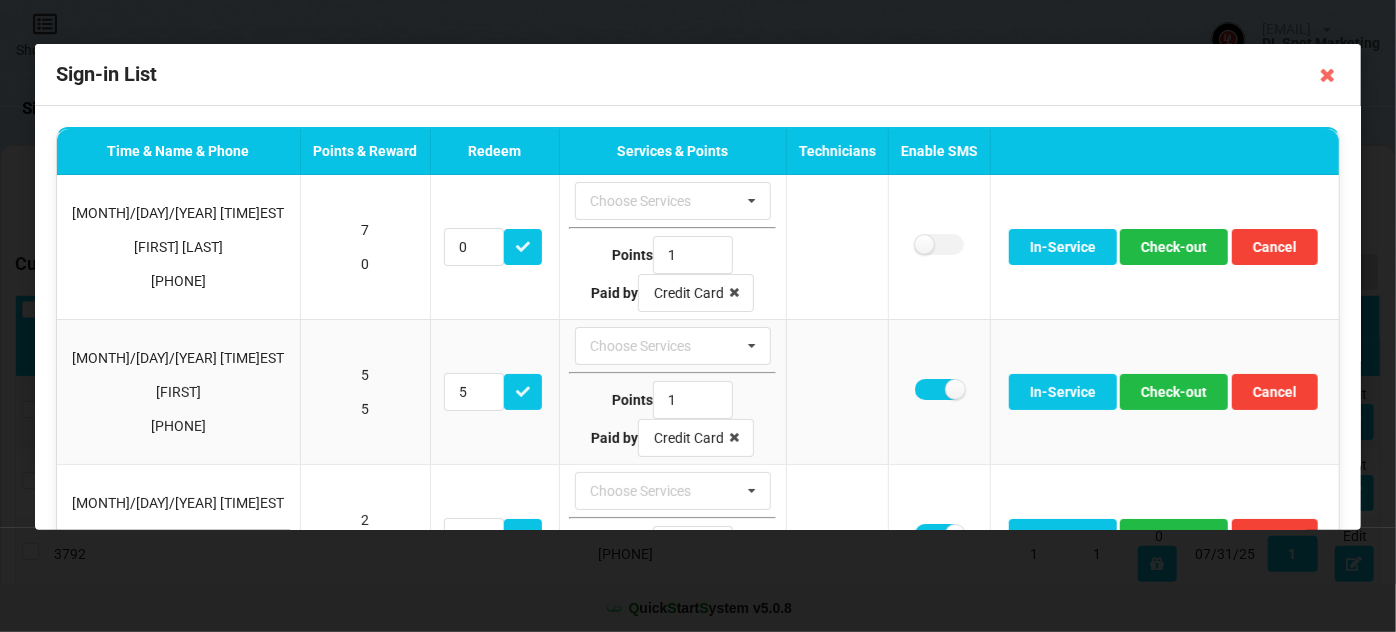 click on "News 4 customer(s) signed in. ✕ Done Successfully ✕ Done Successfully ✕" at bounding box center [1221, 125] 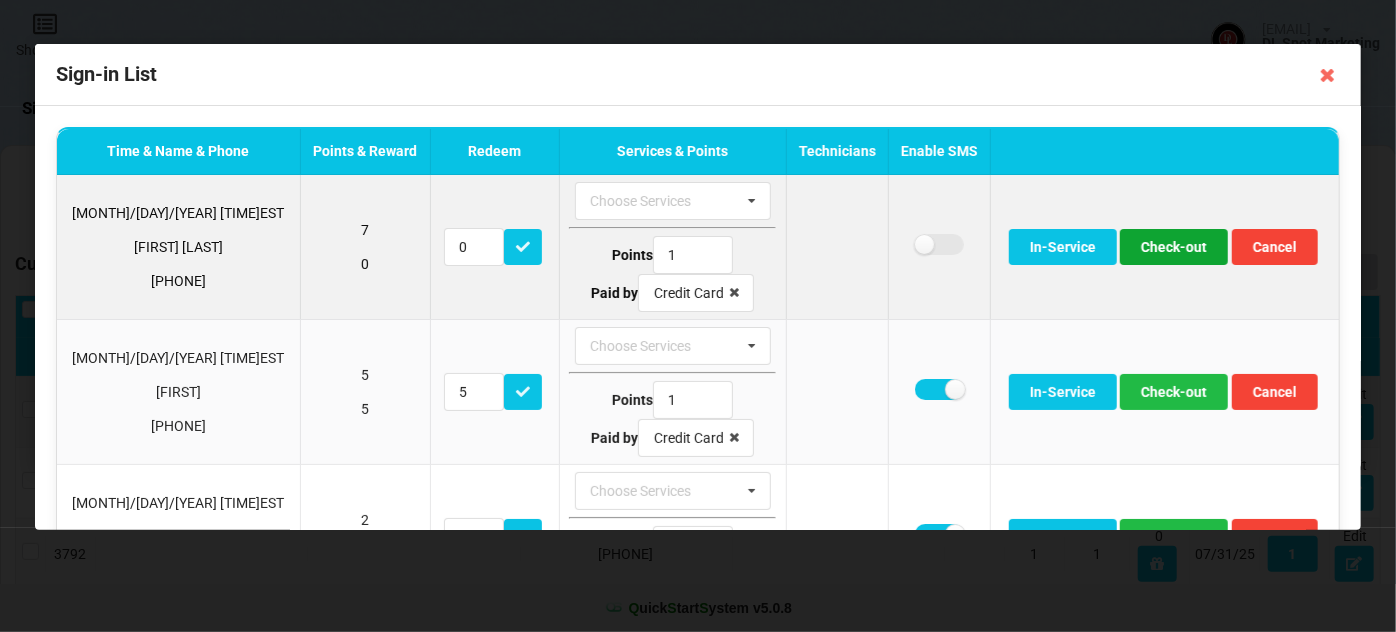 click on "Check-out" at bounding box center (1174, 247) 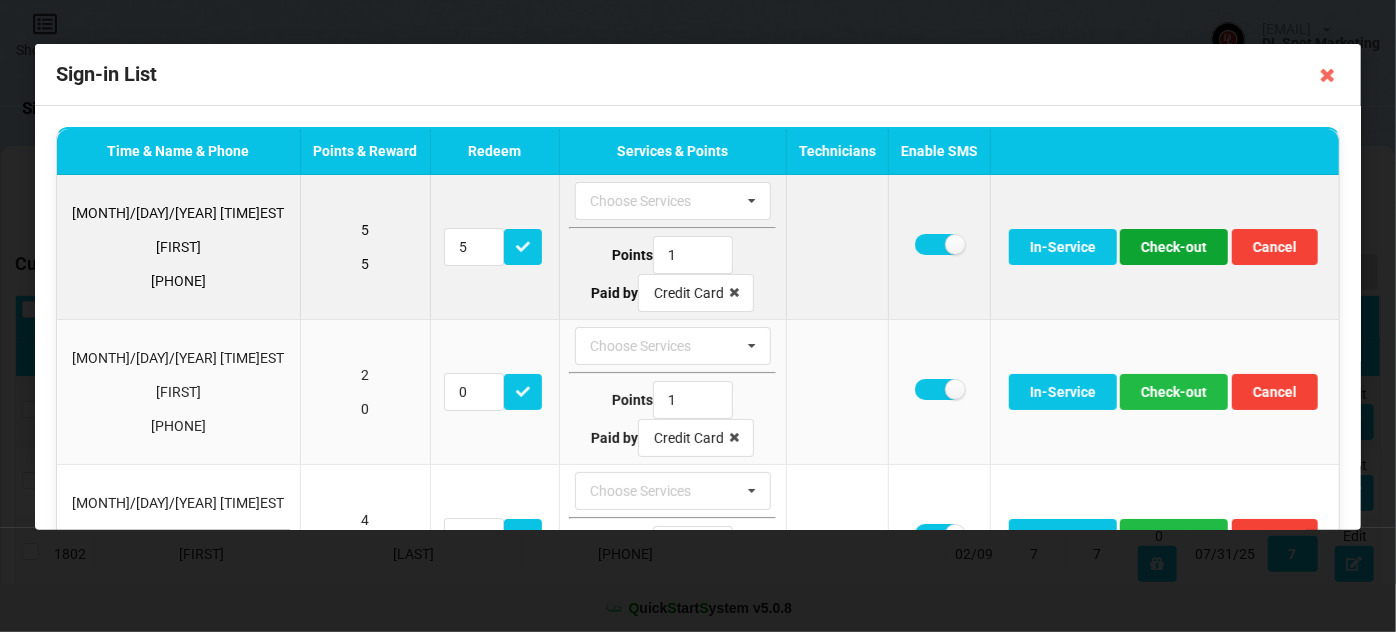 click on "Check-out" at bounding box center (1174, 247) 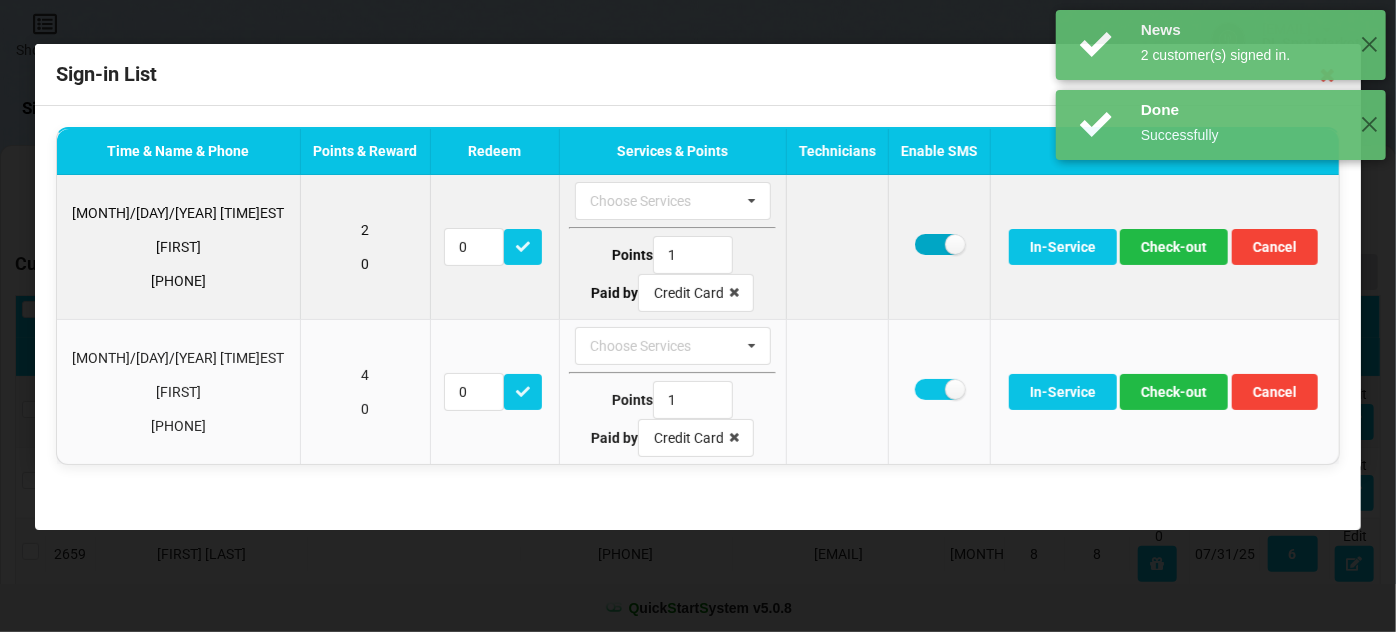 click at bounding box center [939, 244] 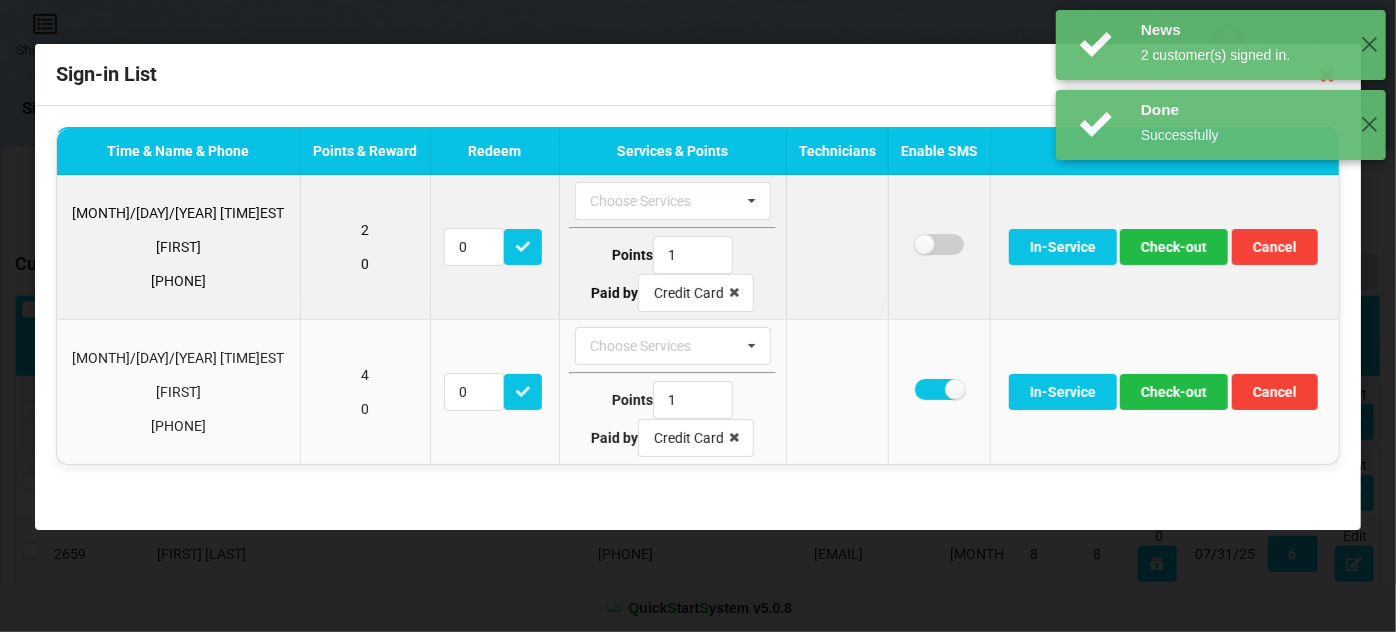 checkbox on "false" 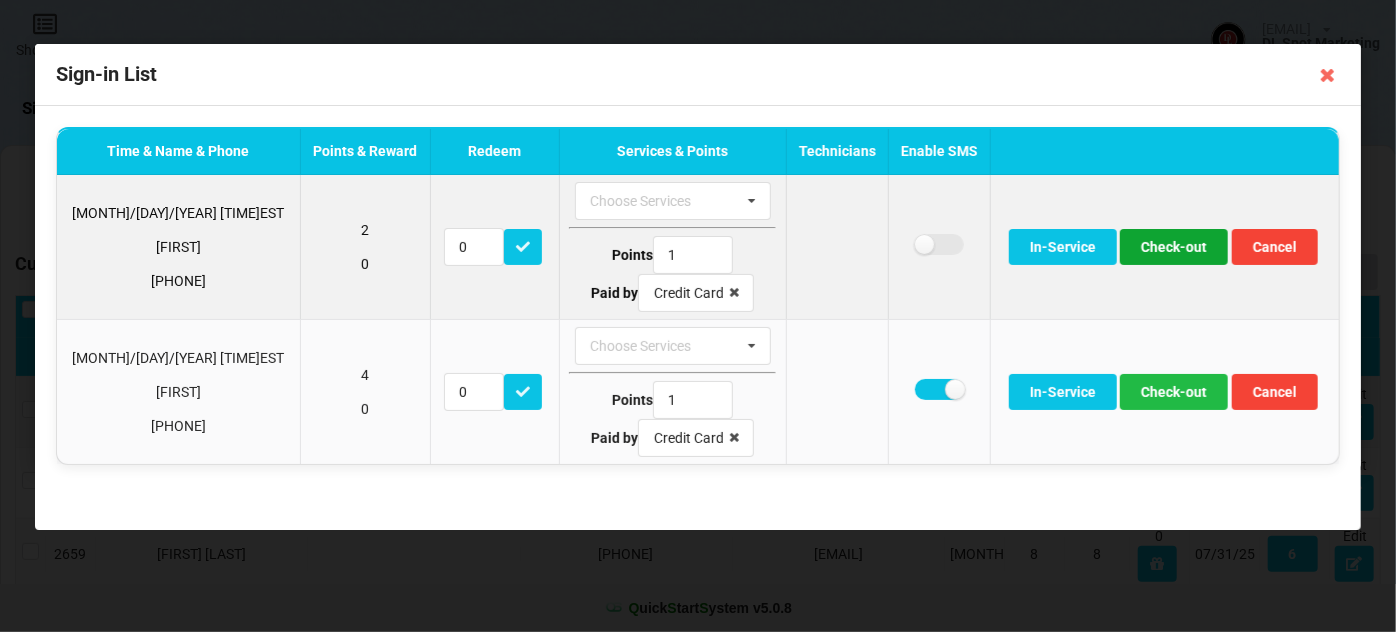 click on "Check-out" at bounding box center [1174, 247] 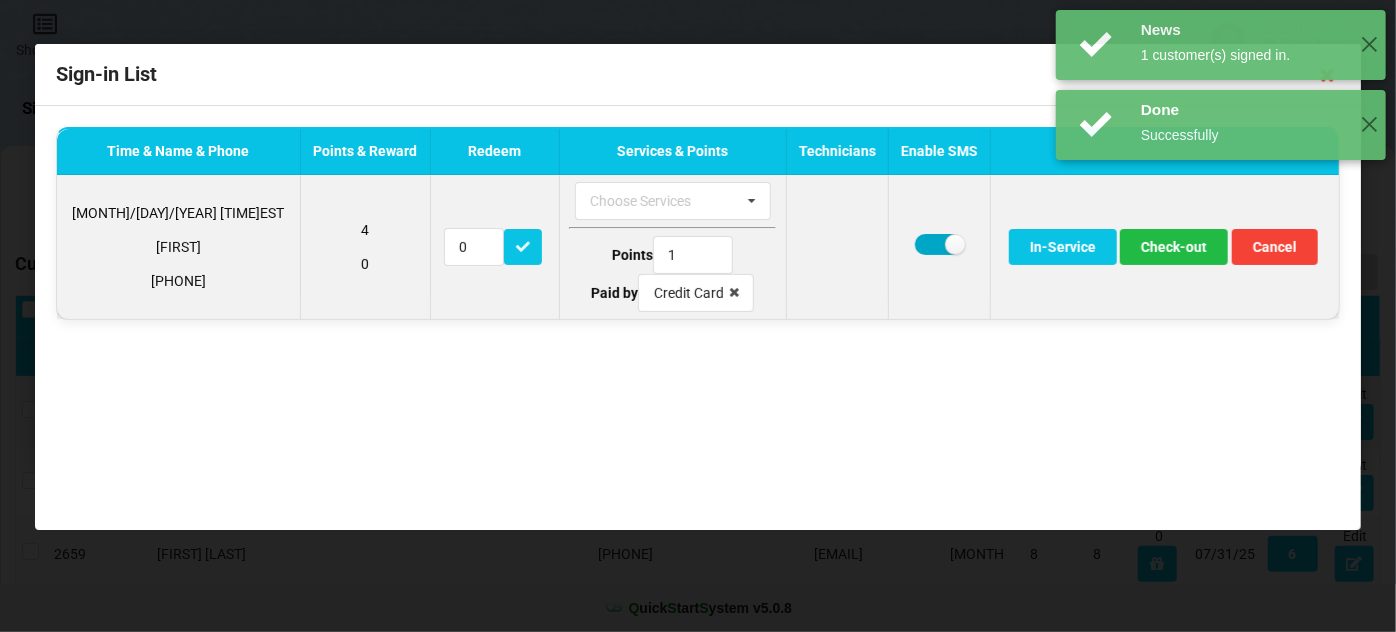 click at bounding box center (939, 244) 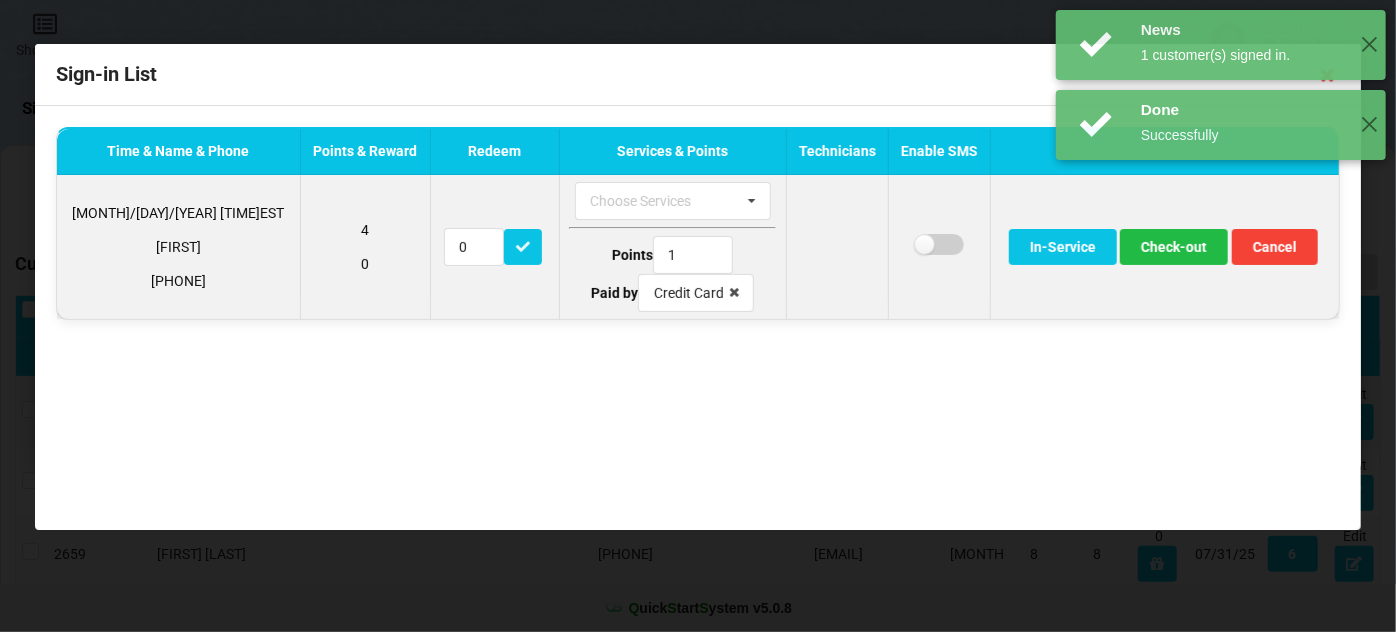 checkbox on "false" 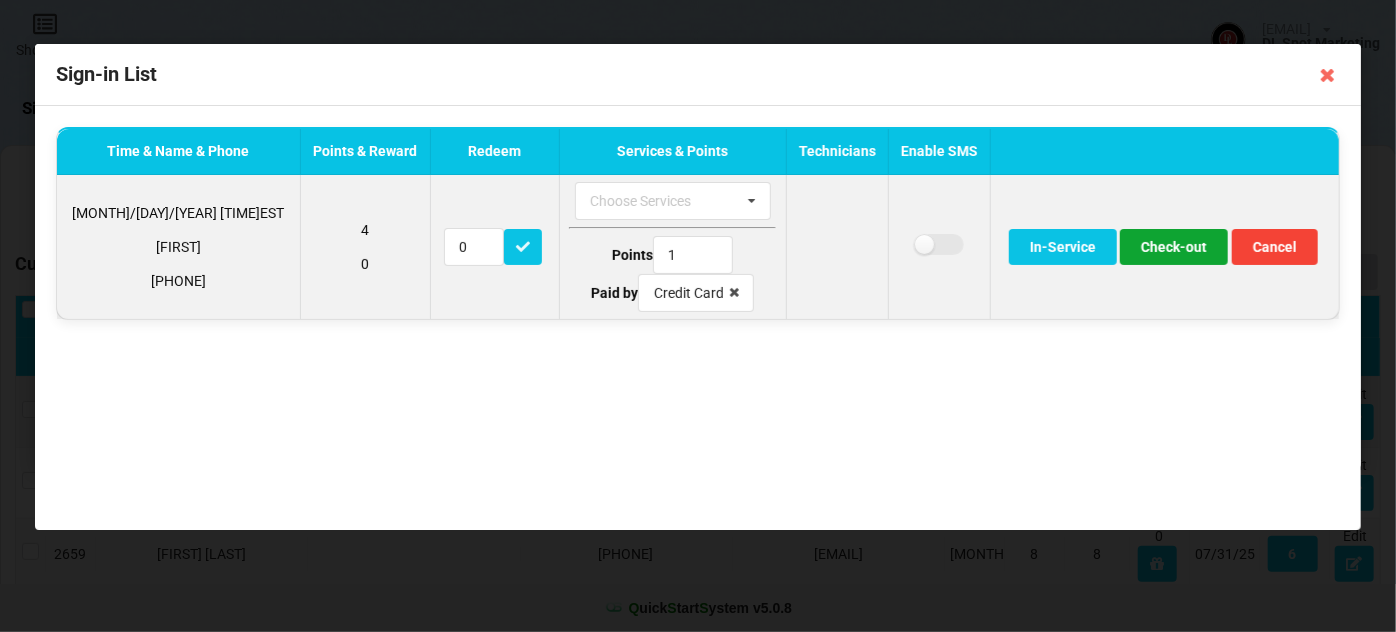 click on "Check-out" at bounding box center [1174, 247] 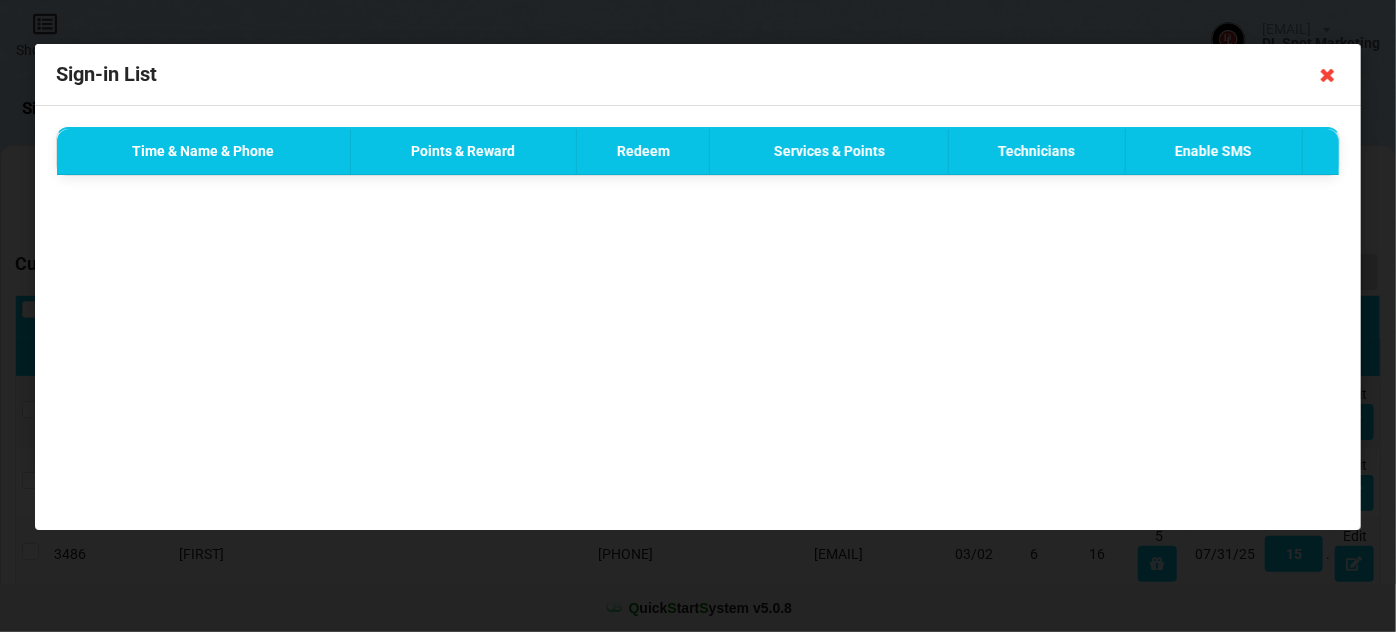 click at bounding box center (1328, 75) 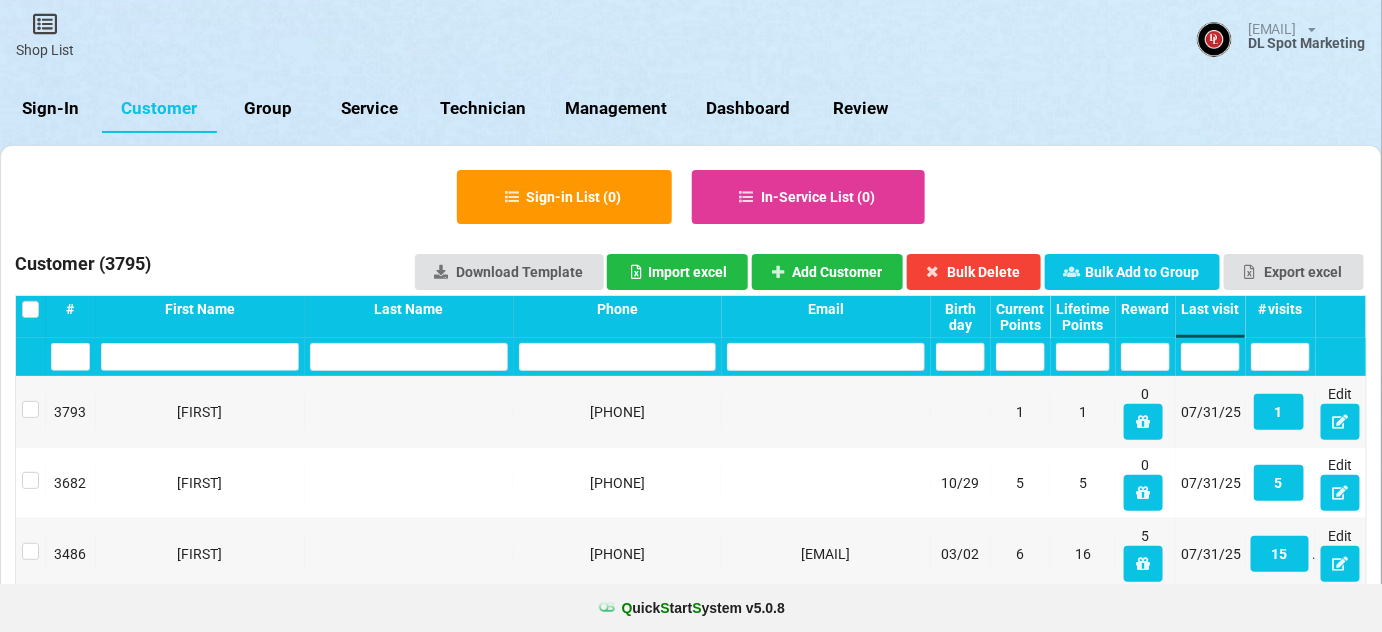 click on "Sign-In" at bounding box center (51, 109) 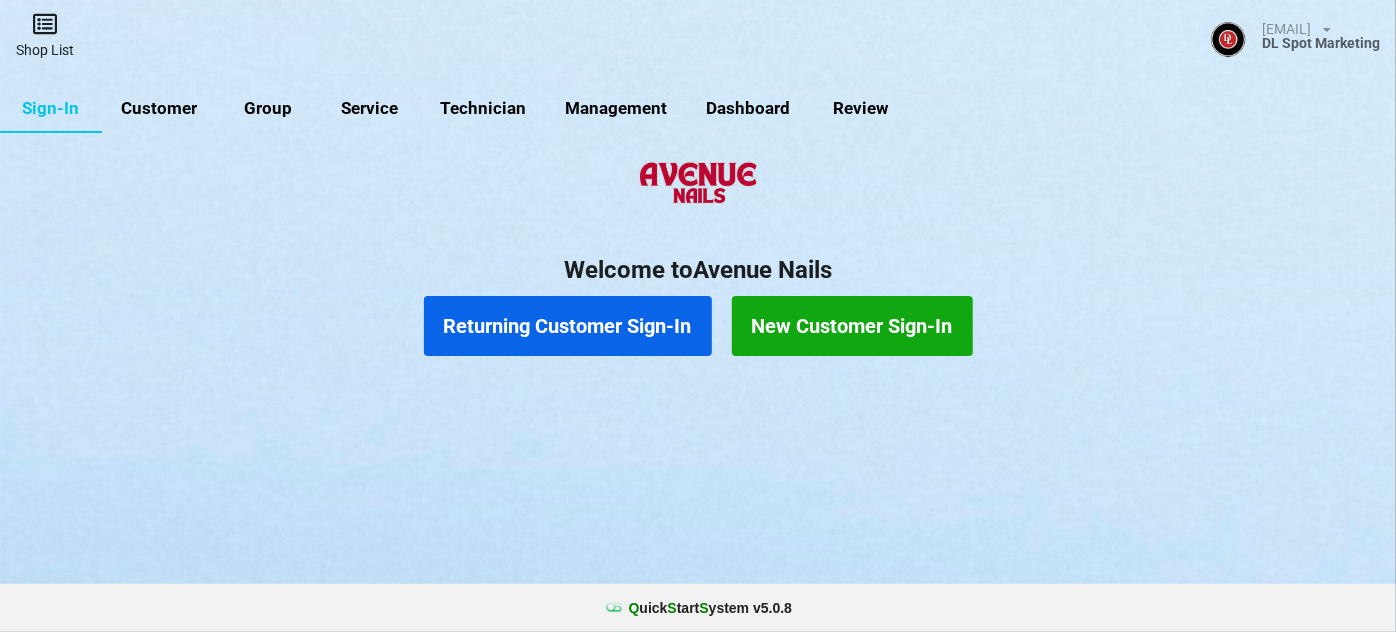 click on "Shop List" at bounding box center (45, 35) 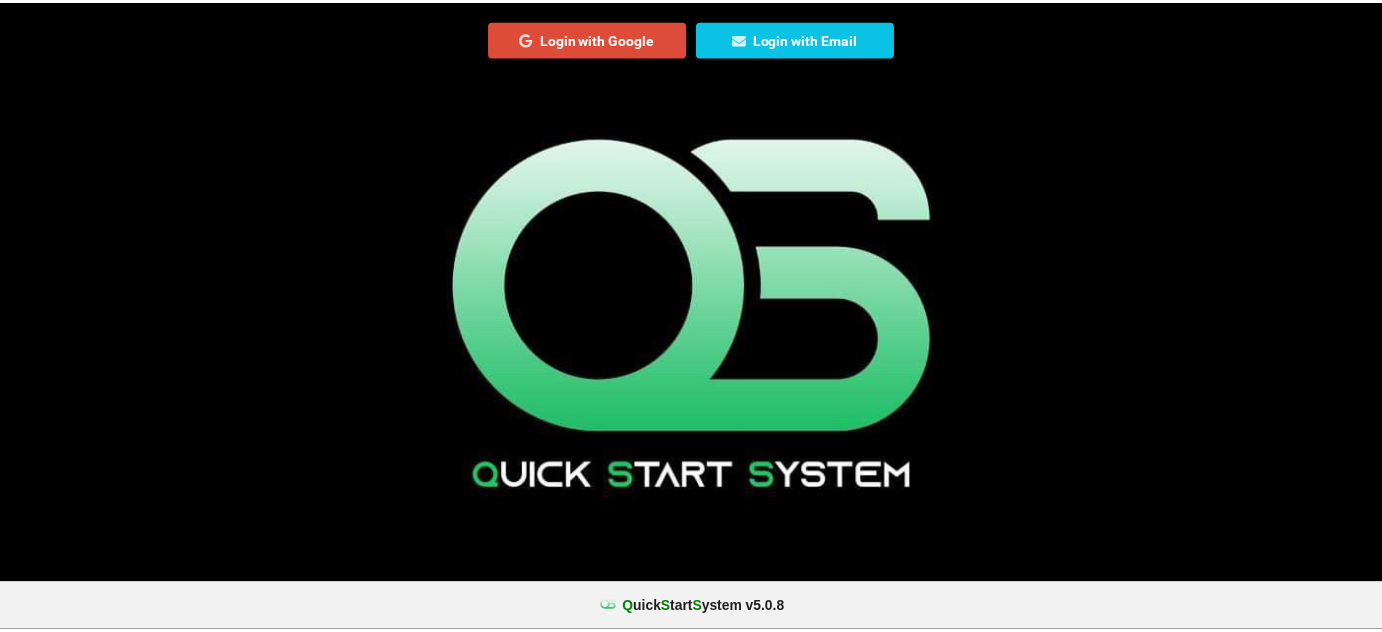 scroll, scrollTop: 0, scrollLeft: 0, axis: both 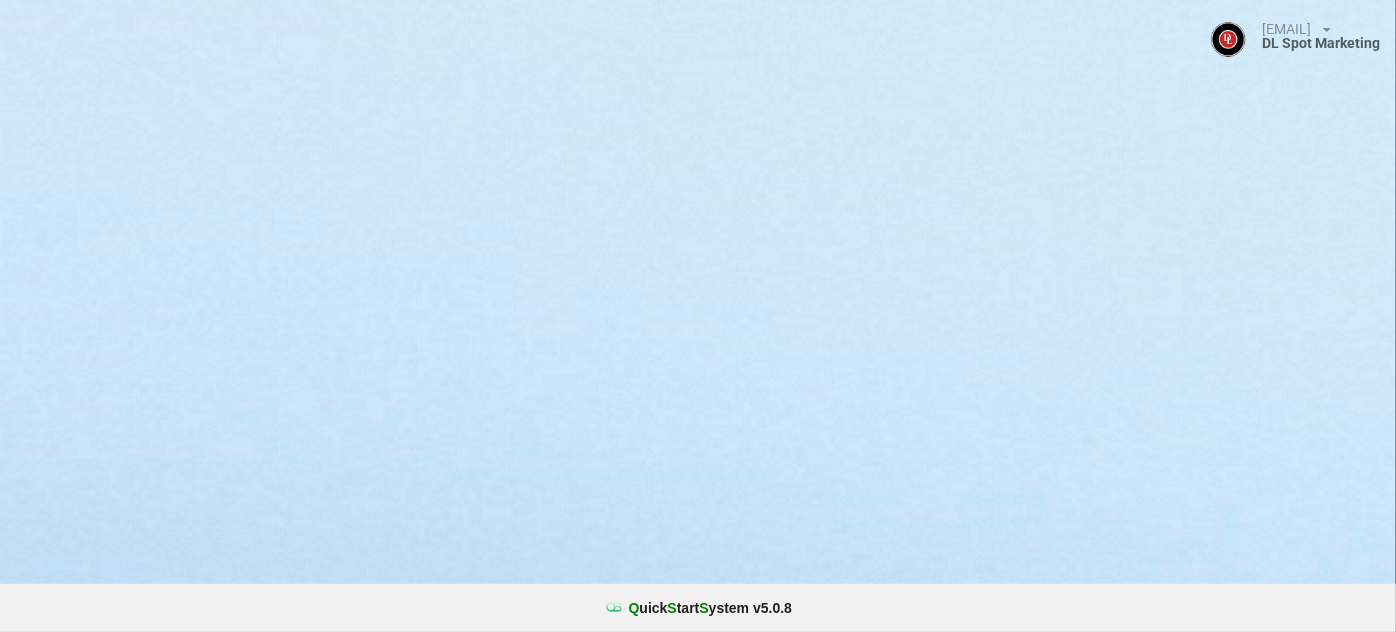 select on "25" 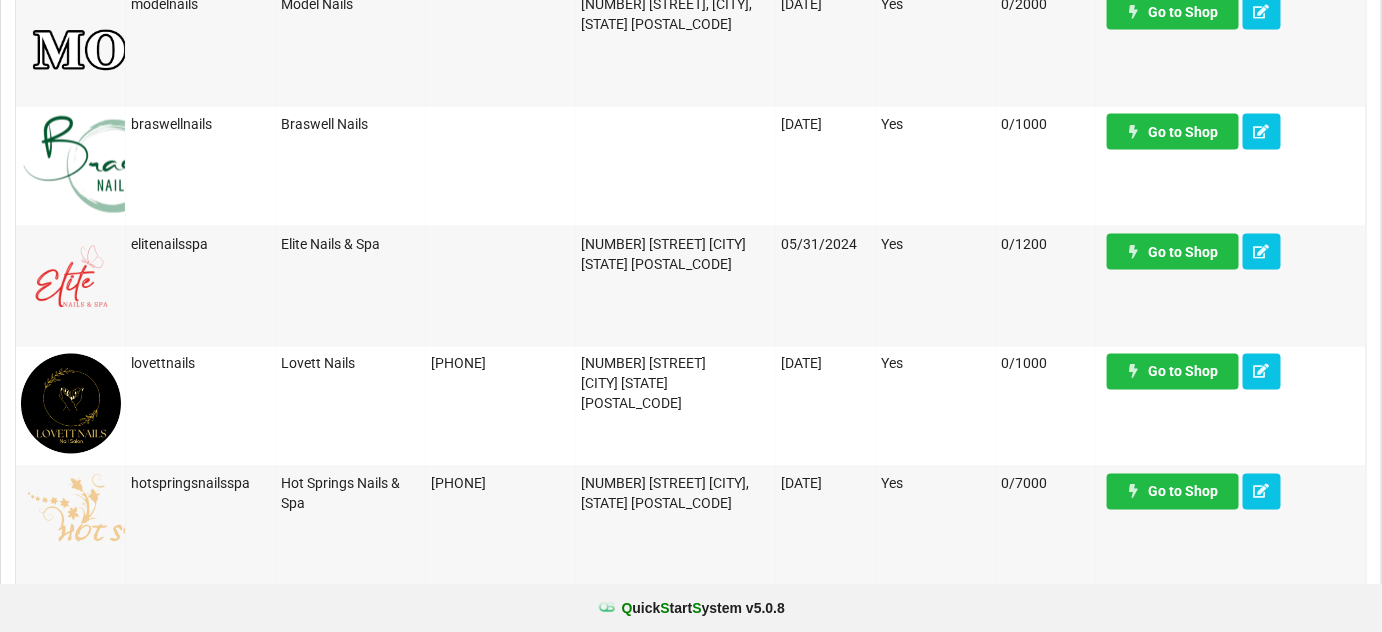 scroll, scrollTop: 1090, scrollLeft: 0, axis: vertical 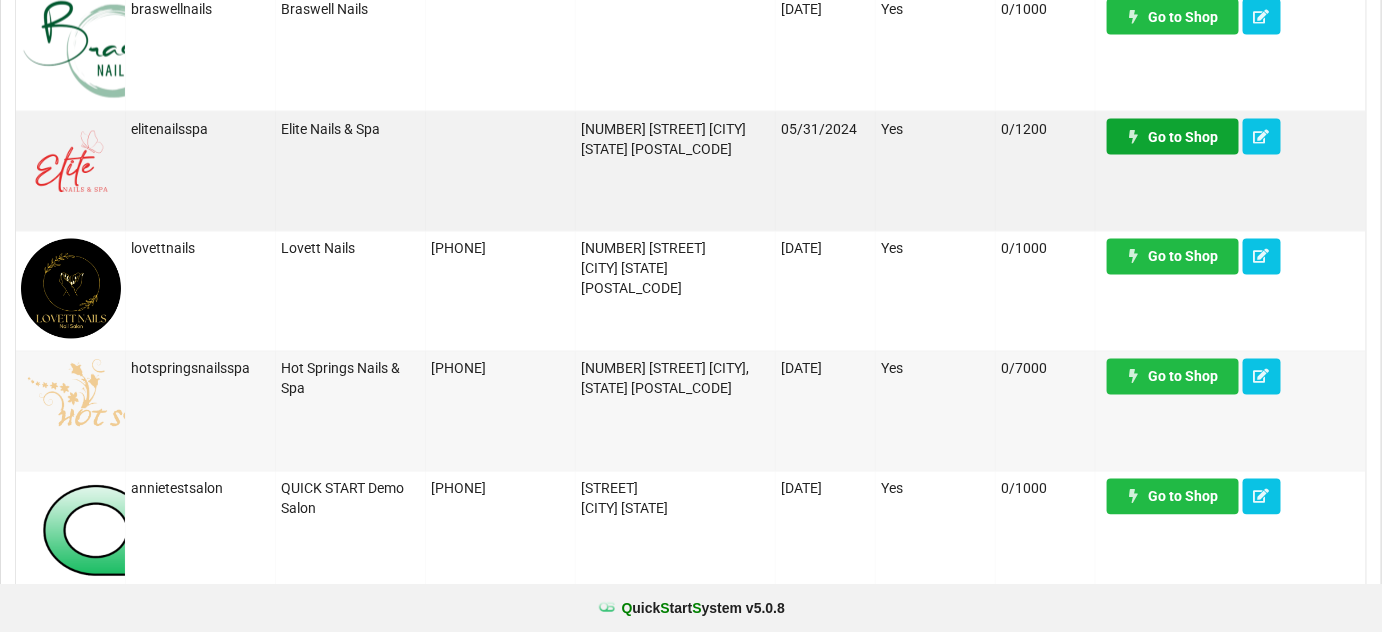 click on "Go to Shop" at bounding box center (1173, 137) 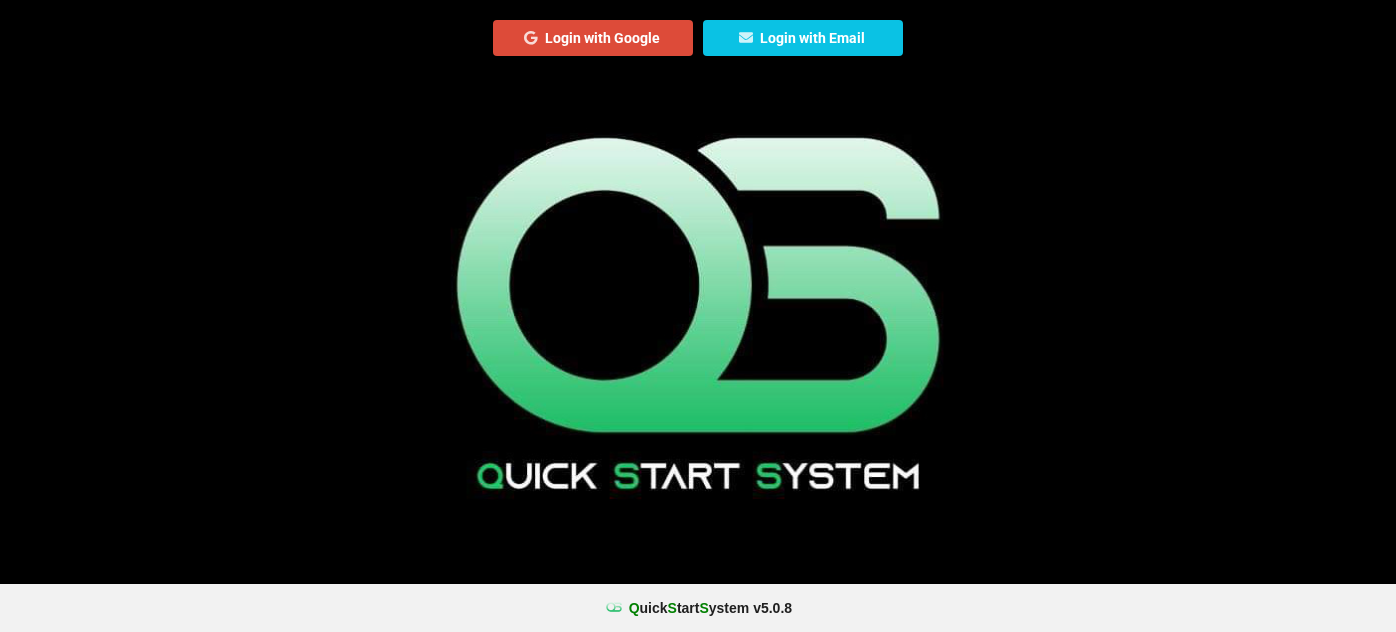 scroll, scrollTop: 0, scrollLeft: 0, axis: both 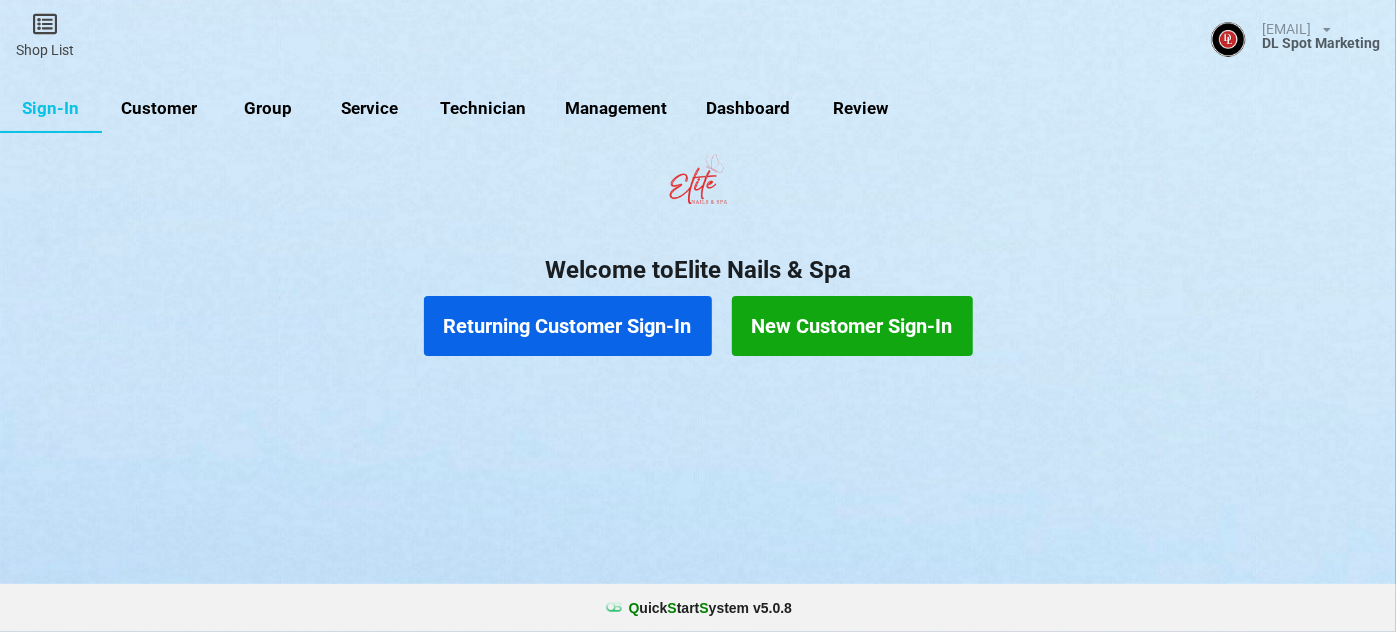 click on "Customer" at bounding box center (159, 109) 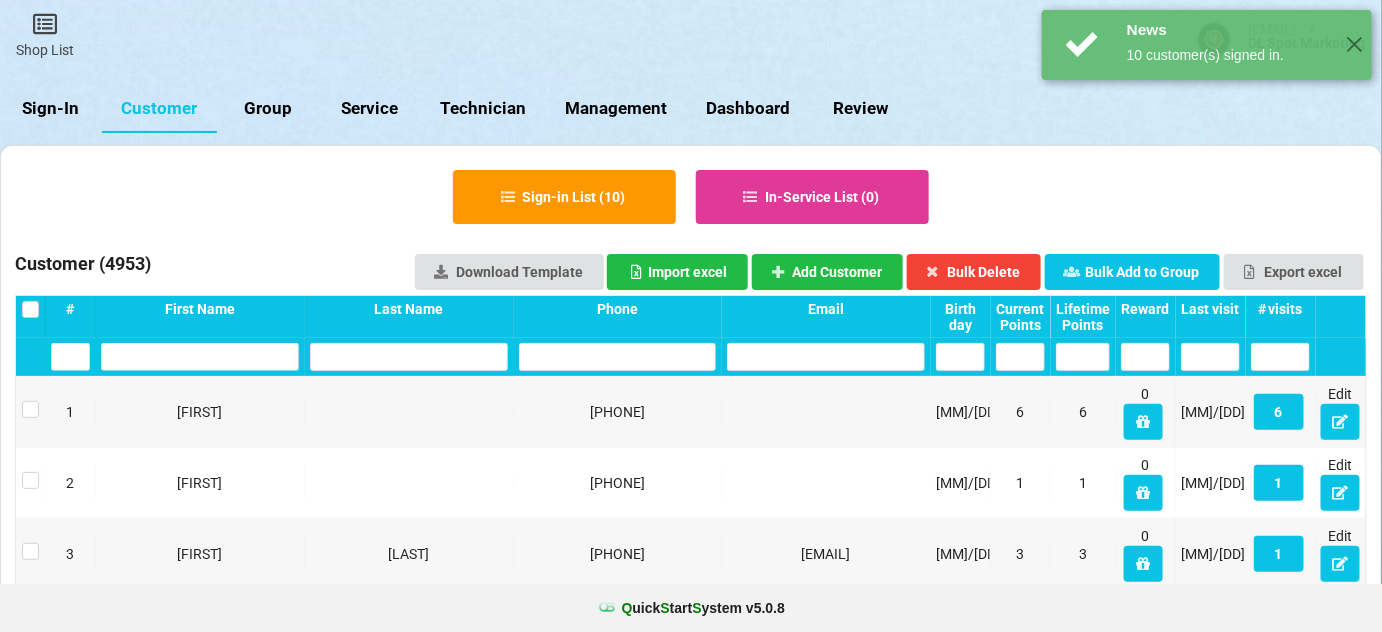 click on "Last visit" at bounding box center [1210, 309] 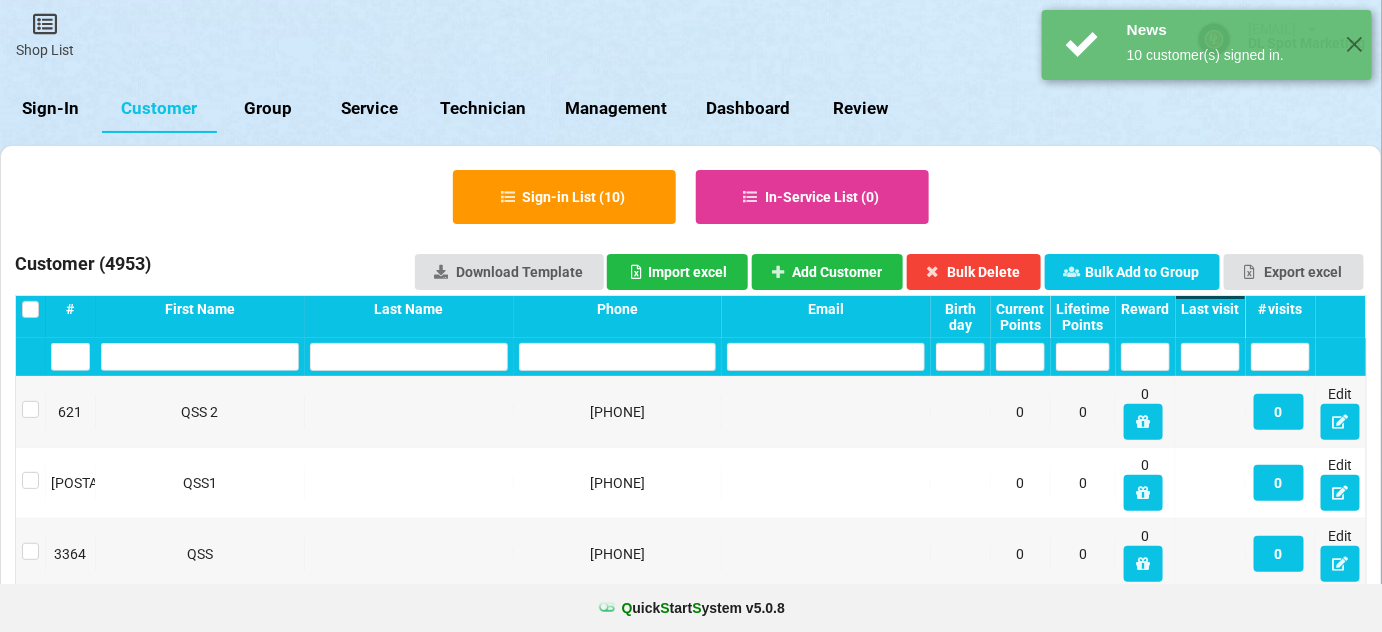 click on "Last visit" at bounding box center [1210, 309] 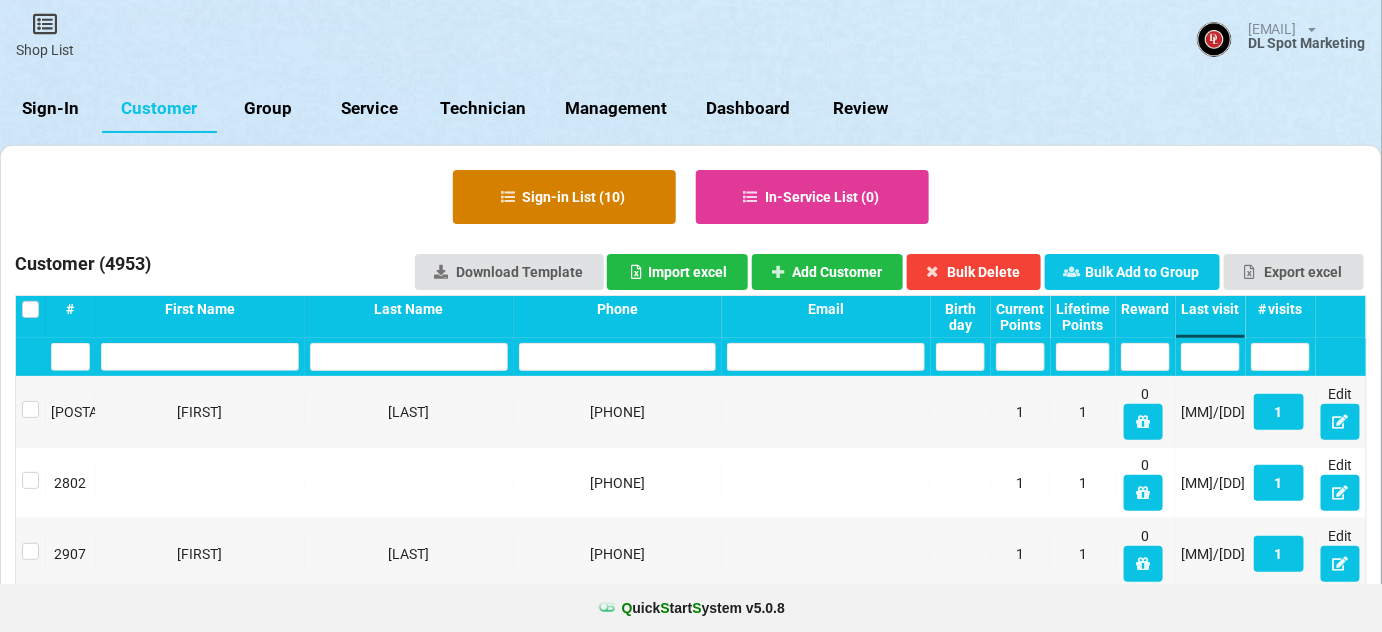 click on "Sign-in List ( 10 )" at bounding box center (564, 197) 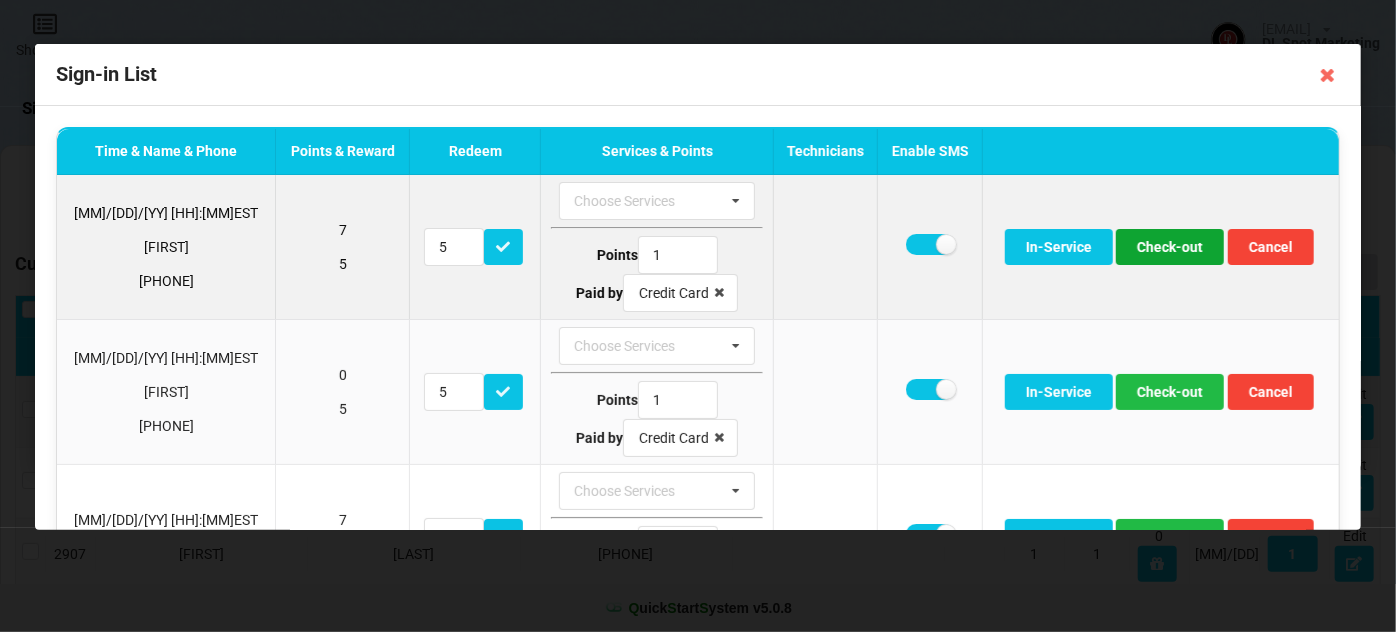 click on "Check-out" at bounding box center [1170, 247] 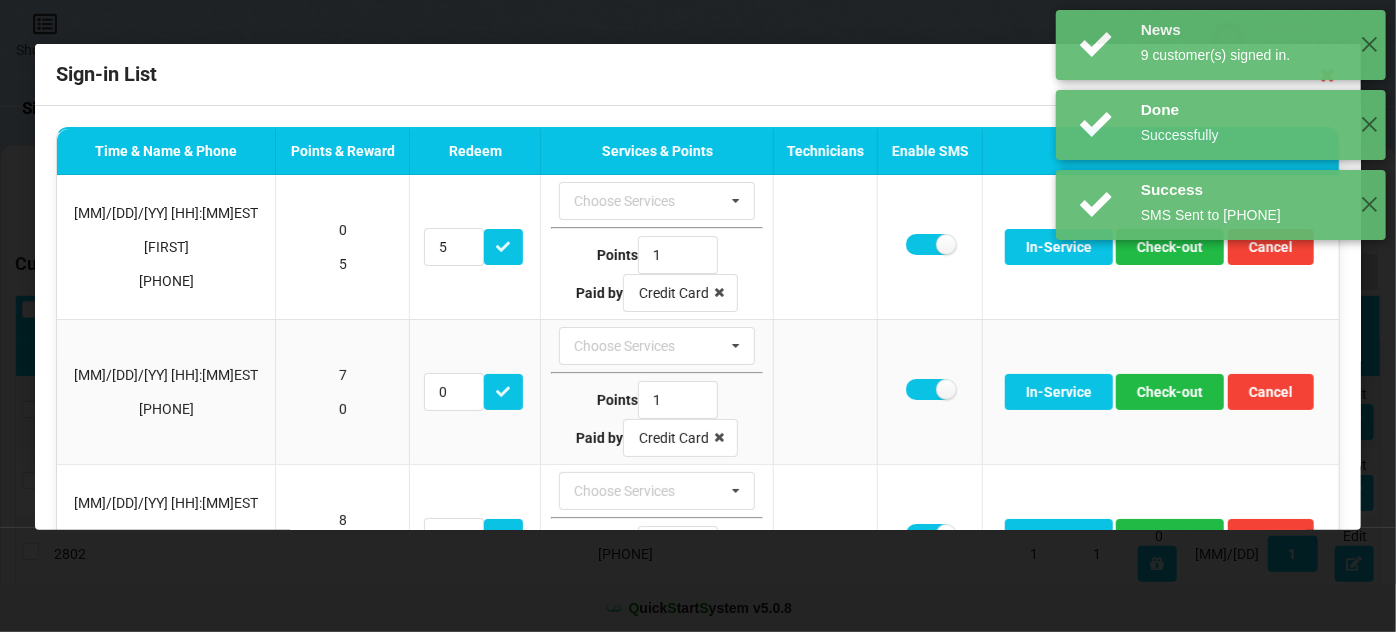 click on "News 9 customer(s) signed in. ✕ Done Successfully ✕ Success SMS Sent to +13212978374 ✕" at bounding box center [1221, 125] 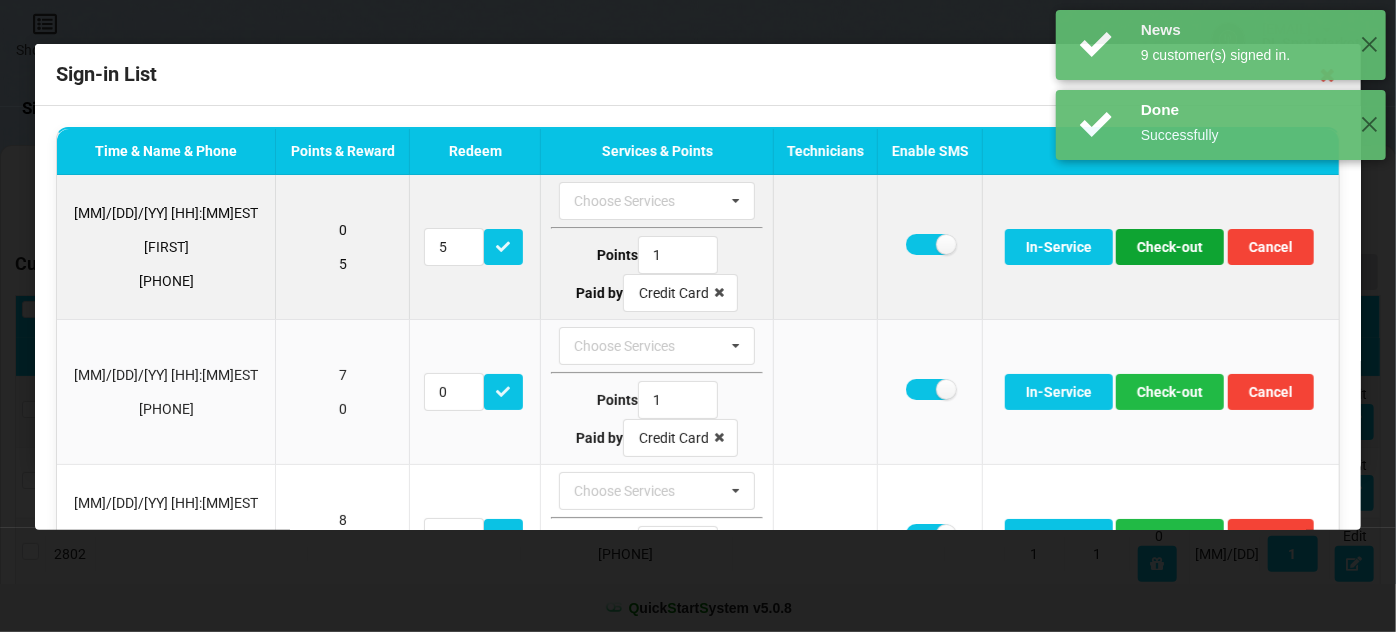 click on "Check-out" at bounding box center [1170, 247] 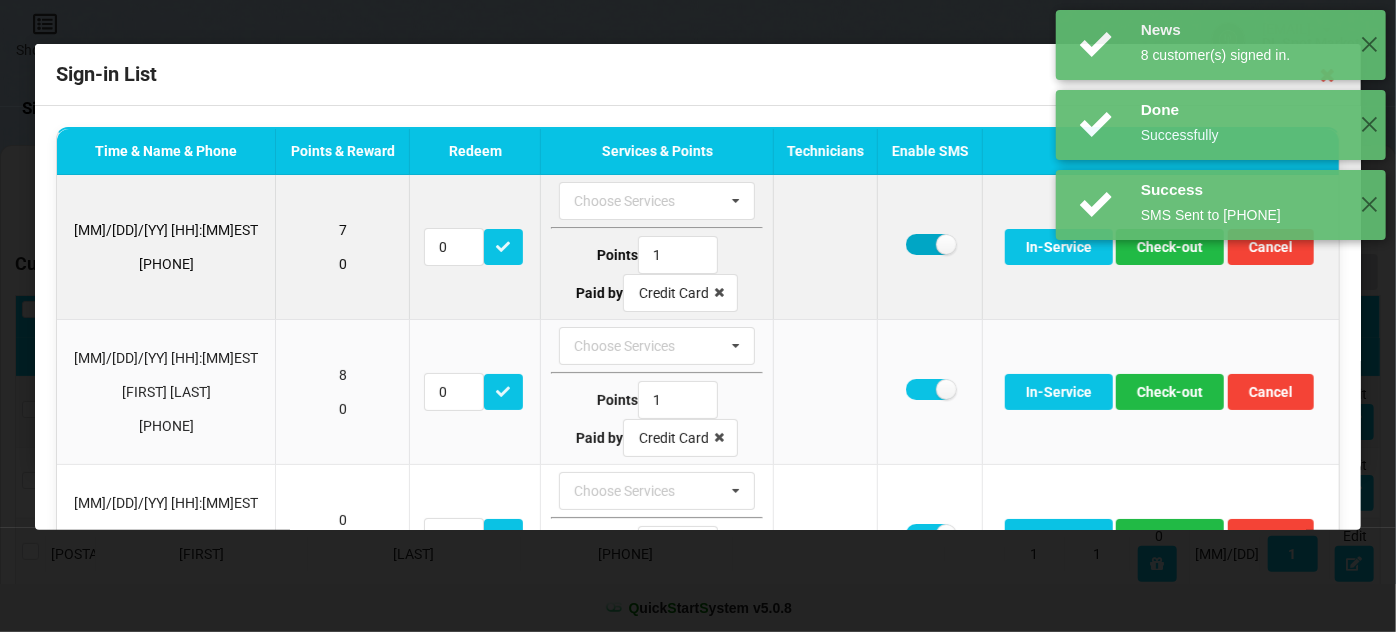 click at bounding box center [930, 244] 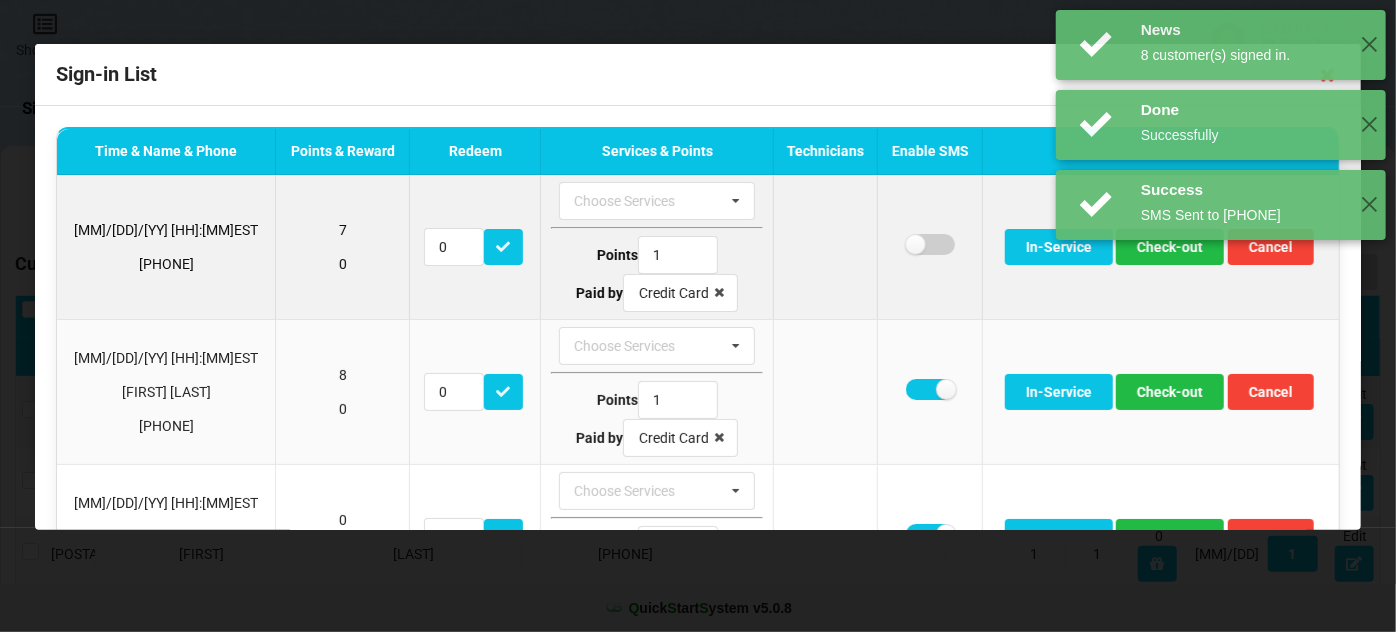 checkbox on "false" 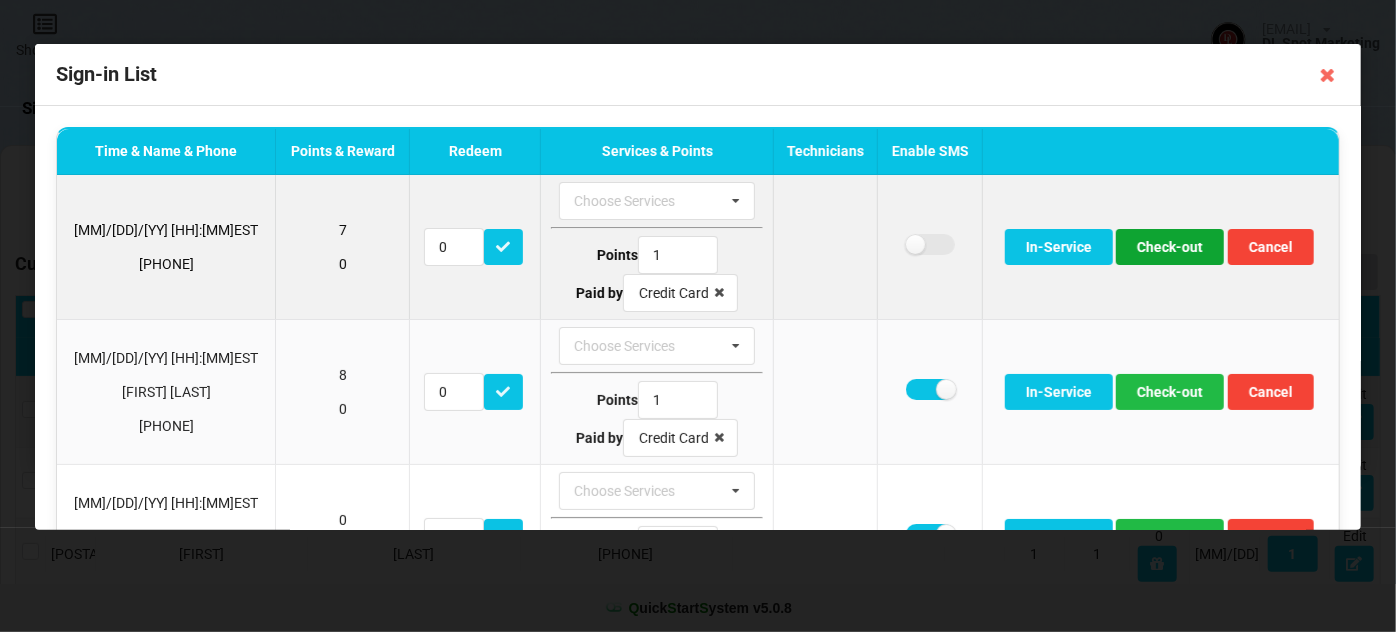 click on "Check-out" at bounding box center [1170, 247] 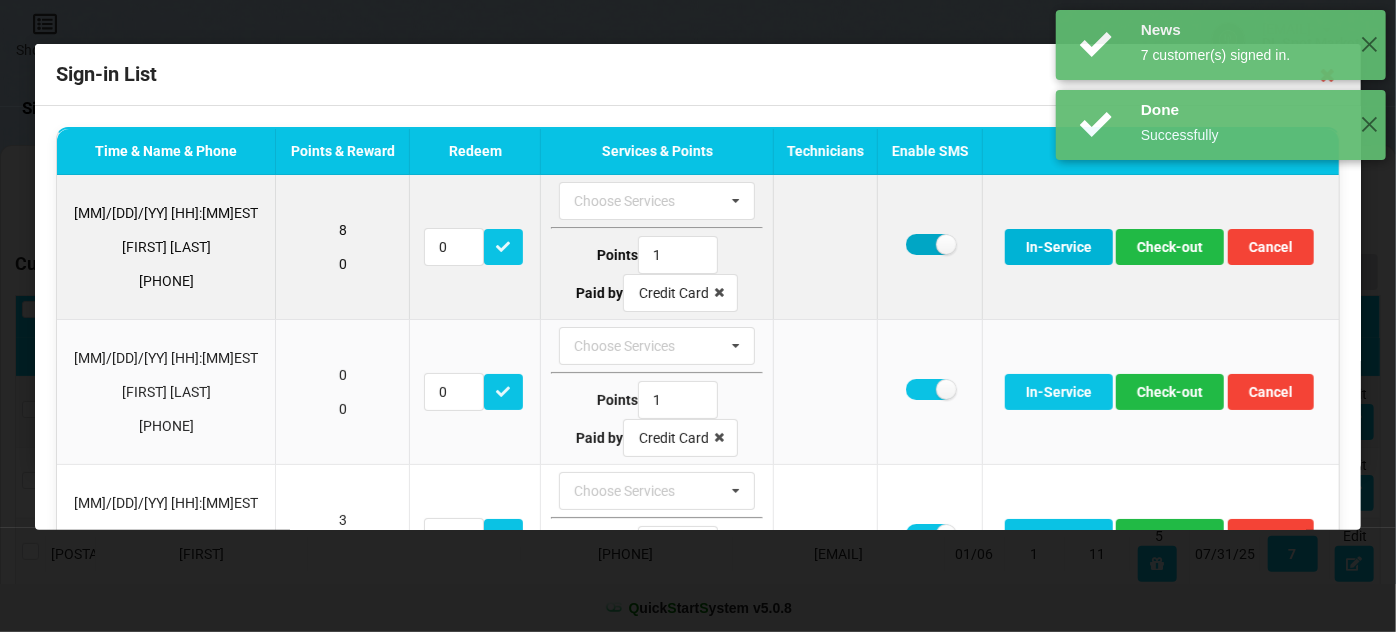 drag, startPoint x: 896, startPoint y: 242, endPoint x: 1005, endPoint y: 242, distance: 109 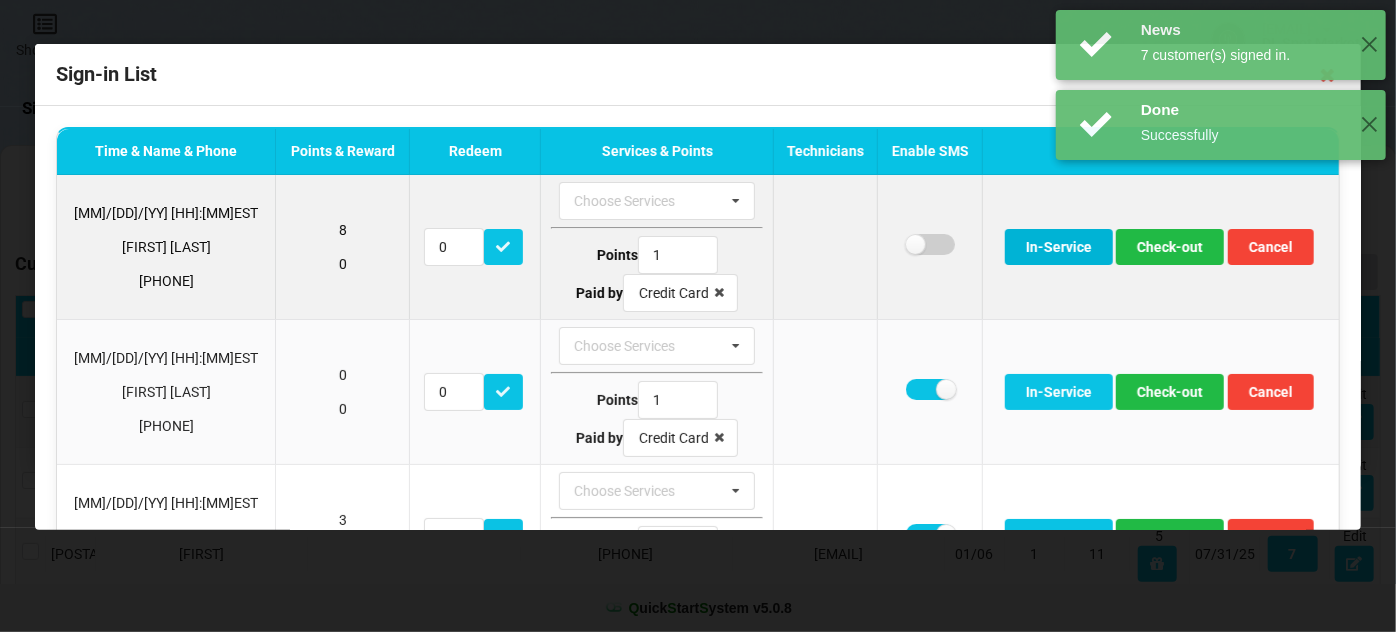 checkbox on "false" 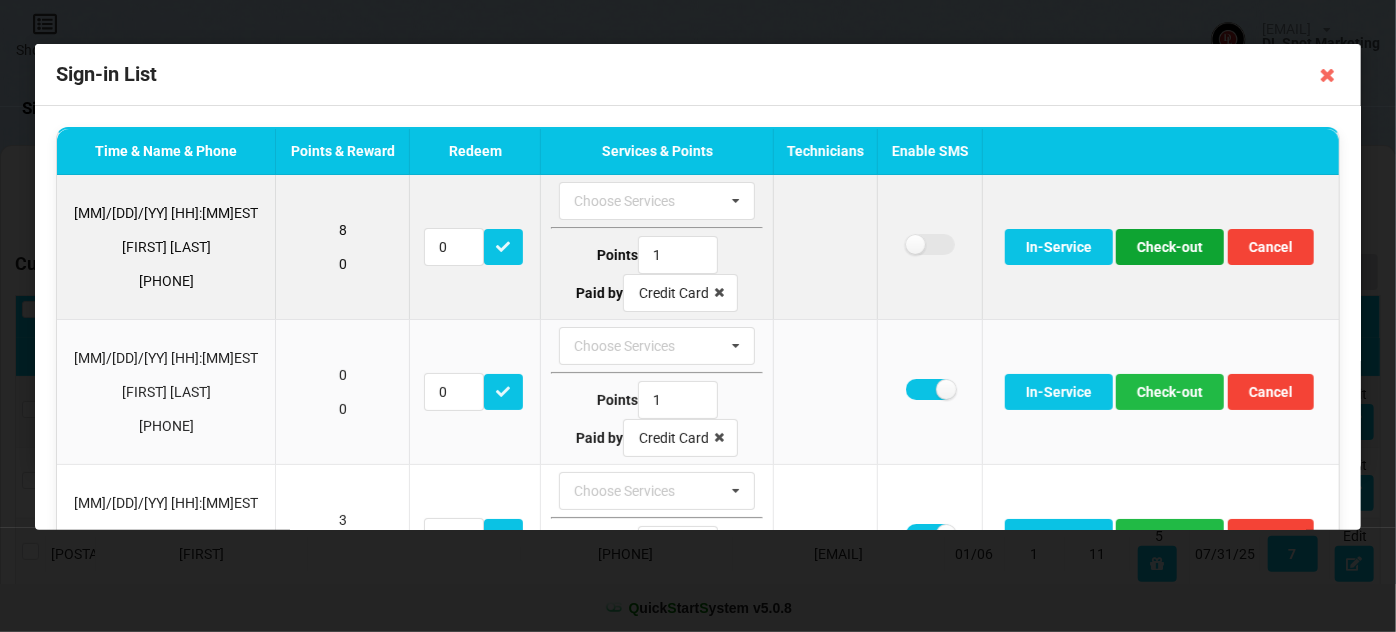 click on "Check-out" at bounding box center (1170, 247) 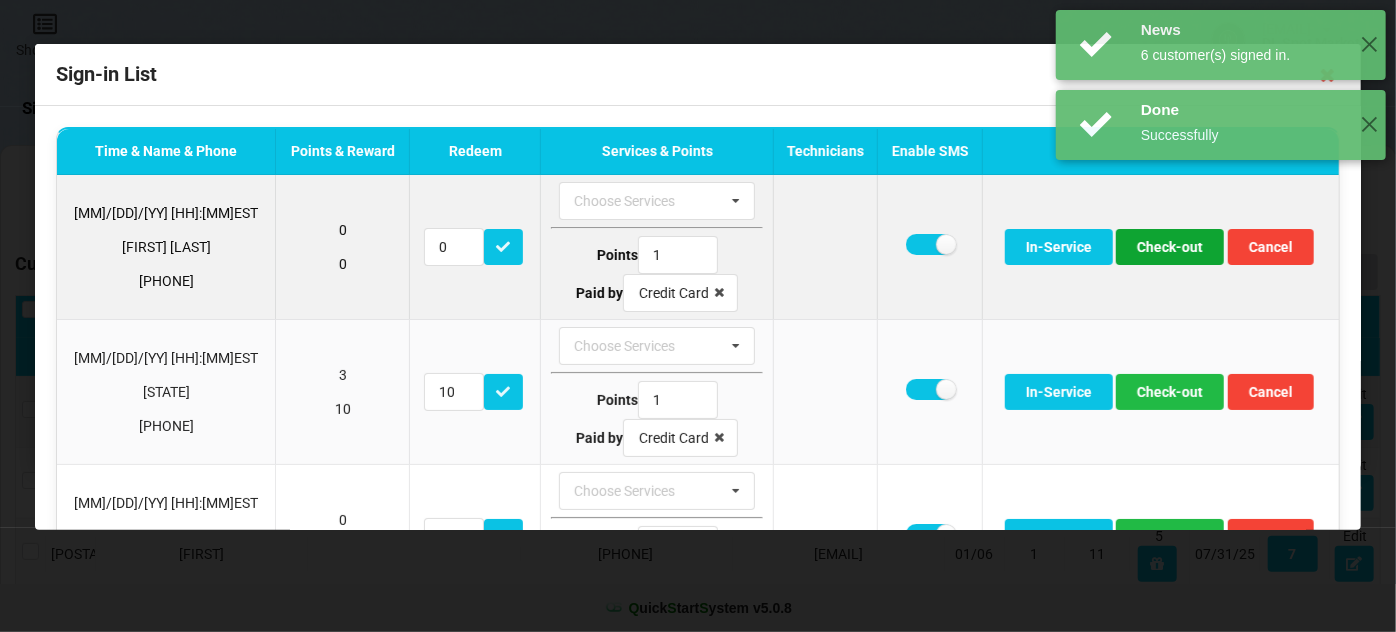 click on "Check-out" at bounding box center (1170, 247) 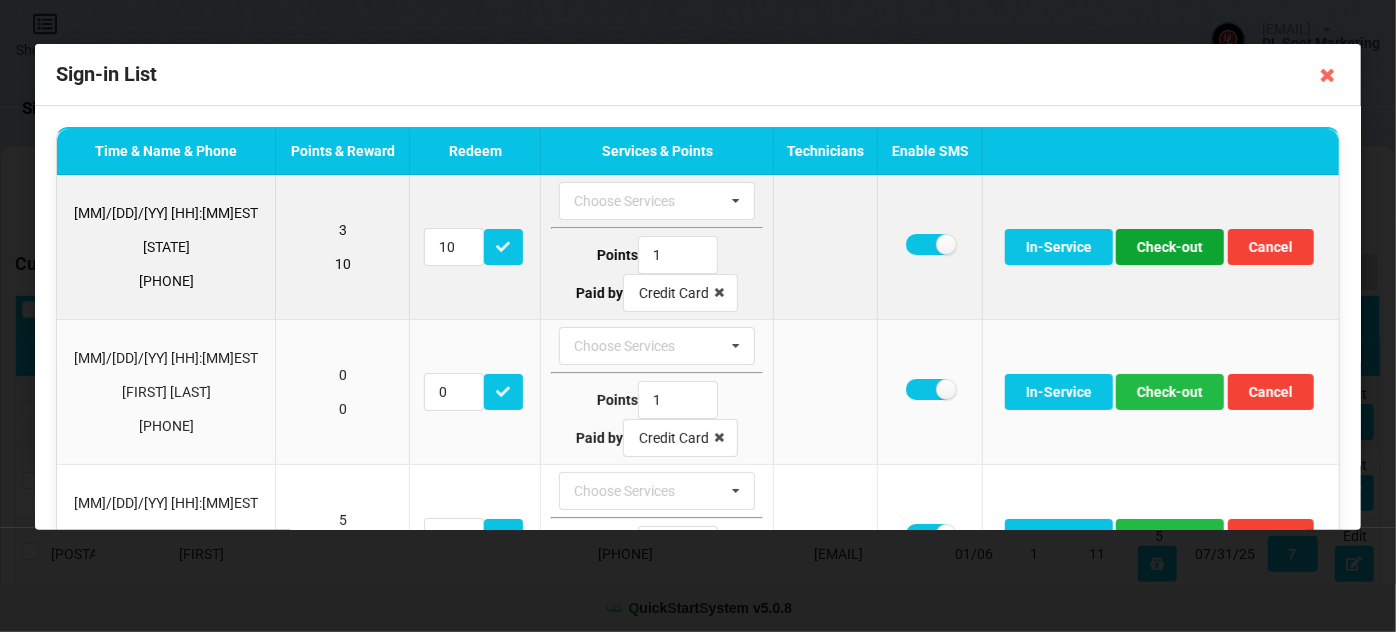 click on "Check-out" at bounding box center (1170, 247) 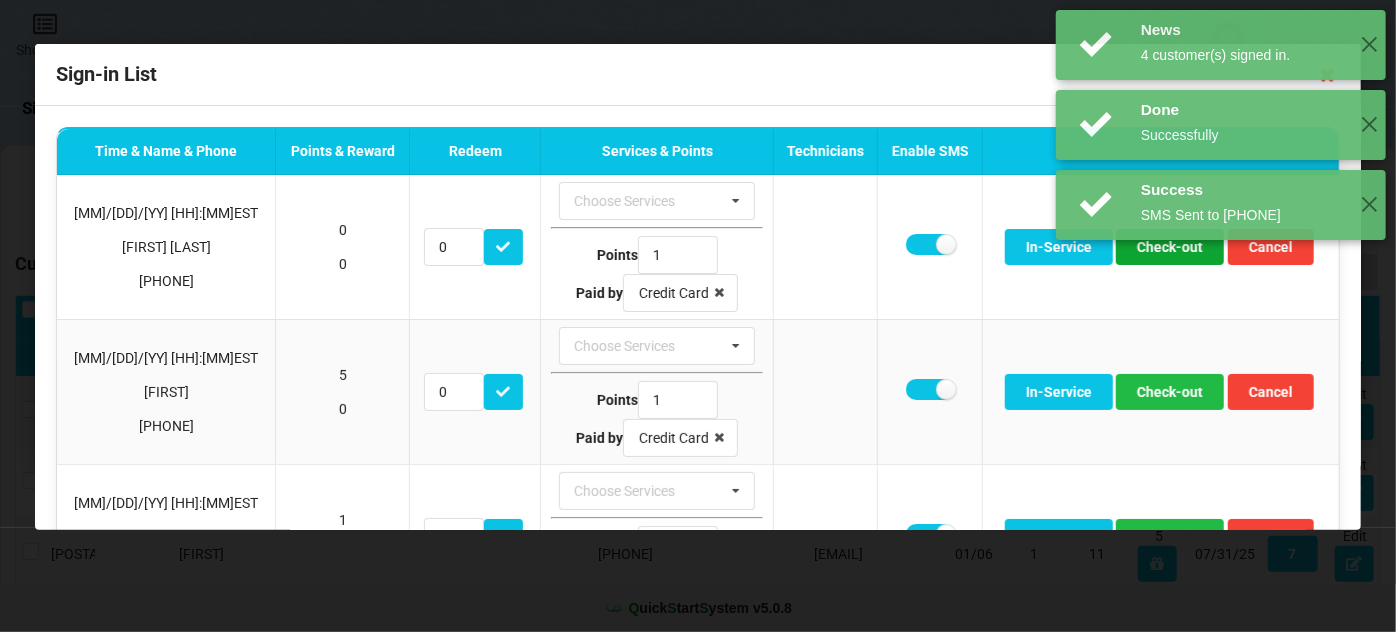 click on "Check-out" at bounding box center (1170, 247) 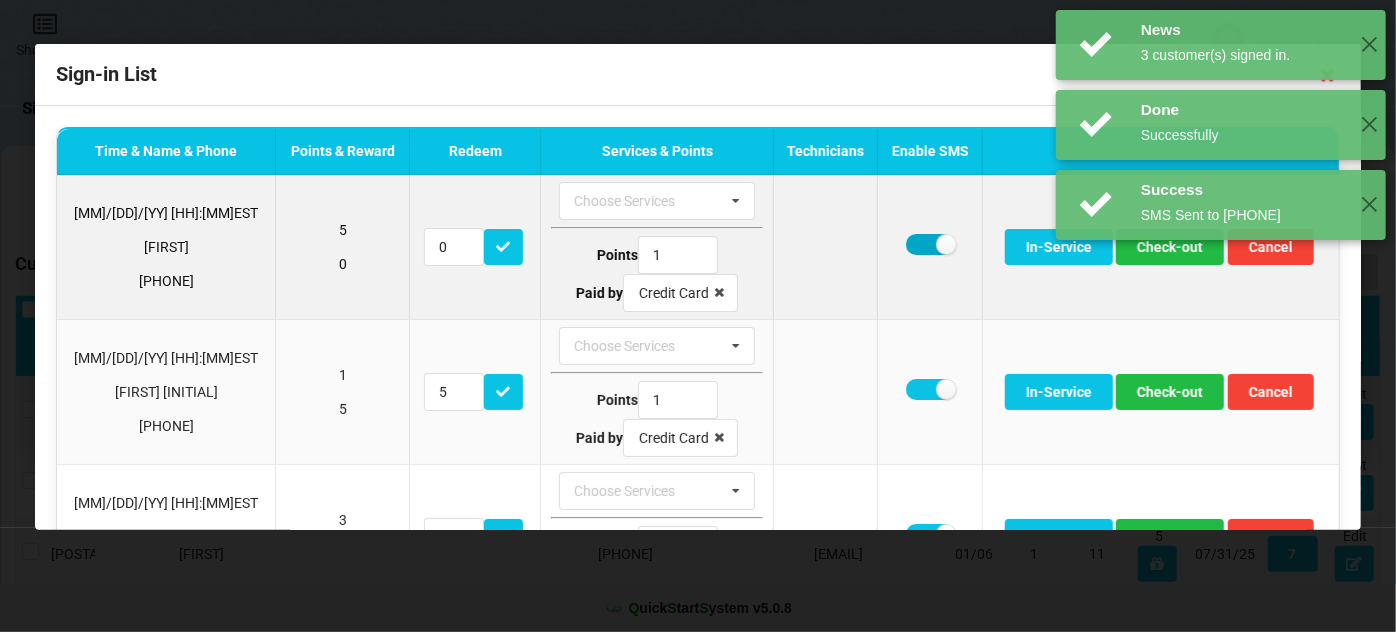 click at bounding box center (930, 244) 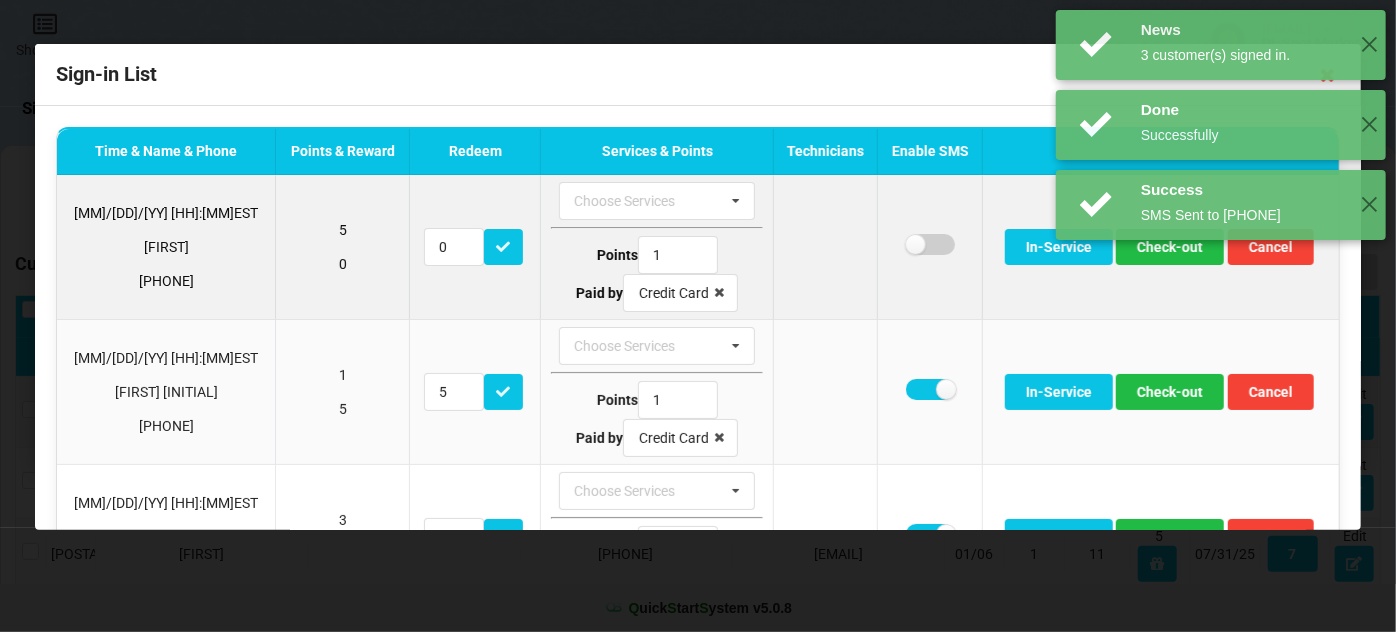 checkbox on "false" 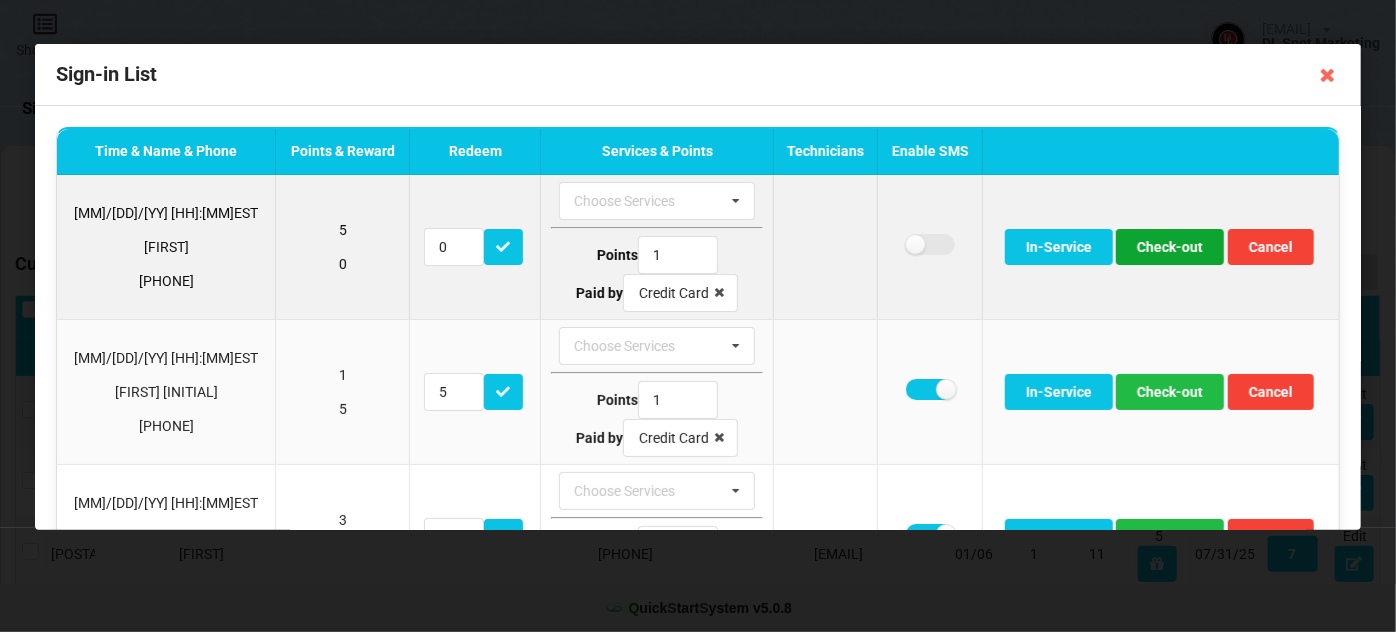 click on "Check-out" at bounding box center [1170, 247] 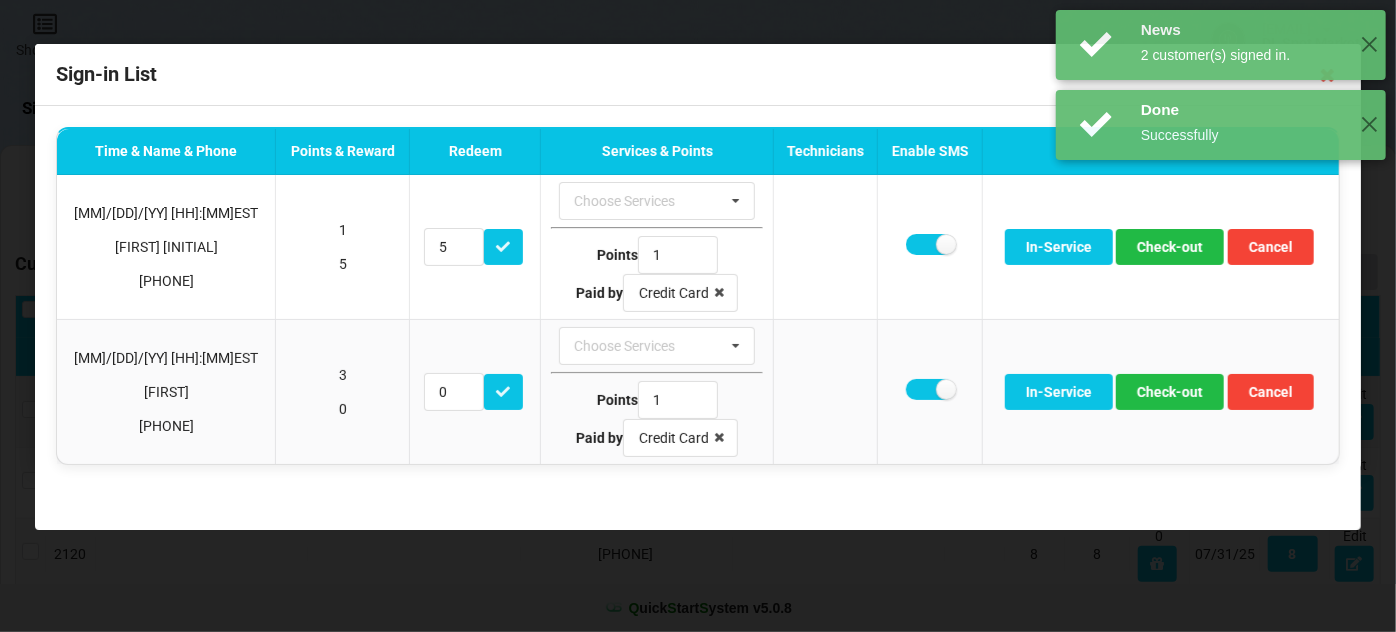 click on "Success SMS Sent to +18455424058 ✕" at bounding box center [1221, 285] 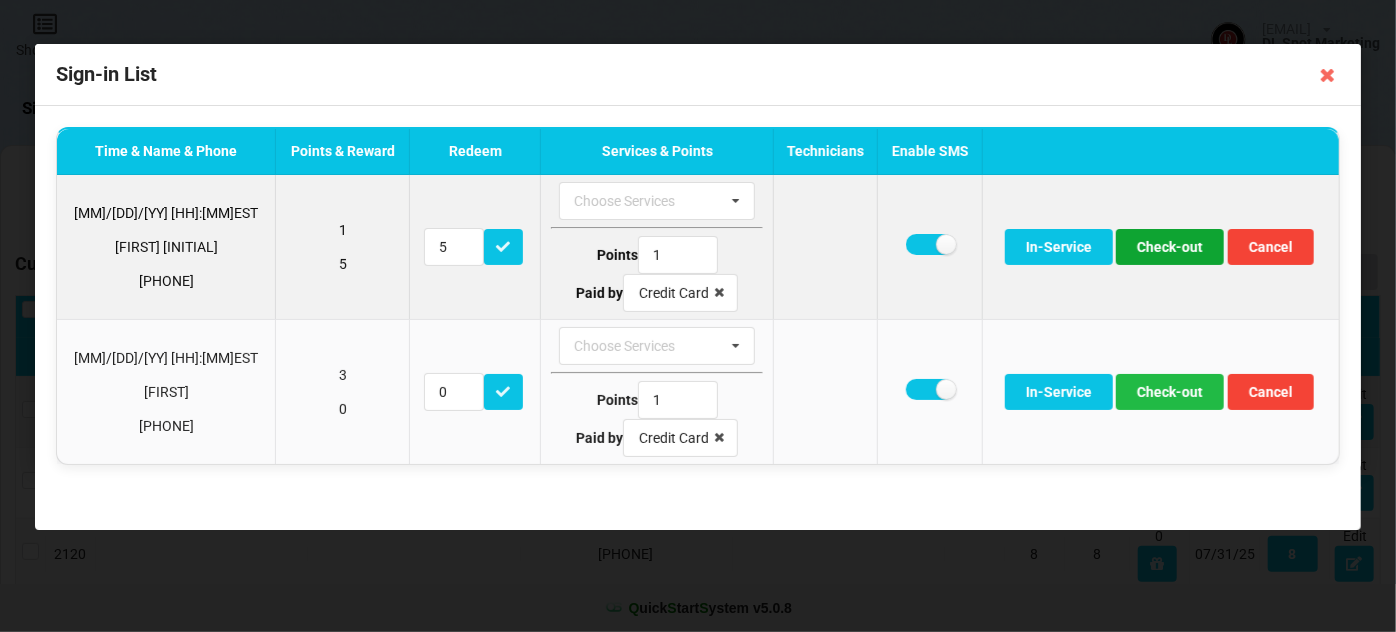 click on "Check-out" at bounding box center (1170, 247) 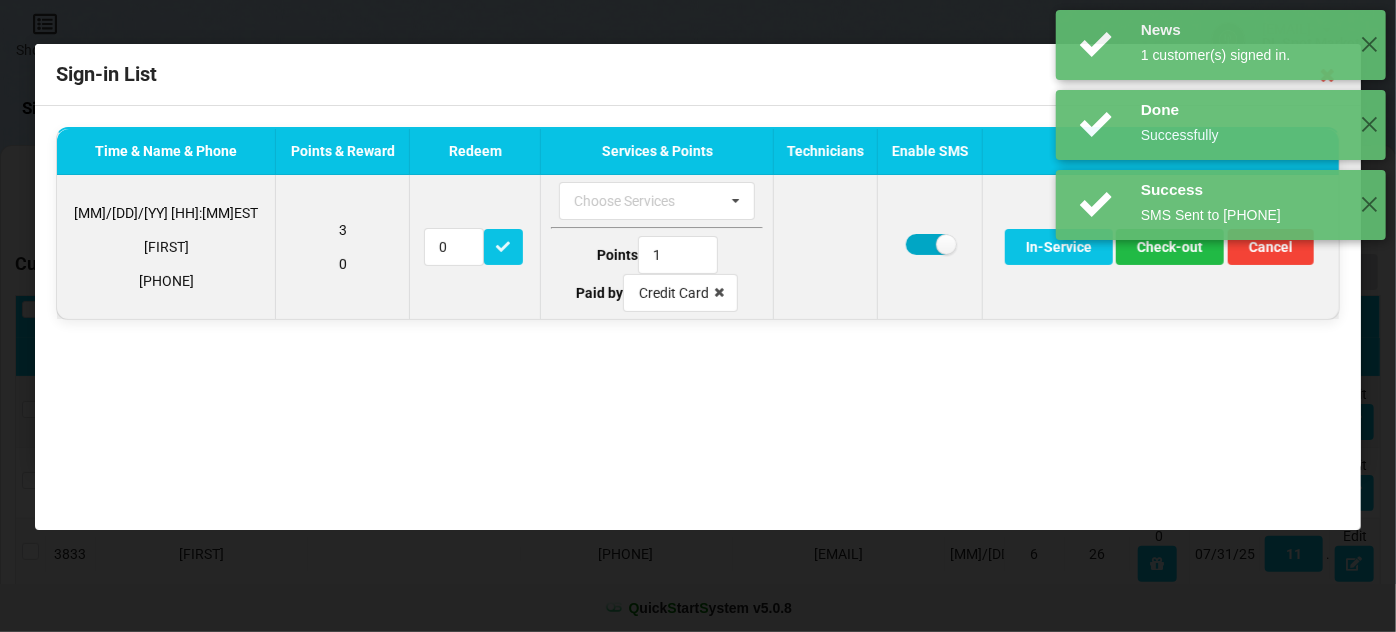 click at bounding box center [930, 244] 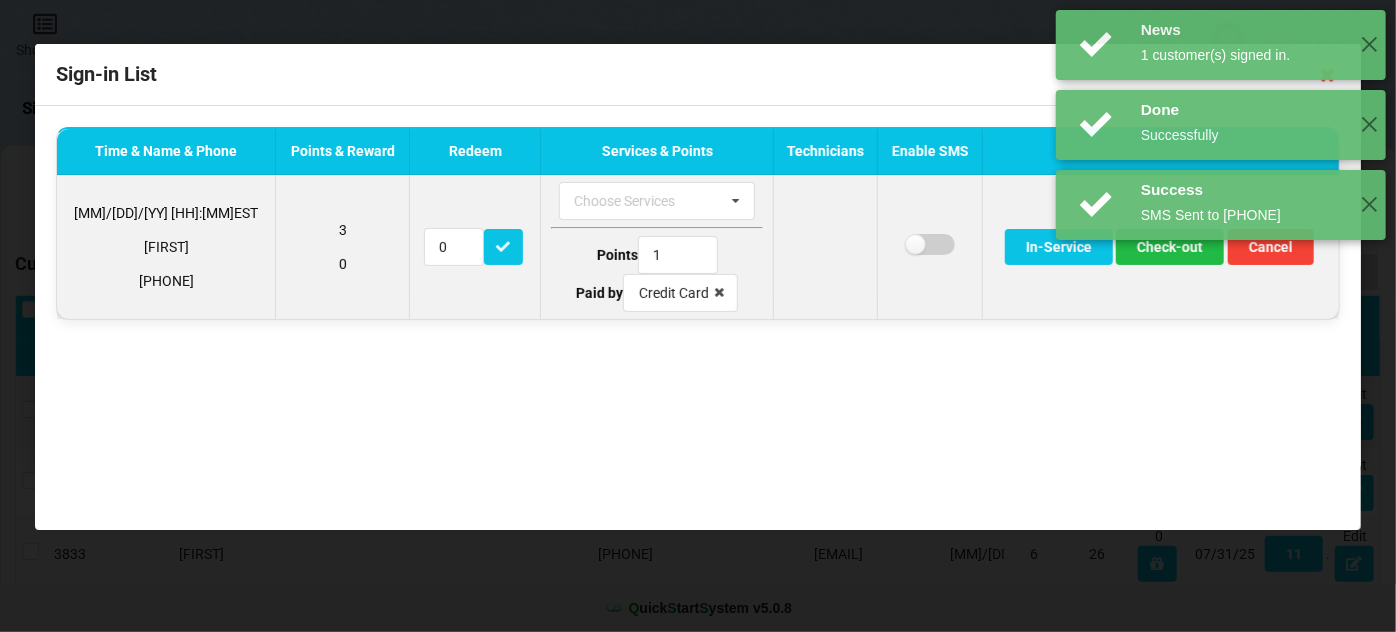 checkbox on "false" 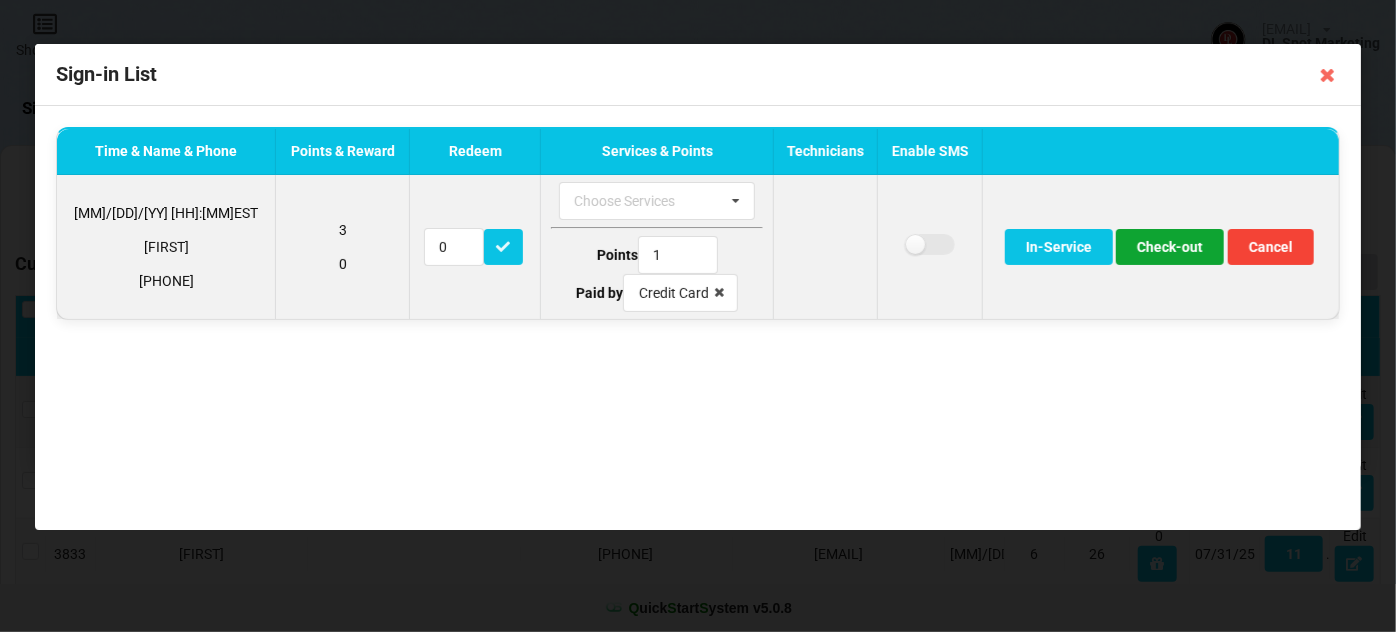 click on "Check-out" at bounding box center (1170, 247) 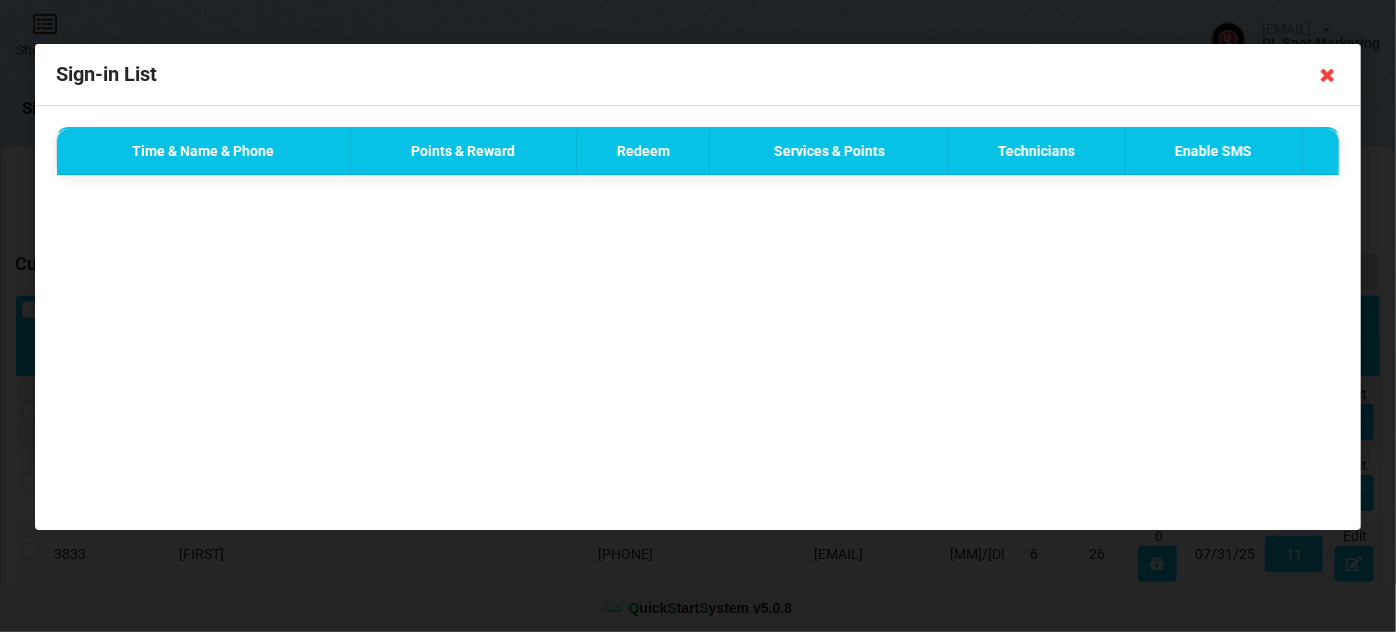 click at bounding box center [1328, 75] 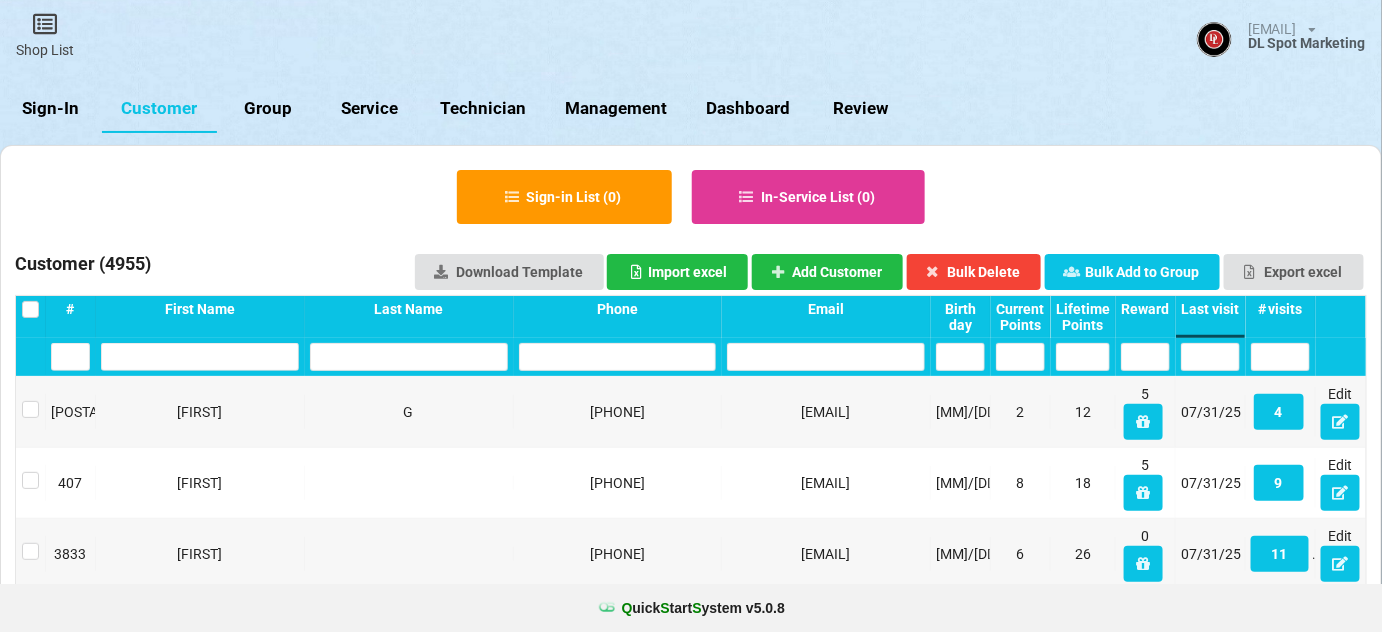 click on "Sign-In" at bounding box center (51, 109) 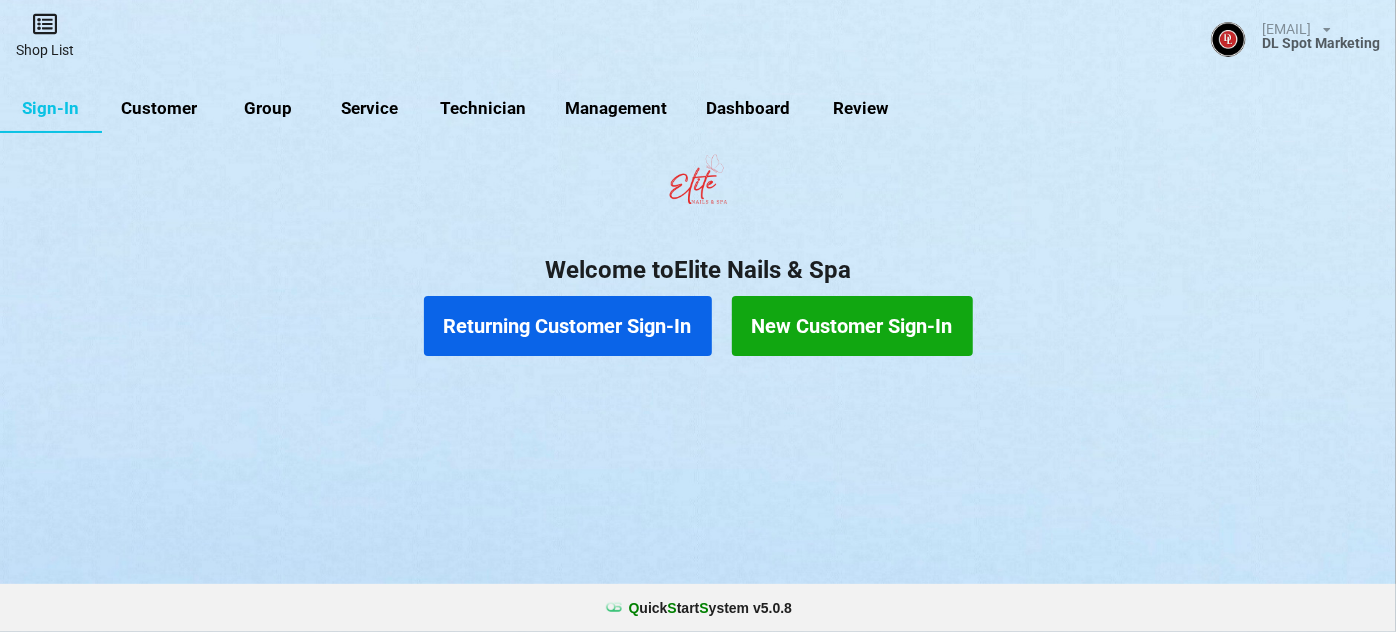click on "Shop List" at bounding box center [45, 35] 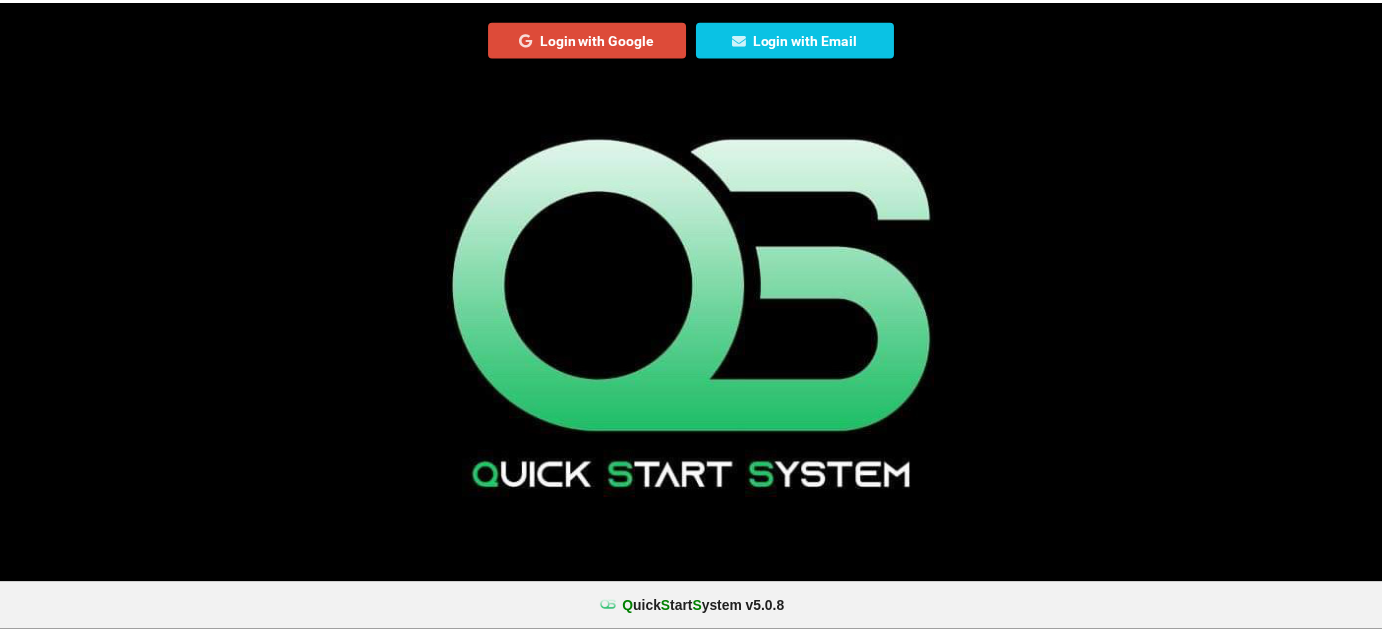 scroll, scrollTop: 0, scrollLeft: 0, axis: both 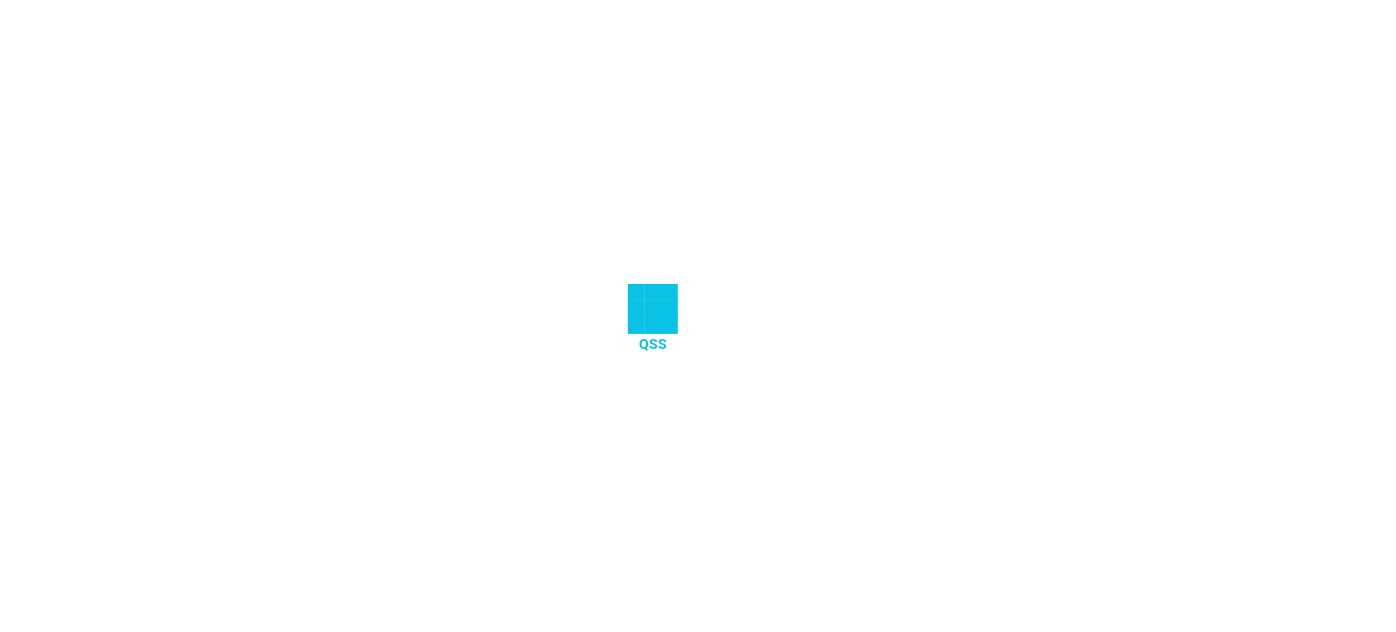 select on "25" 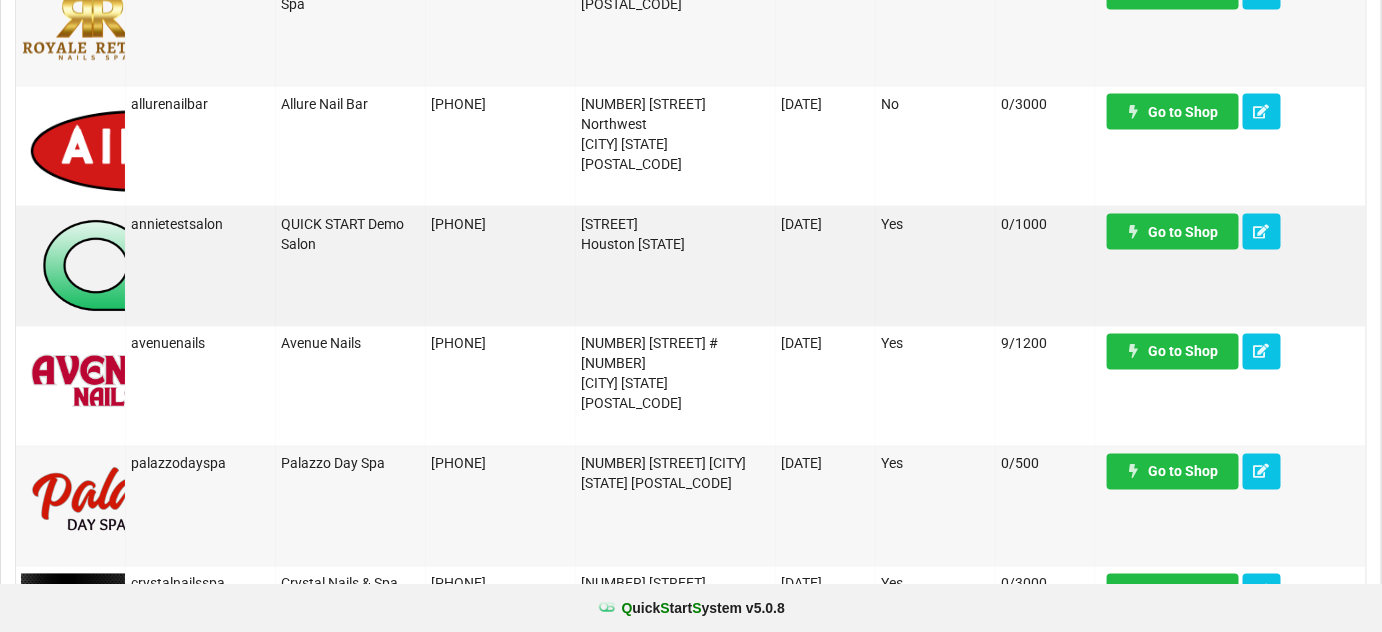 scroll, scrollTop: 1090, scrollLeft: 0, axis: vertical 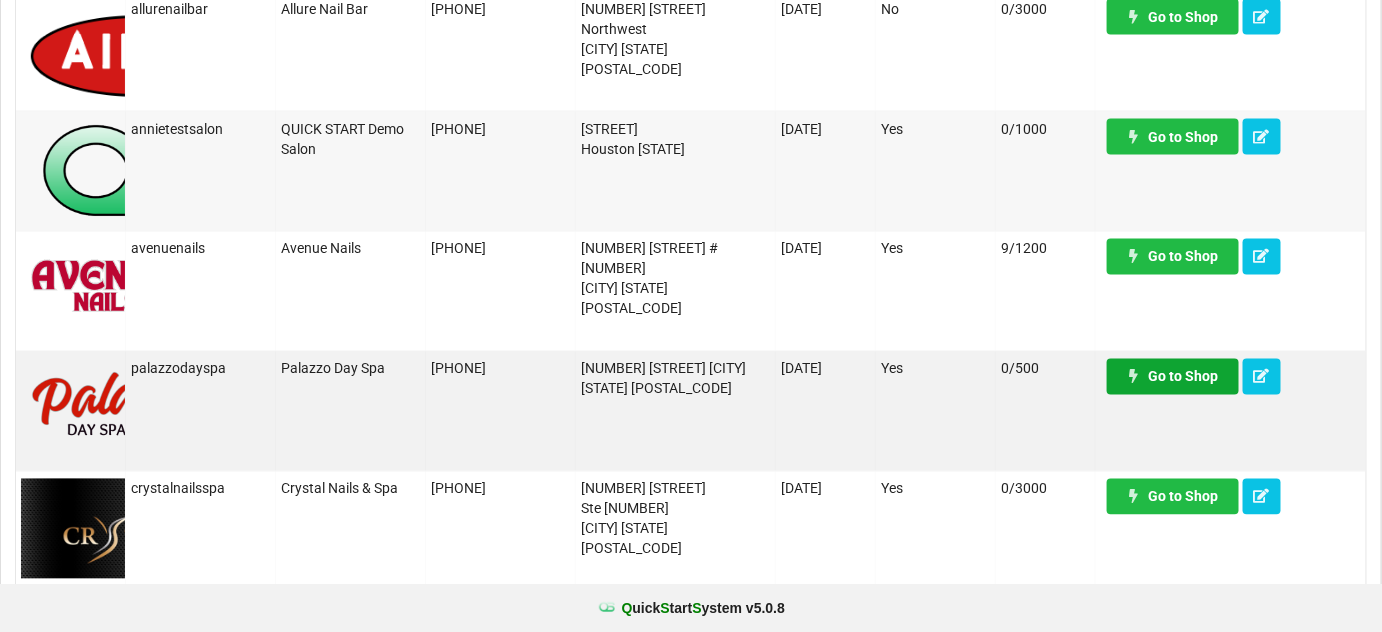 click on "Go to Shop" at bounding box center [1173, 377] 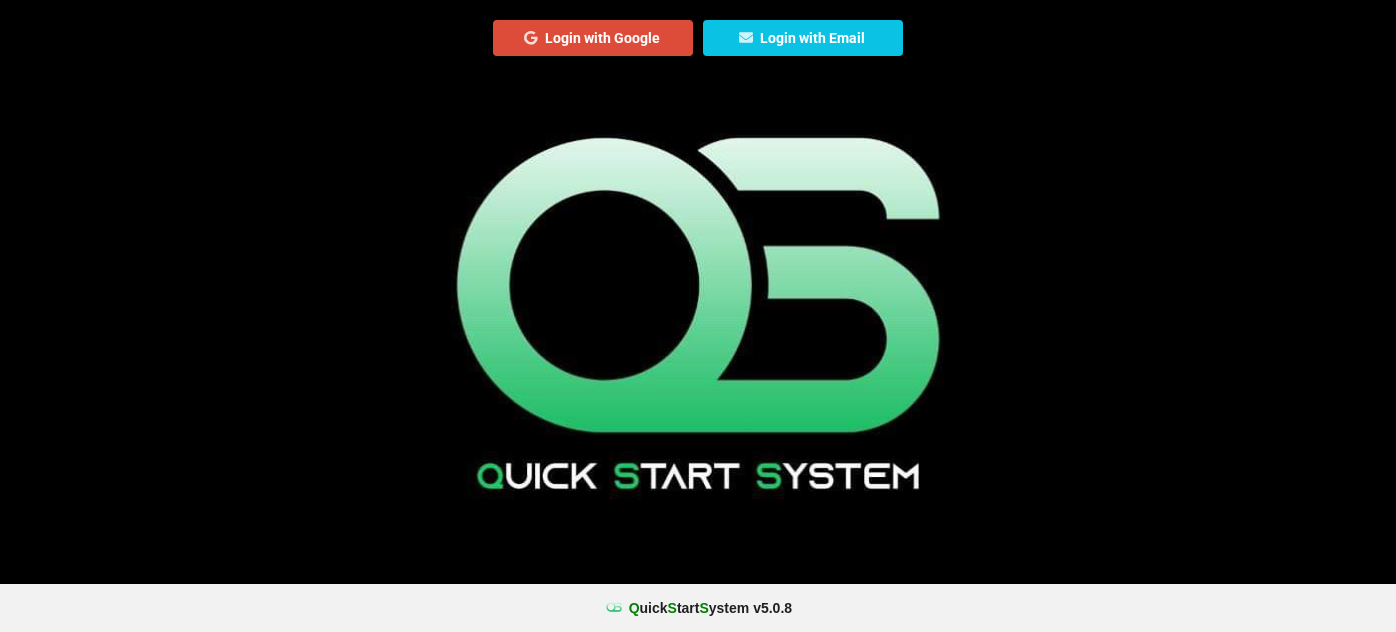 scroll, scrollTop: 0, scrollLeft: 0, axis: both 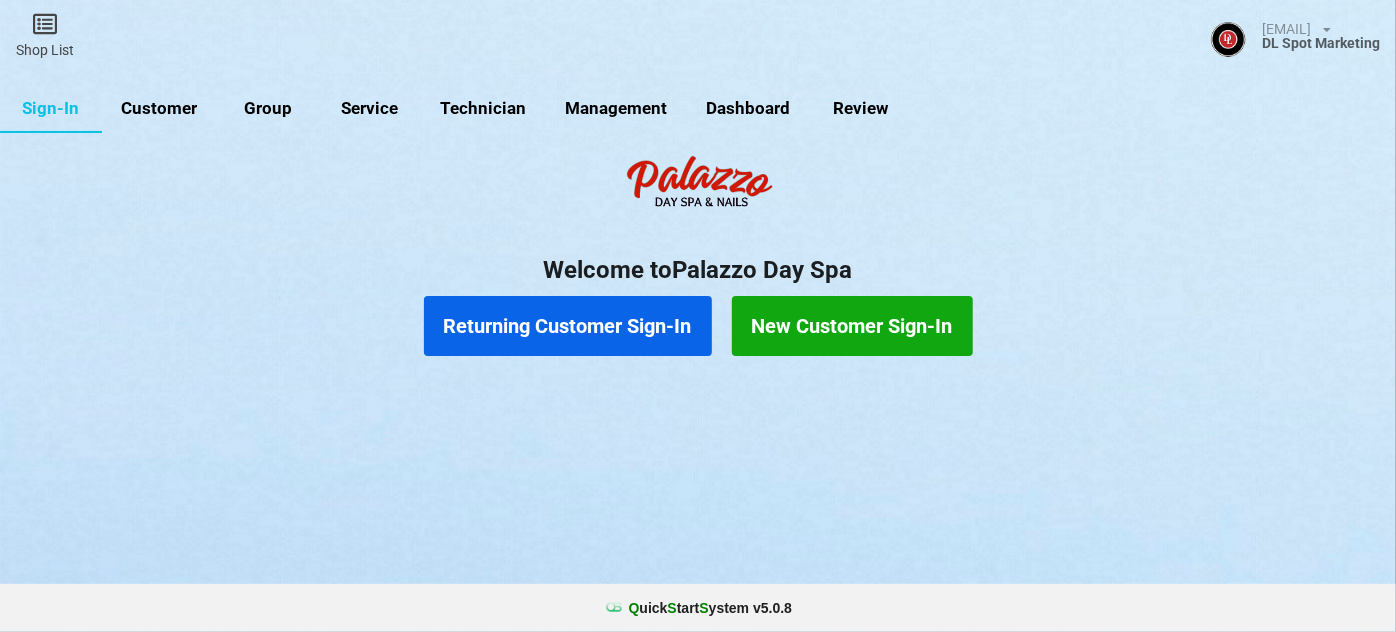 click on "Customer" at bounding box center [159, 109] 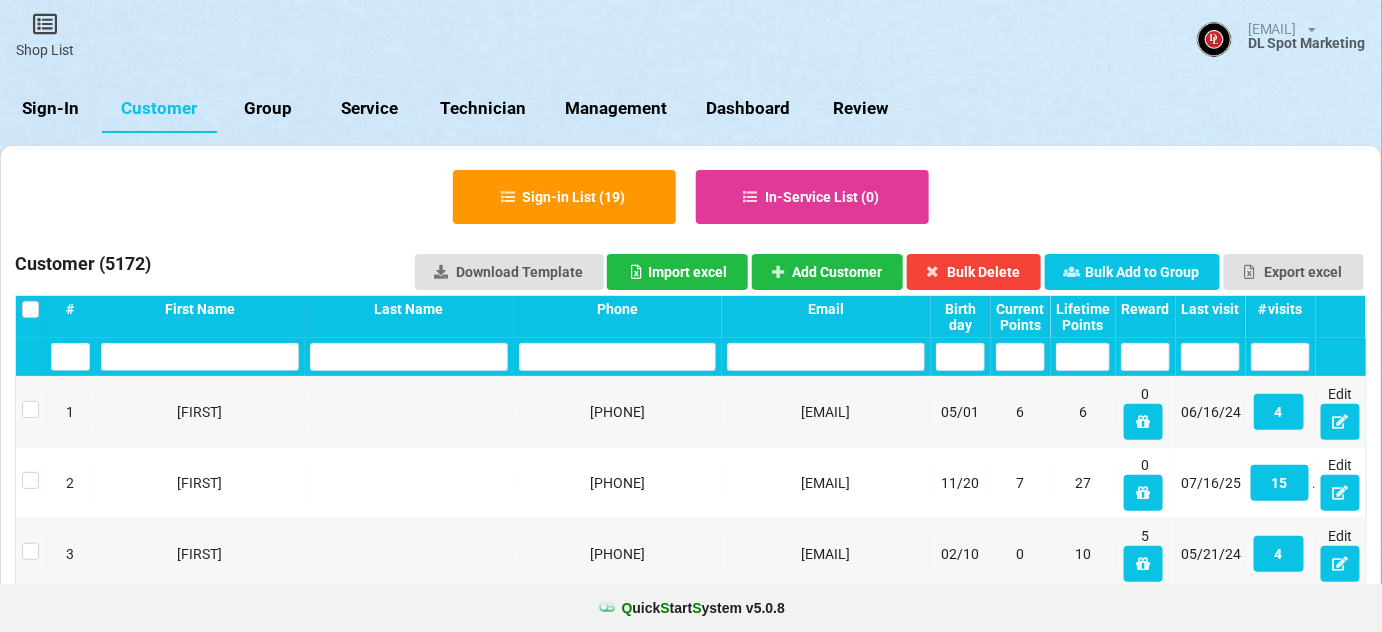 click on "Last visit" at bounding box center [1210, 309] 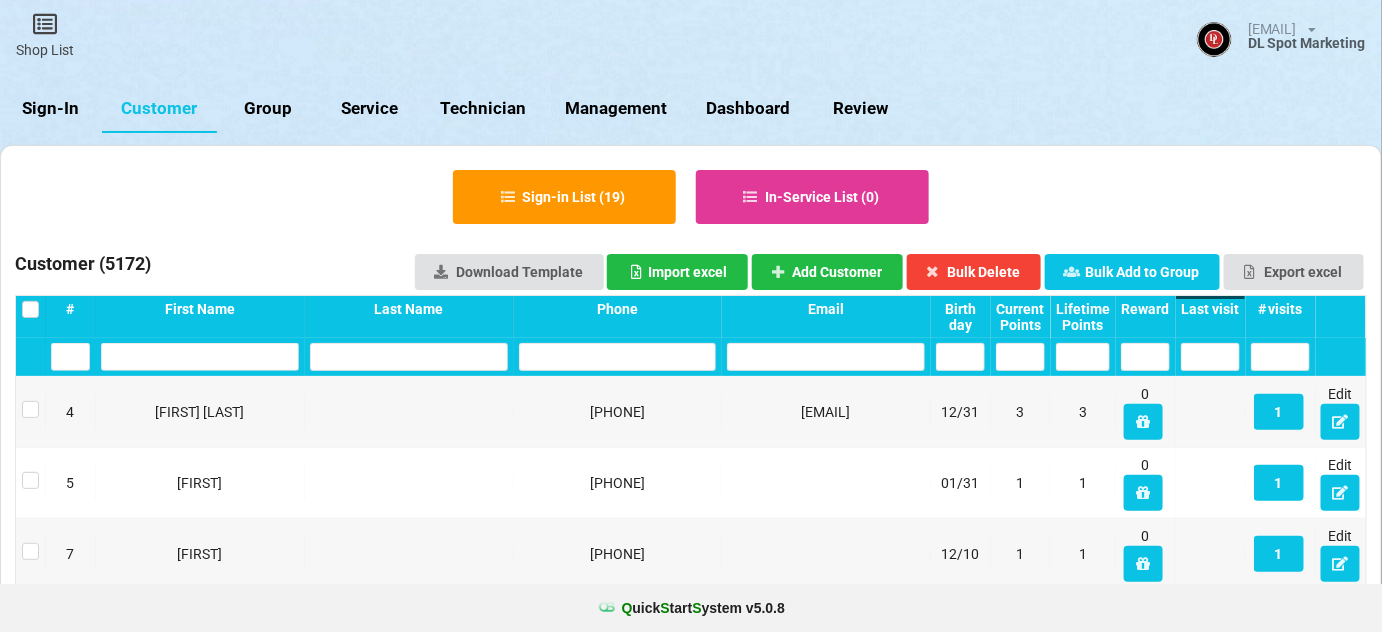 click on "Last visit" at bounding box center (1210, 309) 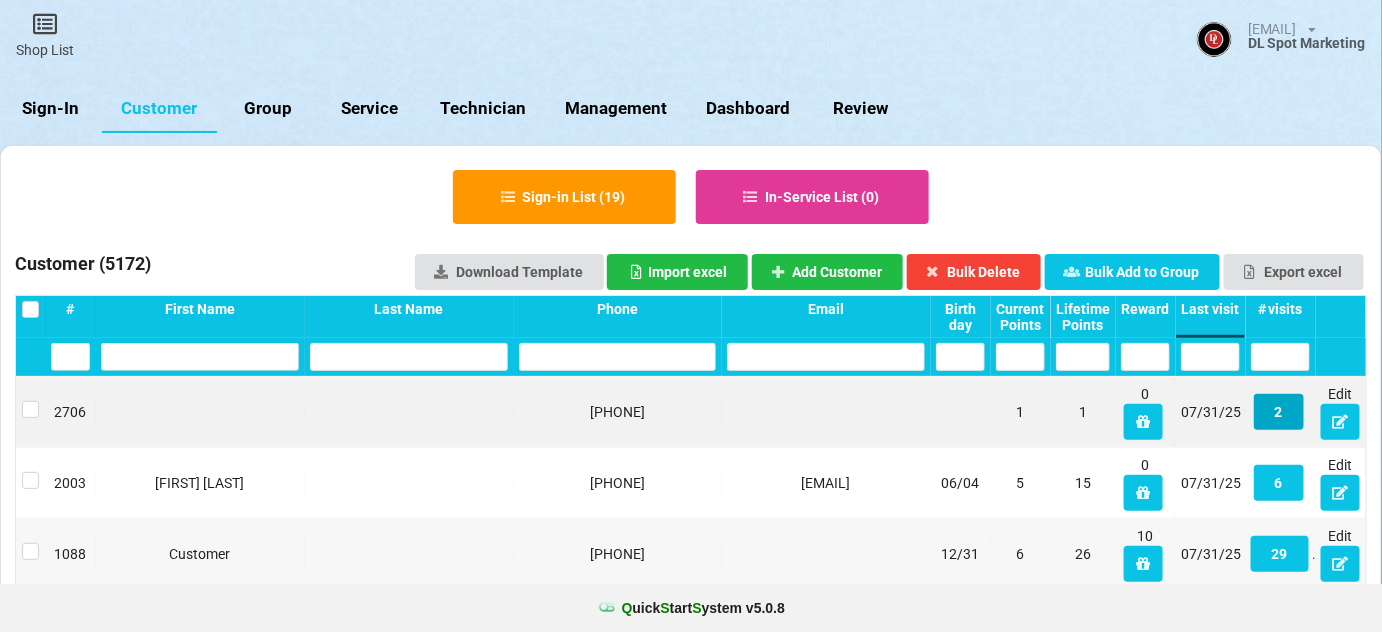 click on "2" at bounding box center [1279, 412] 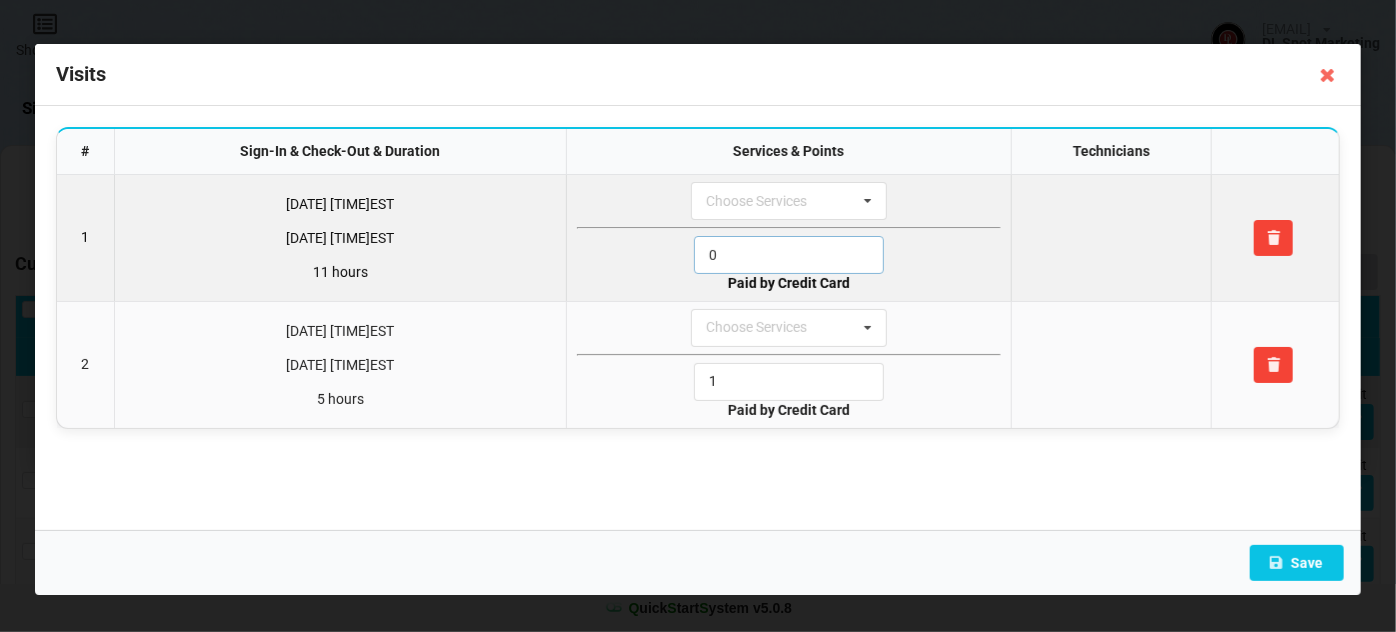 click on "0" at bounding box center (789, 255) 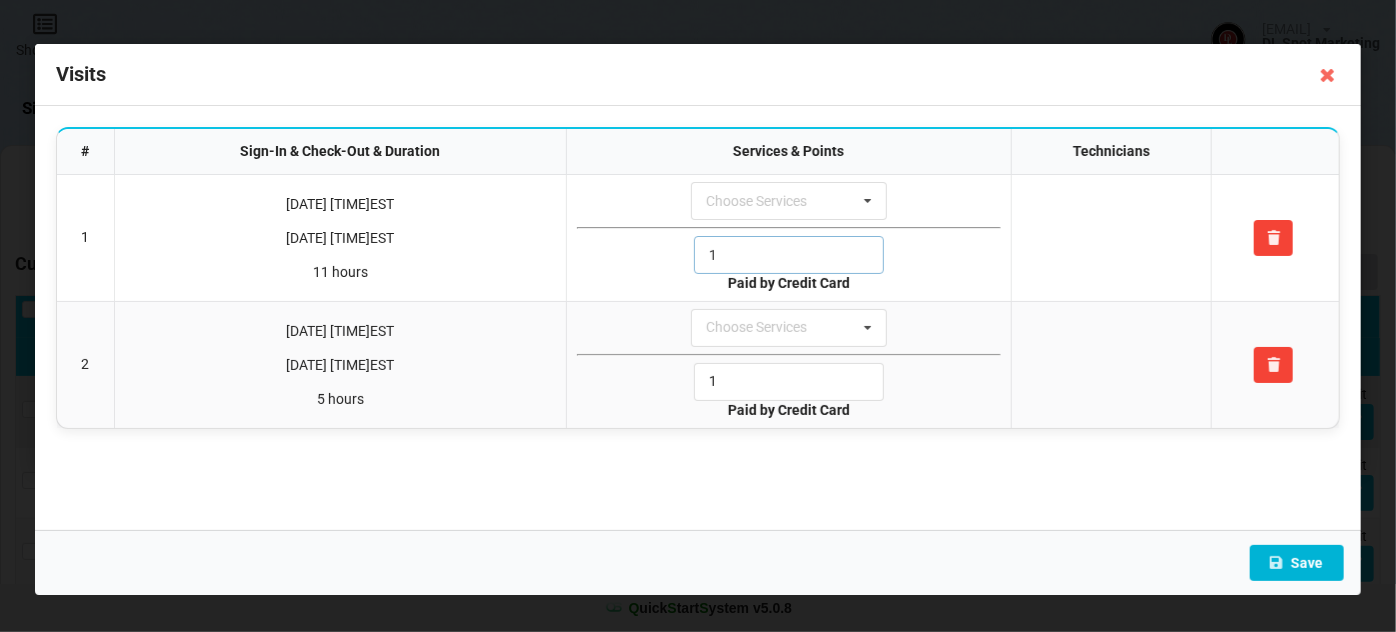 type on "1" 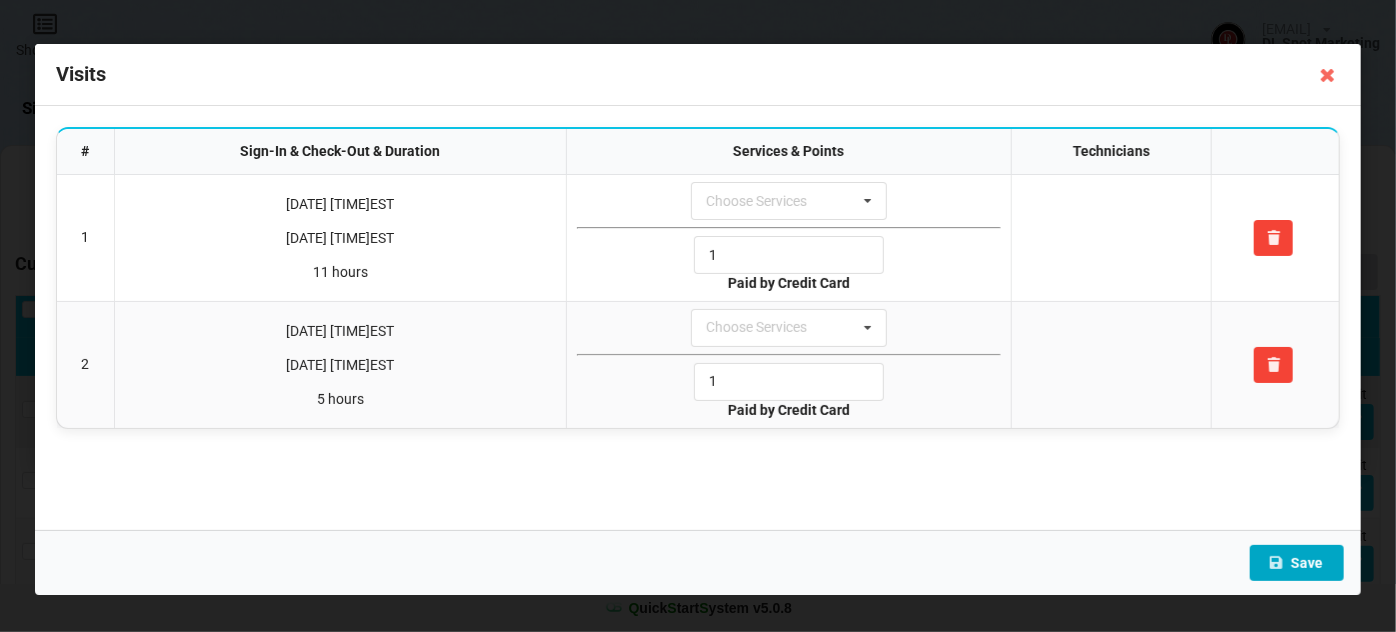 click on "Save" at bounding box center [1297, 563] 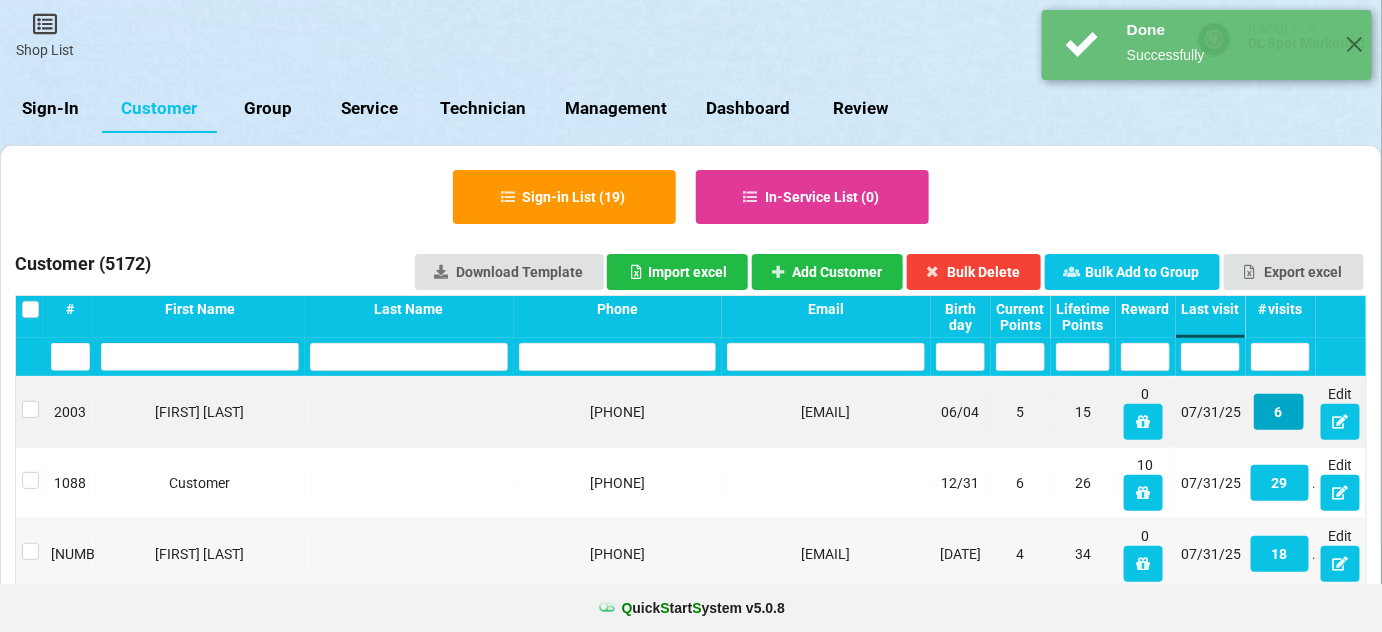 click on "6" at bounding box center [1279, 412] 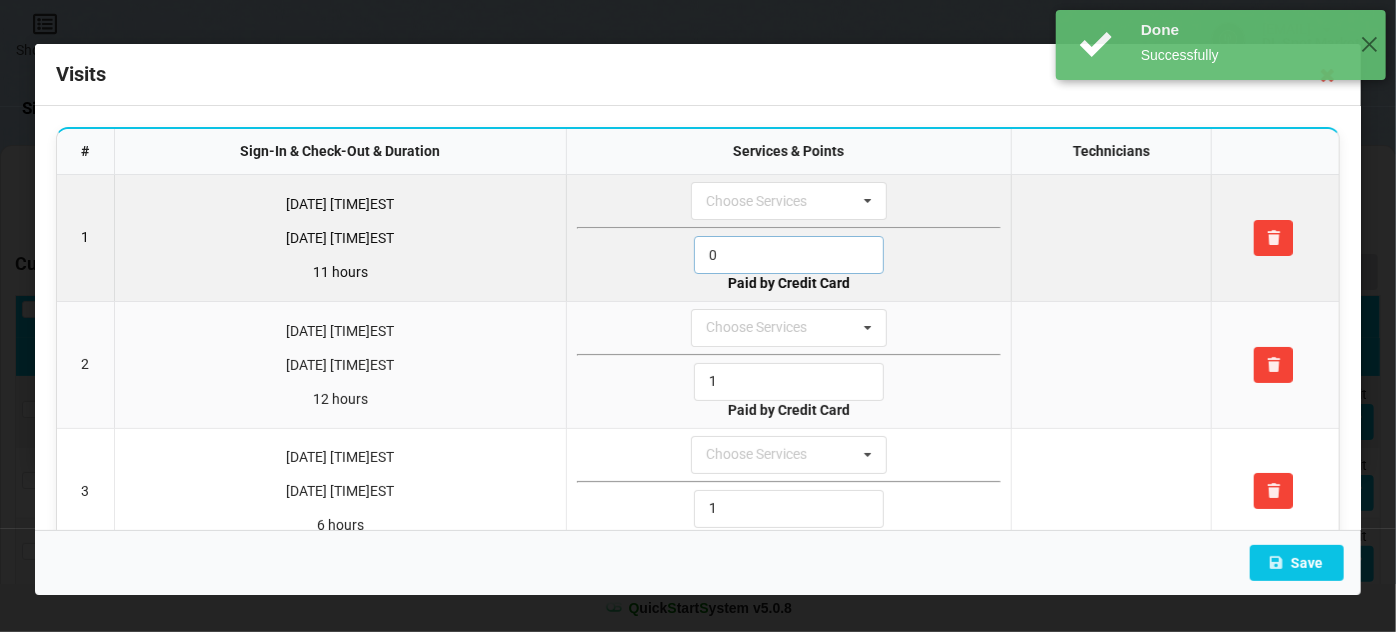 click on "0" at bounding box center [789, 255] 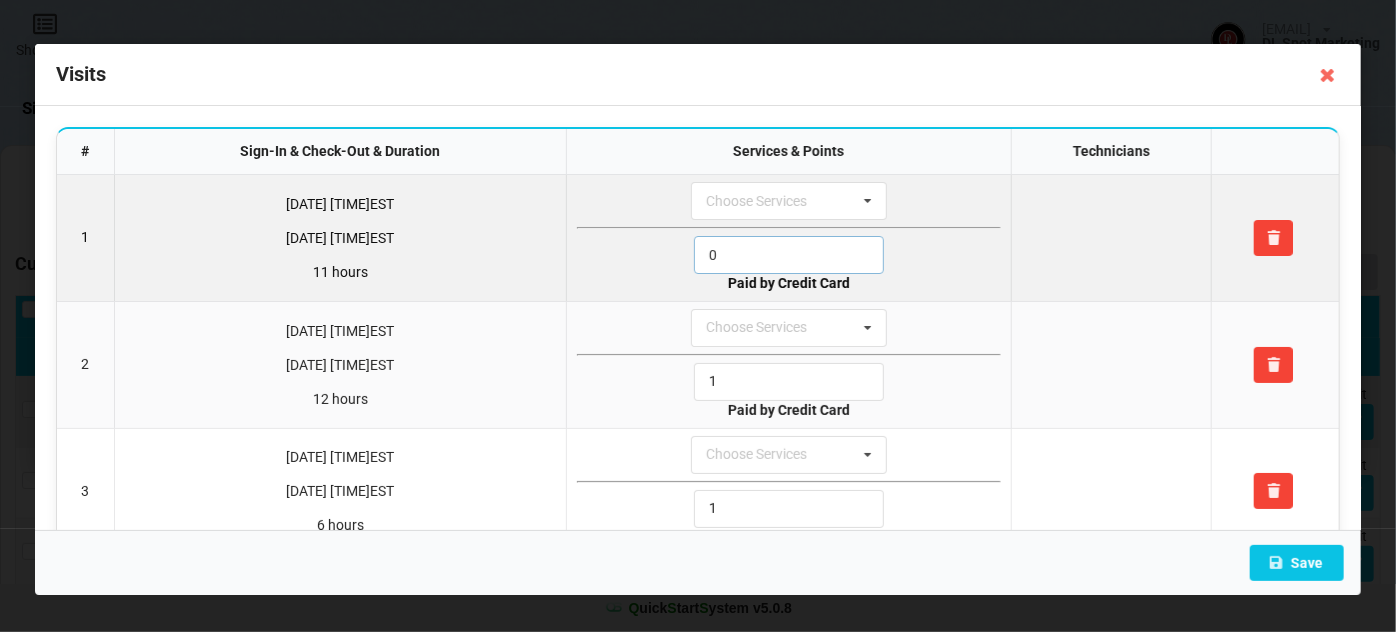 click on "0" at bounding box center [789, 255] 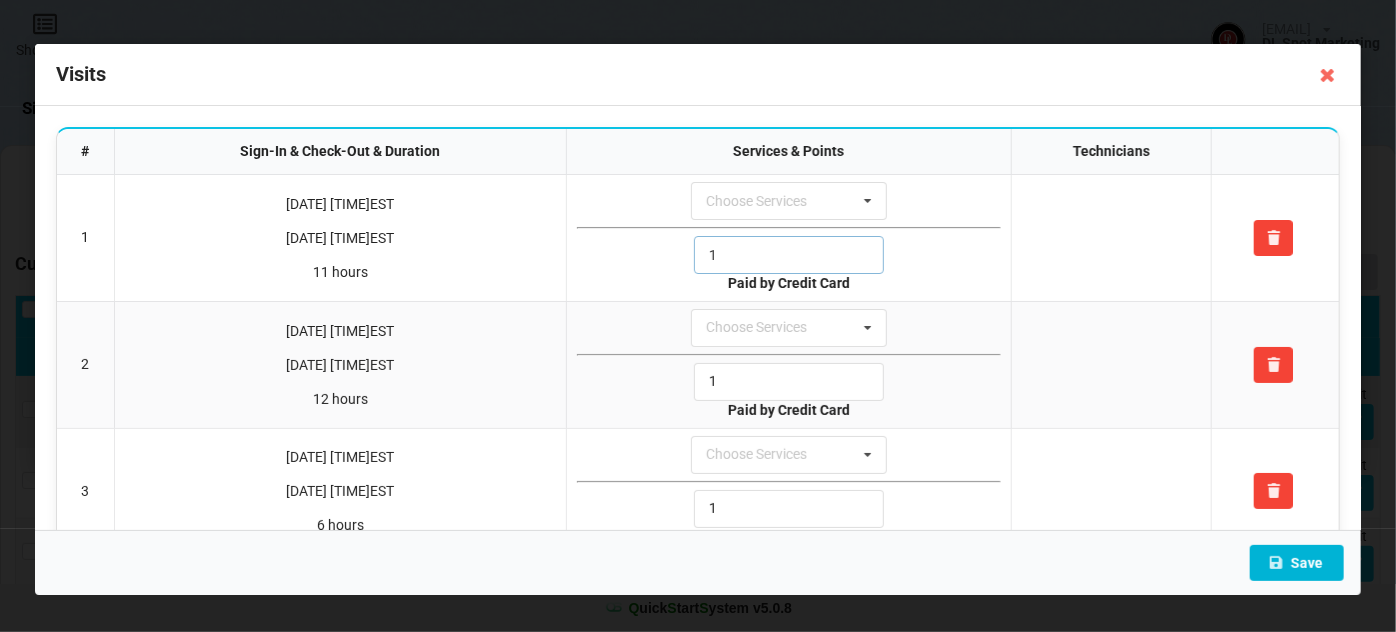 type on "1" 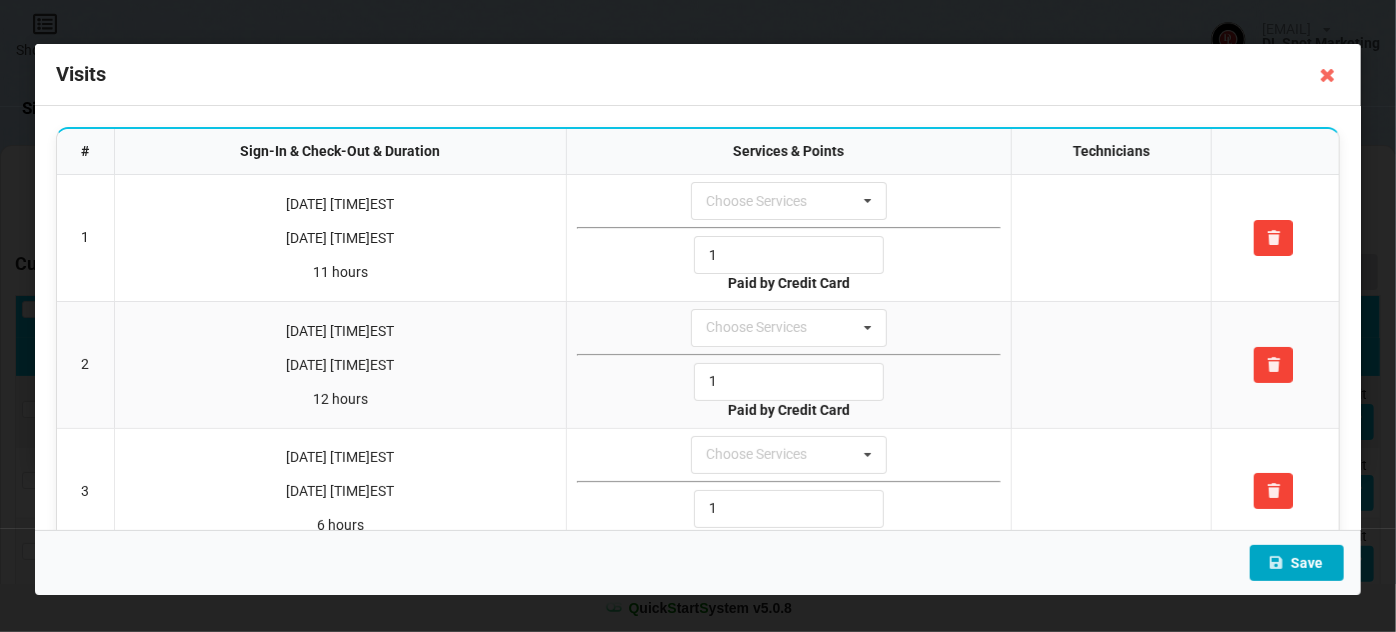 click on "Save" at bounding box center [1297, 563] 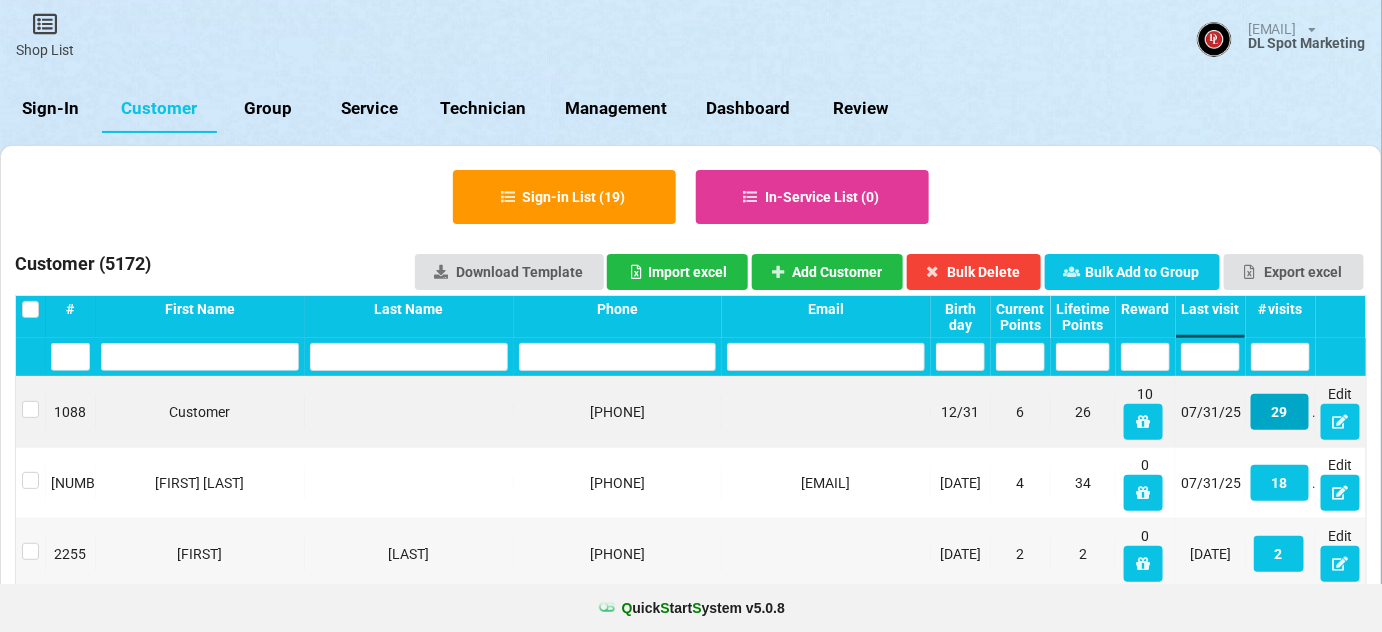 click on "29" at bounding box center (1280, 412) 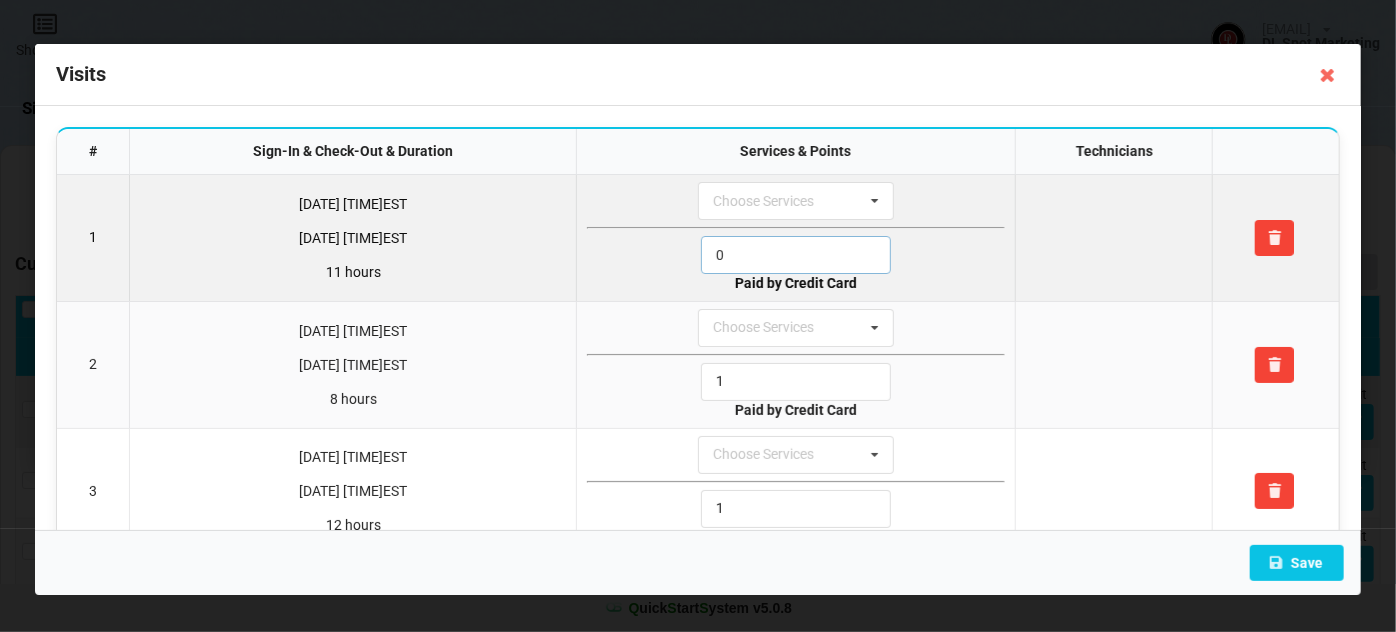 click on "0" at bounding box center (796, 255) 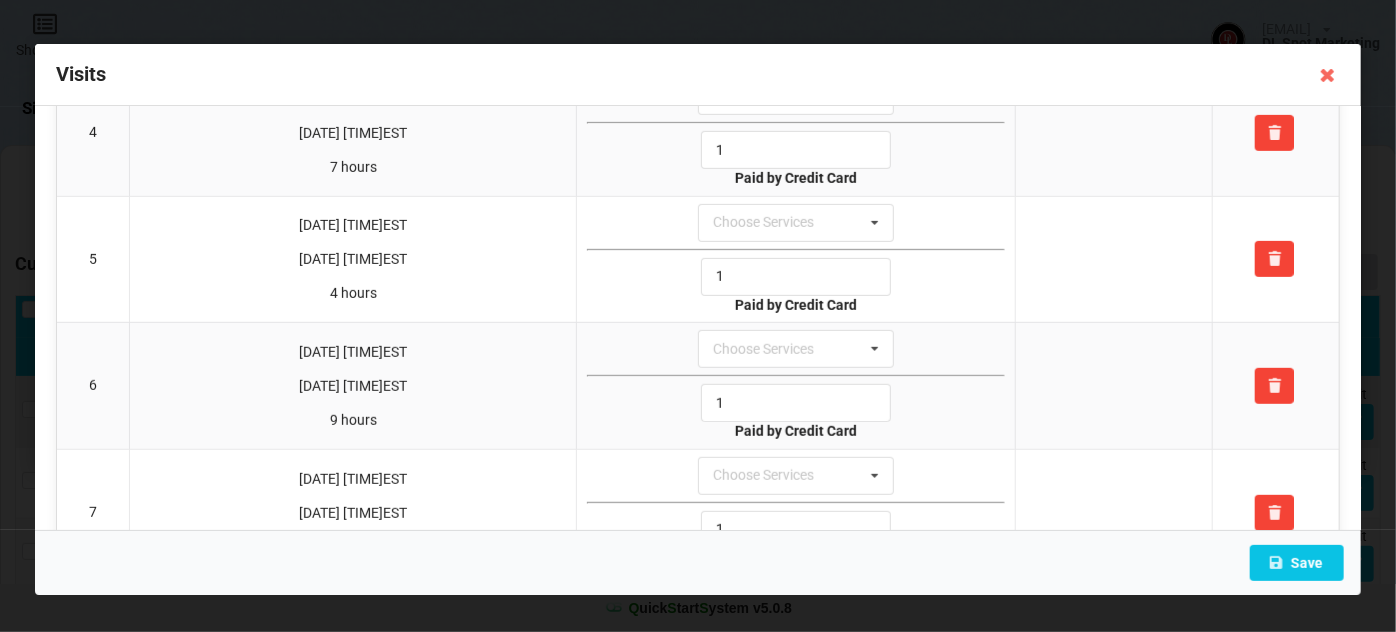 scroll, scrollTop: 0, scrollLeft: 0, axis: both 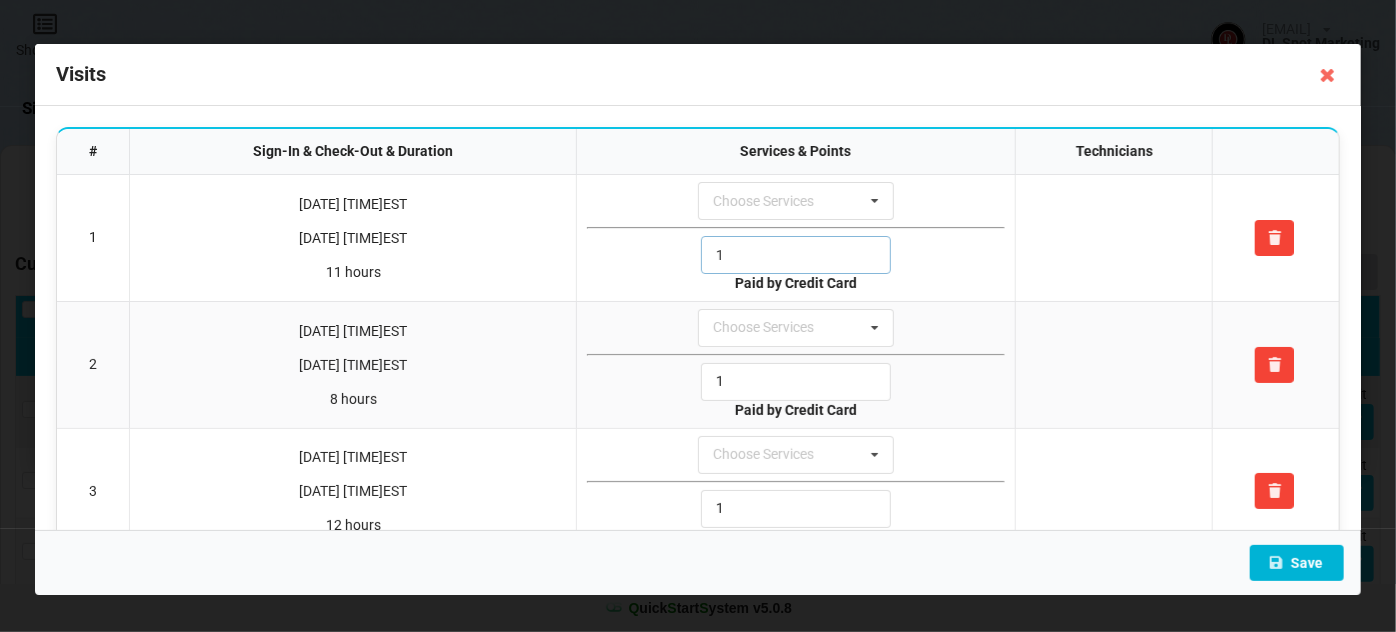 type on "1" 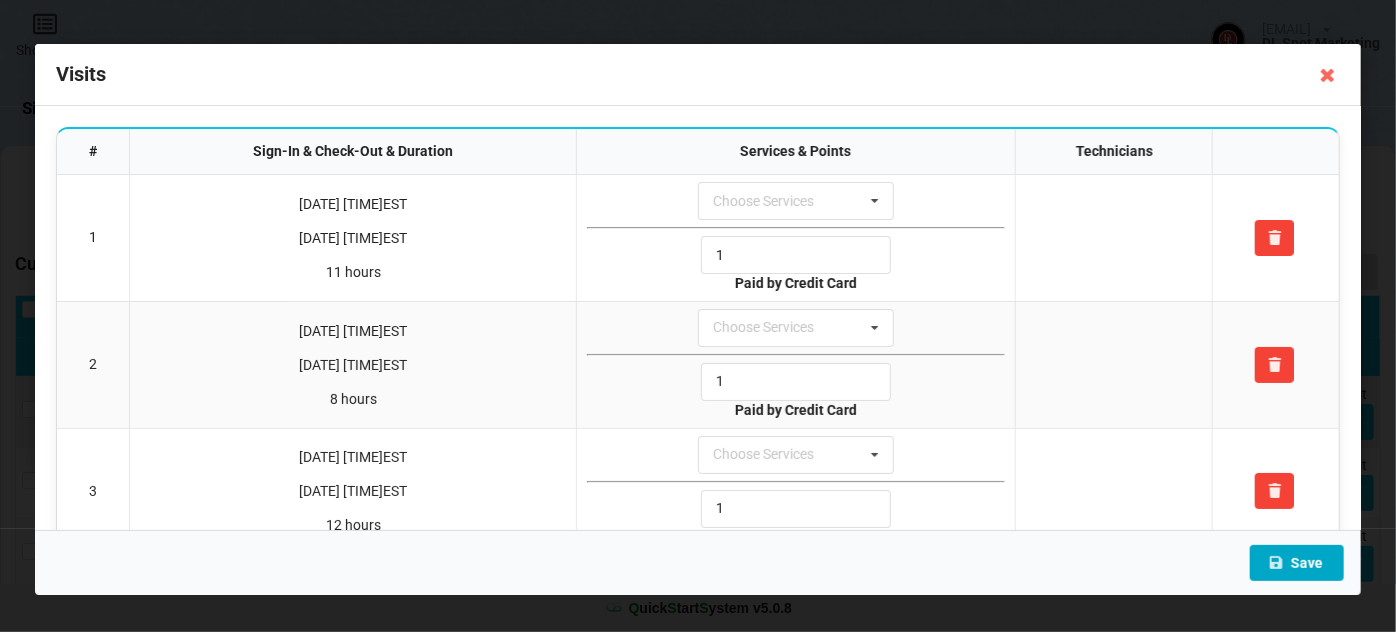 click on "Save" at bounding box center [1297, 563] 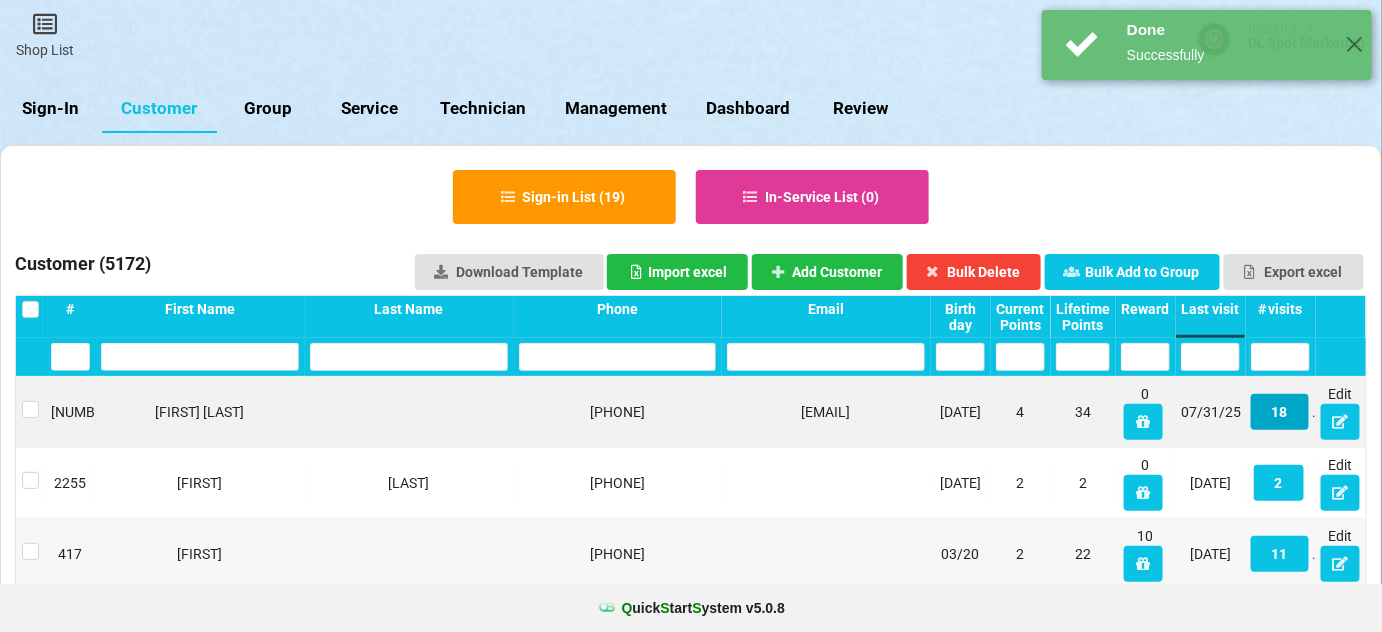 click on "18" at bounding box center [1280, 412] 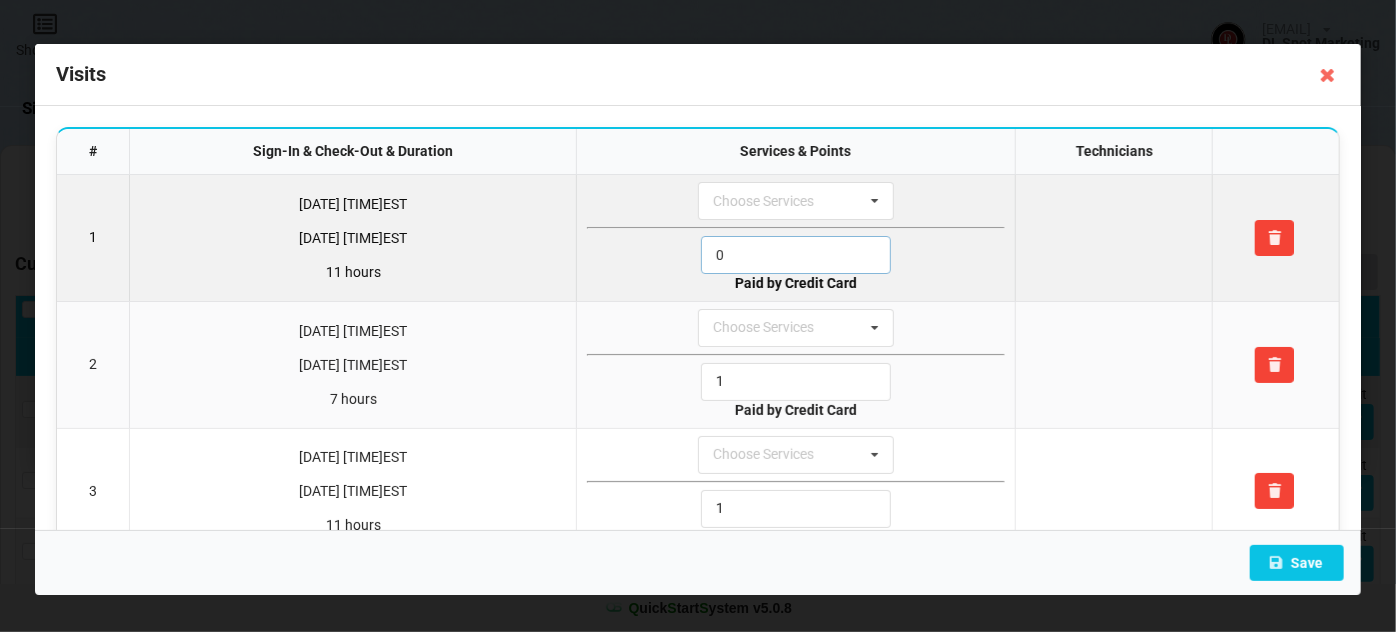 click on "0" at bounding box center [796, 255] 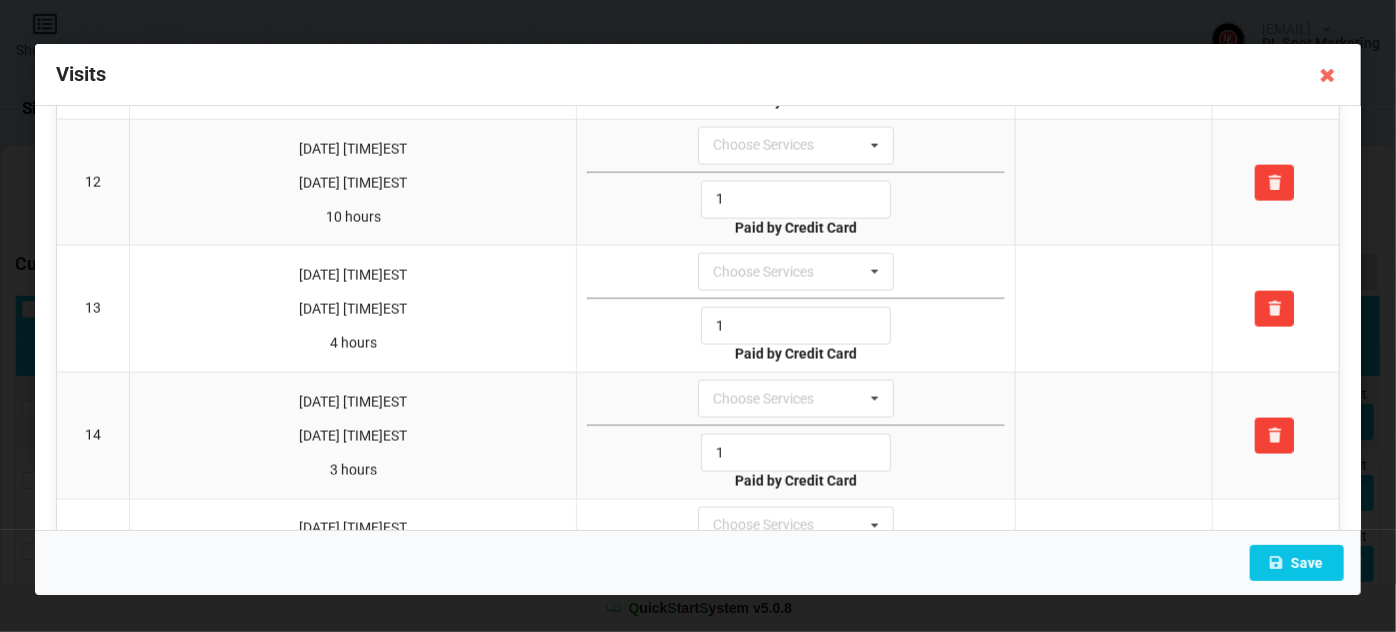 scroll, scrollTop: 1454, scrollLeft: 0, axis: vertical 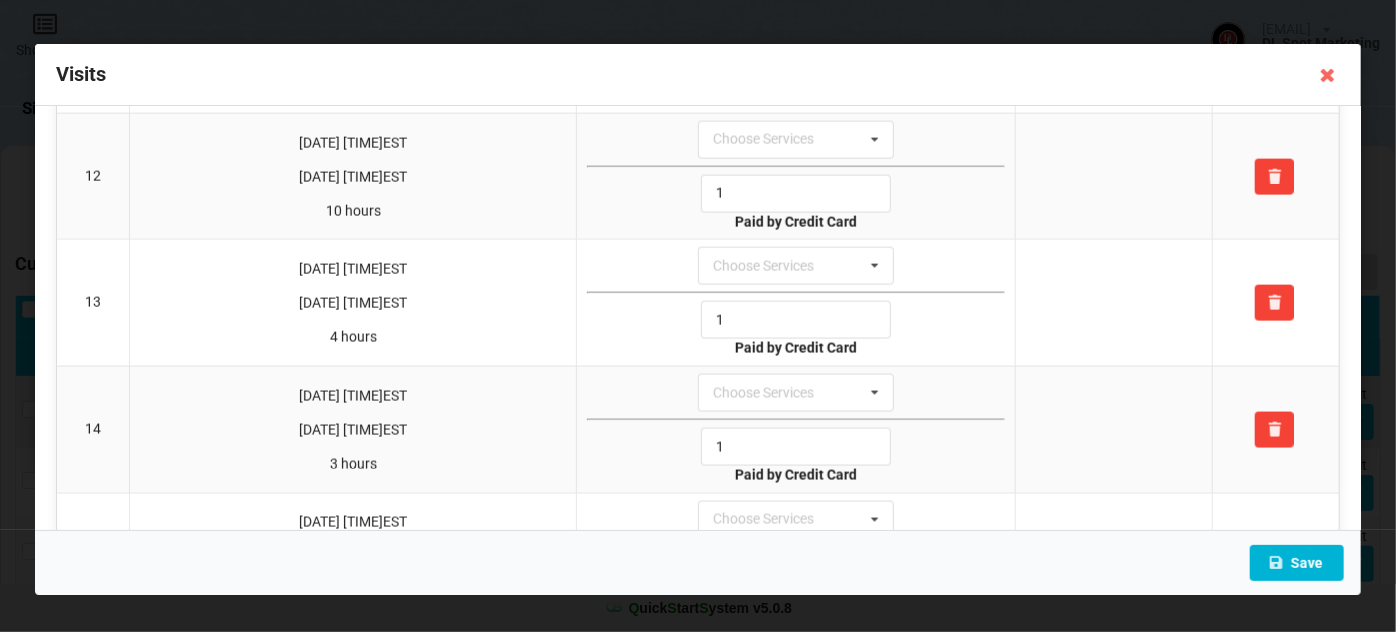 type on "1" 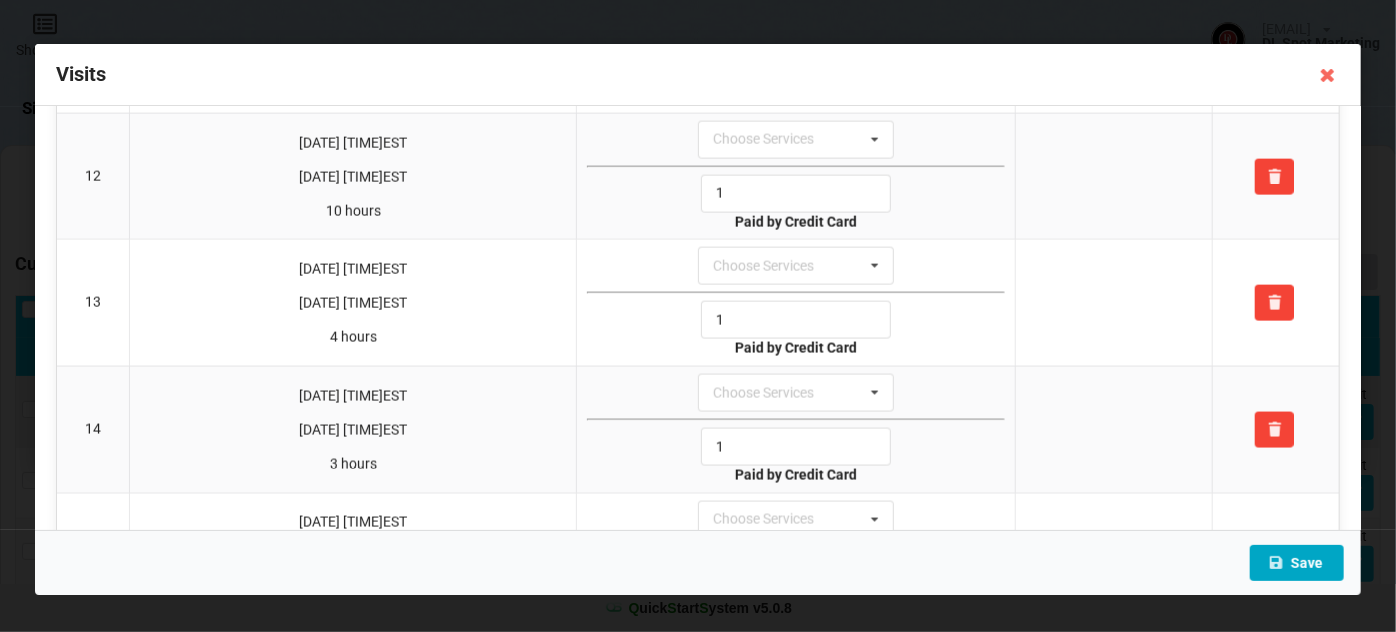 click on "Save" at bounding box center [1297, 563] 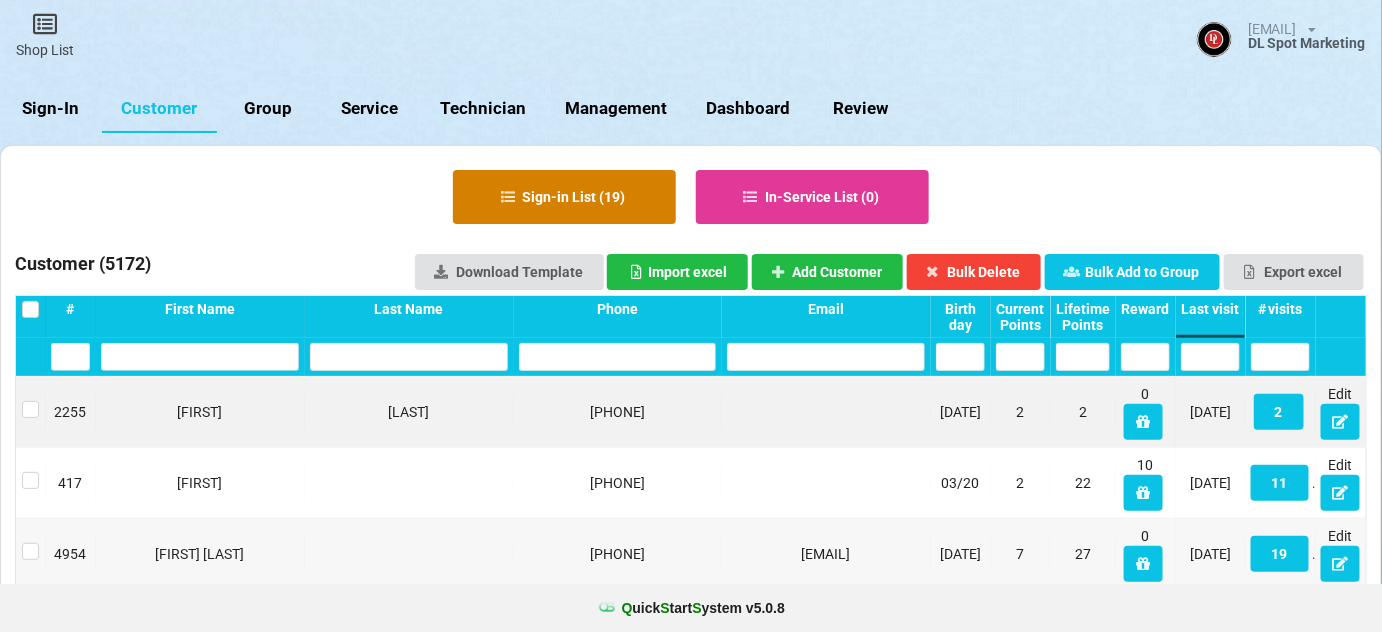 click on "Sign-in List ( [NUMBER] )" at bounding box center (564, 197) 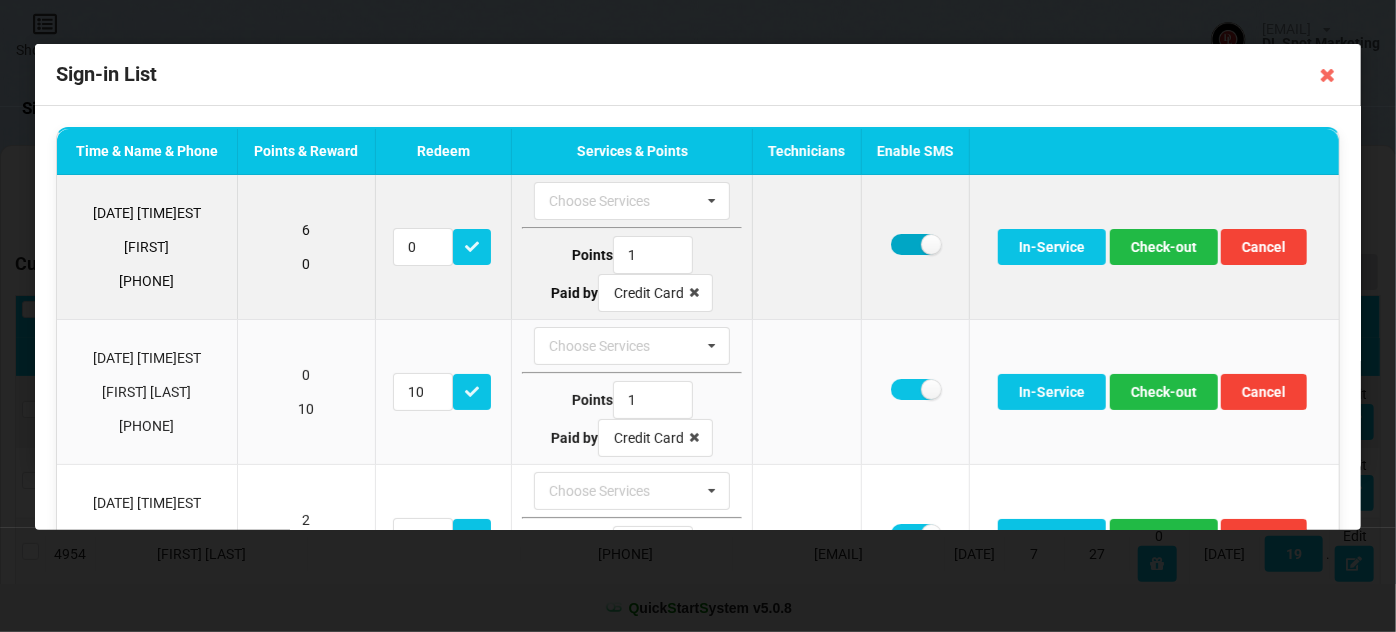click at bounding box center [915, 244] 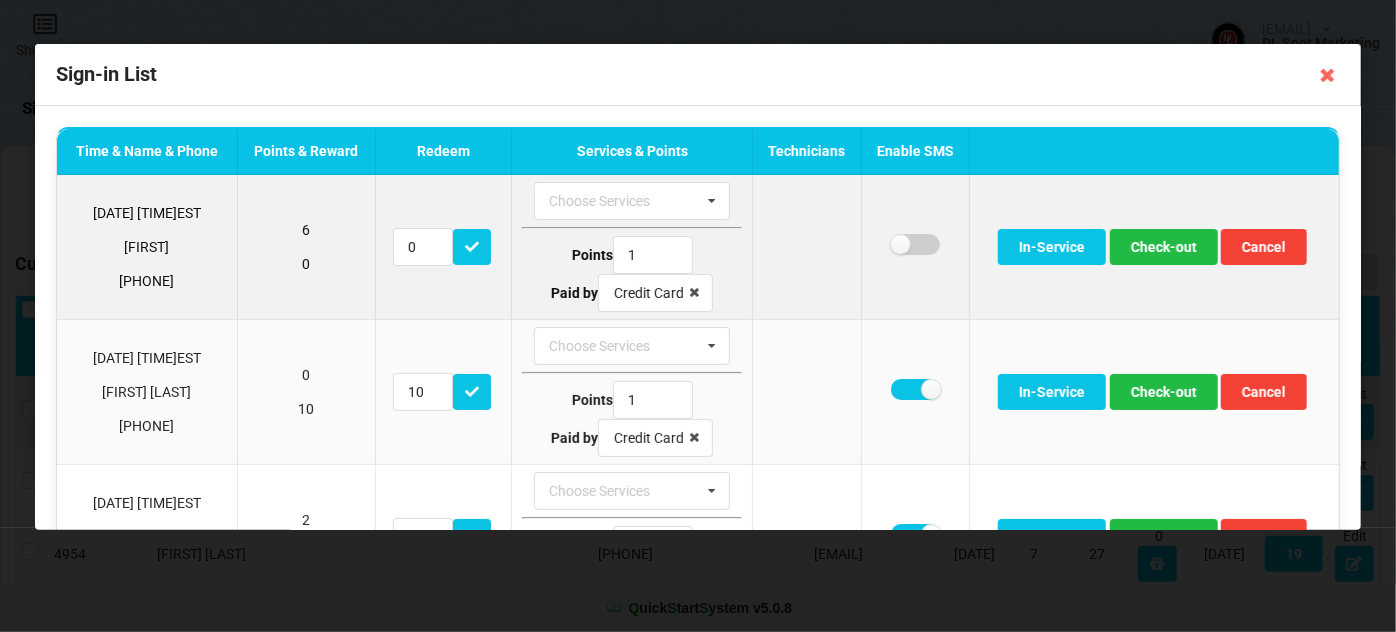 checkbox on "false" 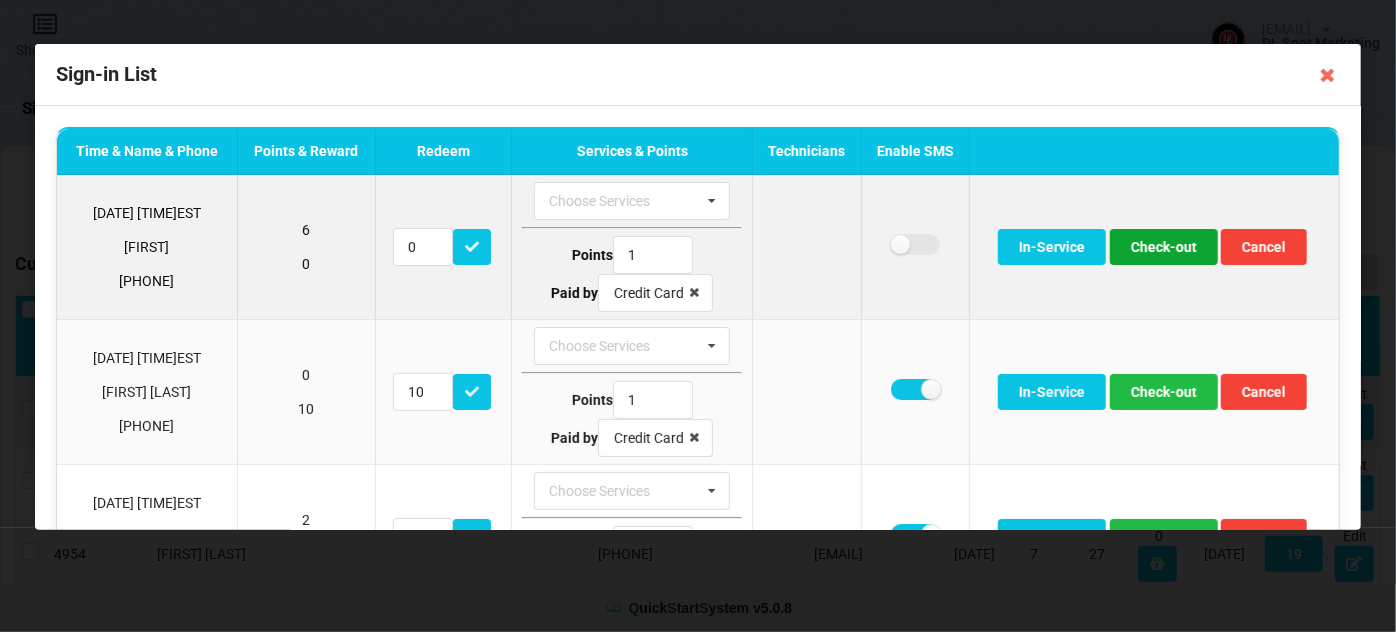 click on "Check-out" at bounding box center (1164, 247) 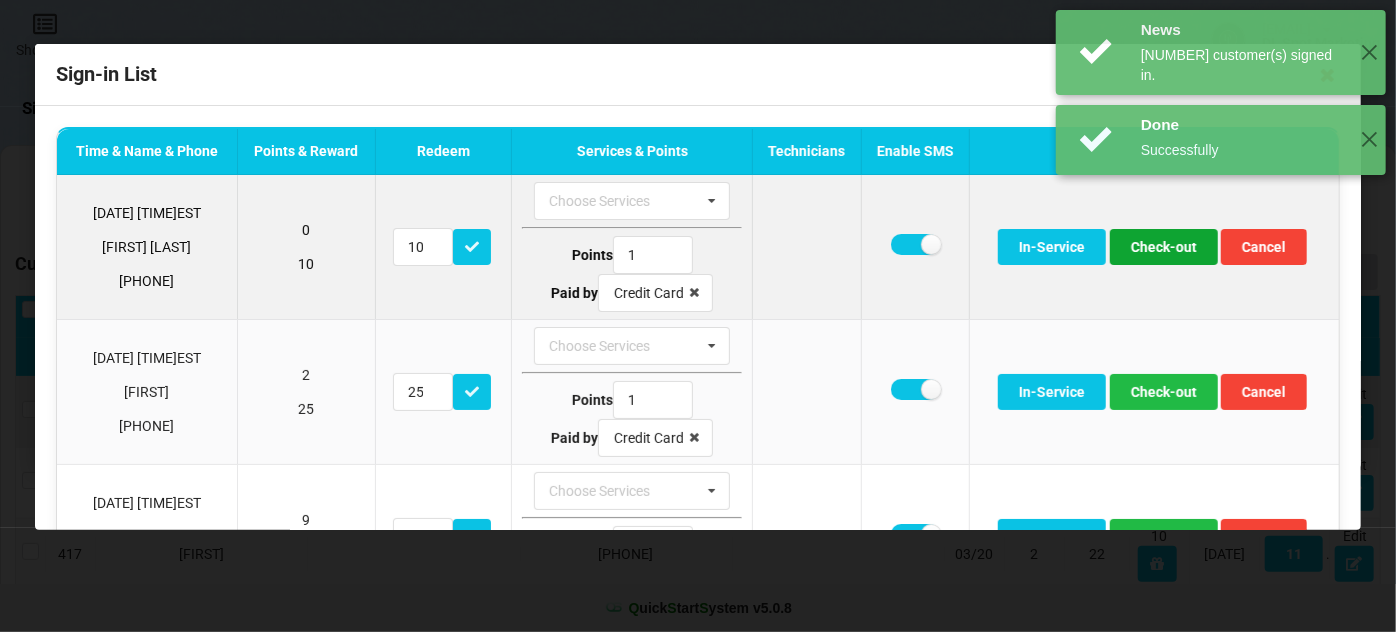 click on "Check-out" at bounding box center [1164, 247] 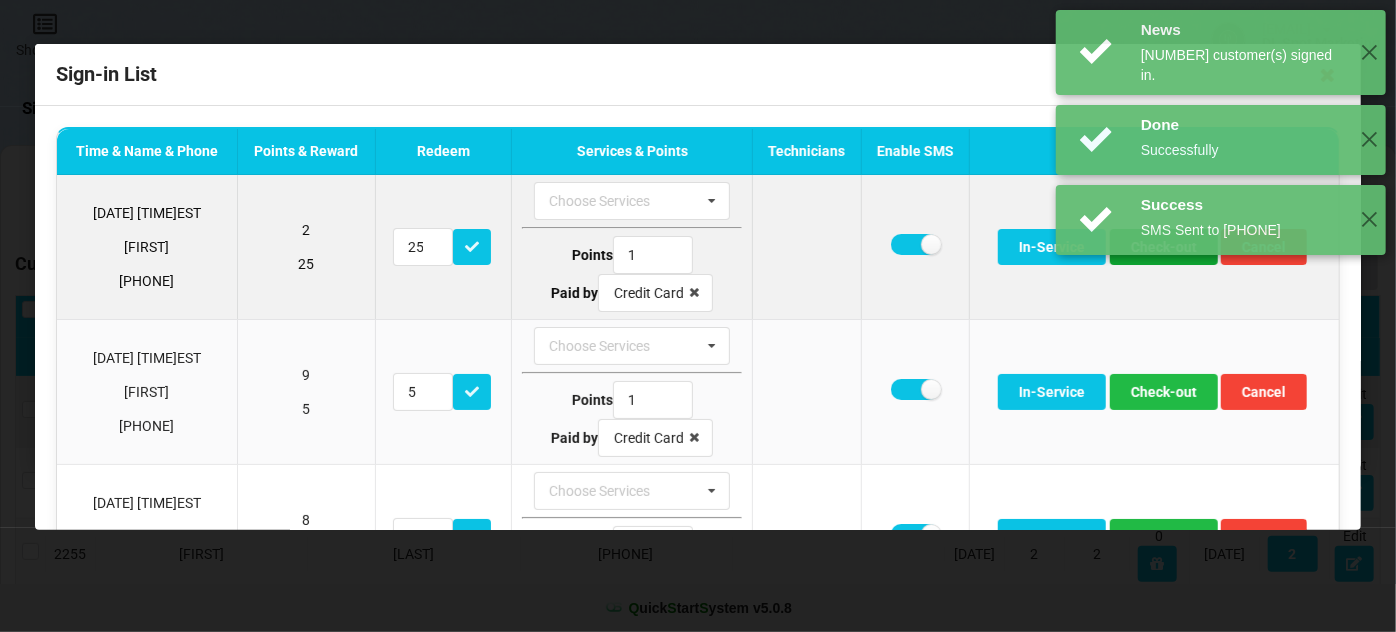 click on "Check-out" at bounding box center [1164, 247] 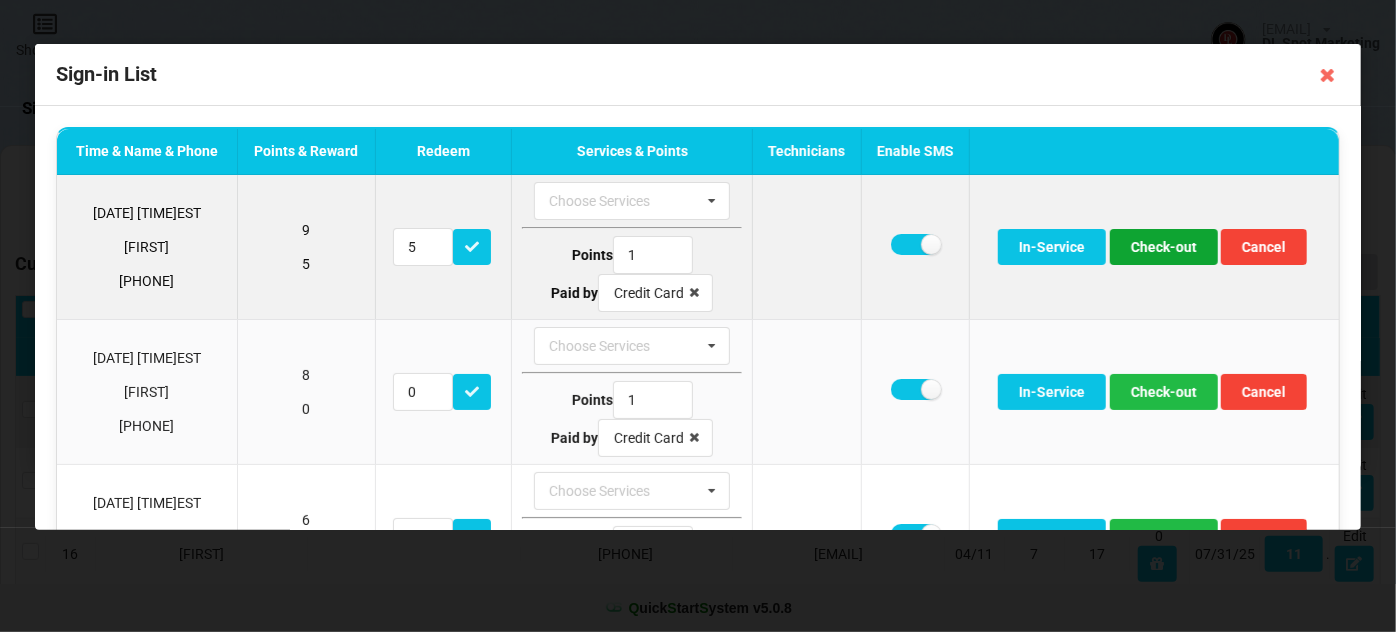 click on "Check-out" at bounding box center [1164, 247] 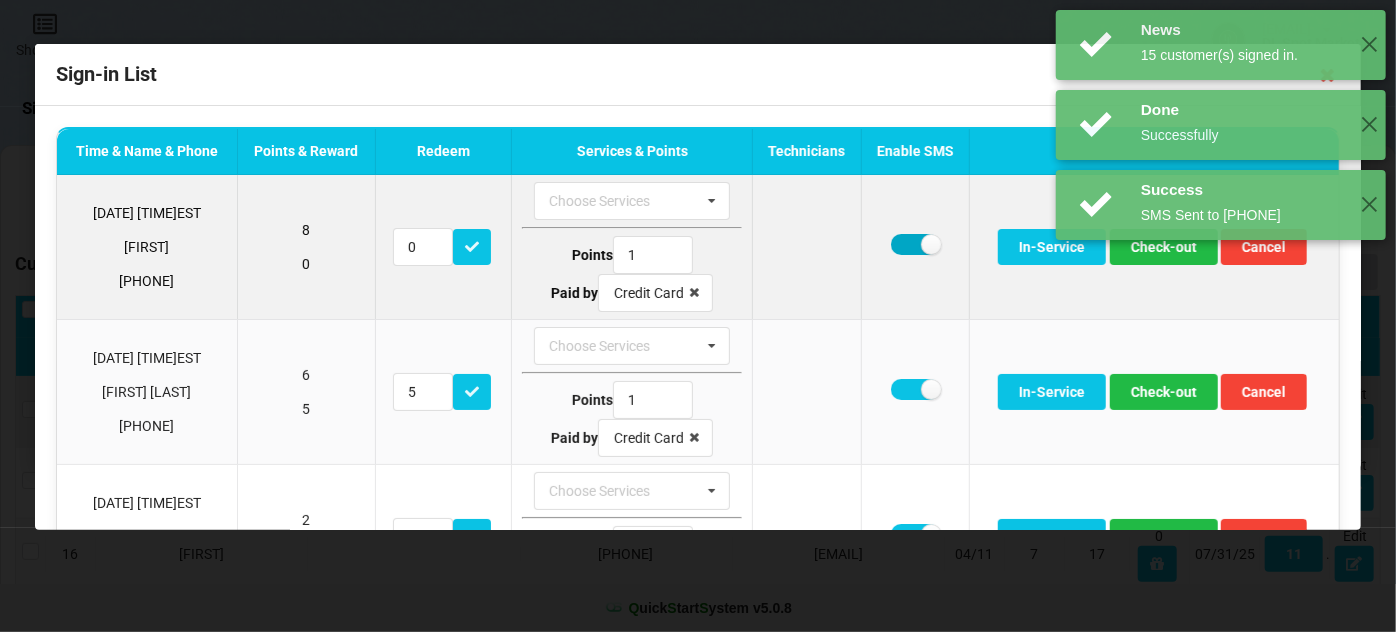 click at bounding box center (915, 244) 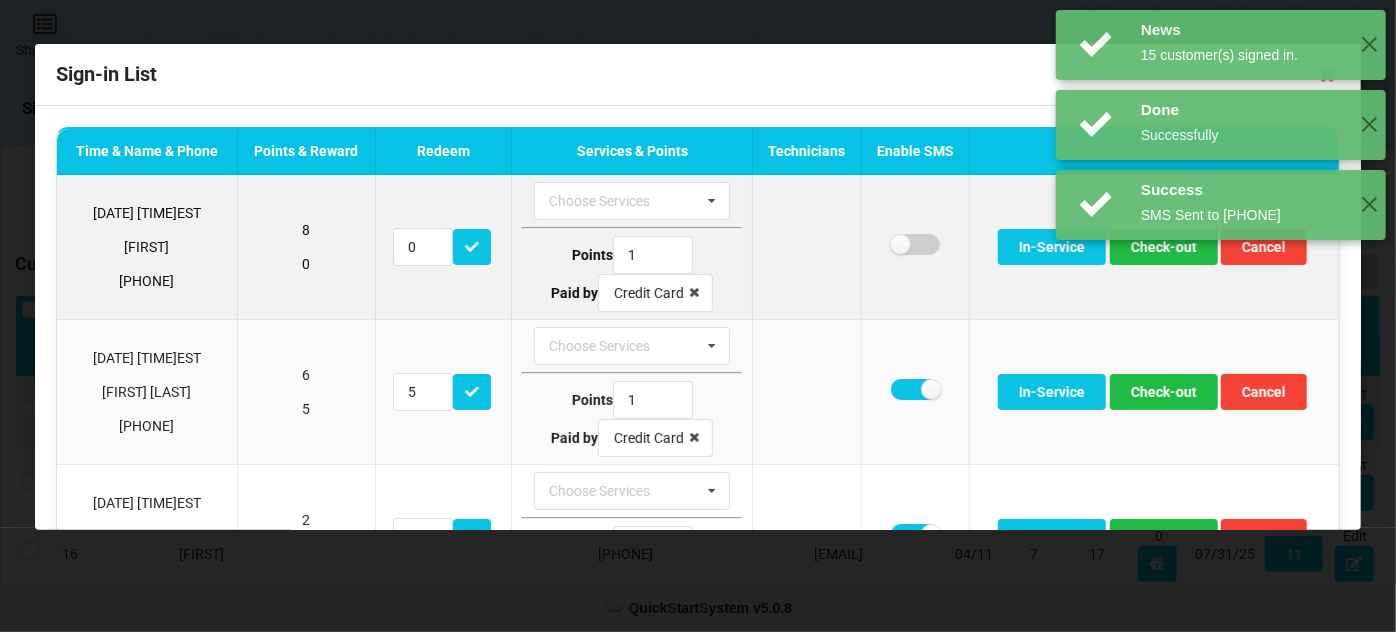 checkbox on "false" 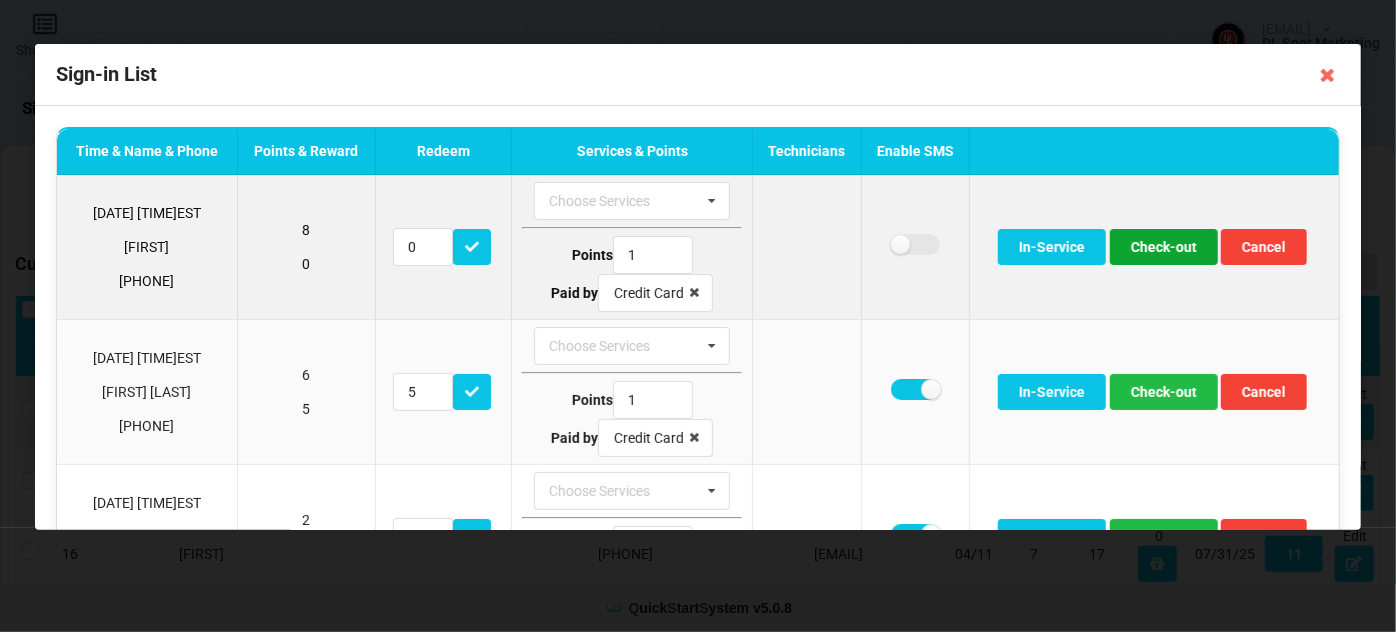 click on "Check-out" at bounding box center (1164, 247) 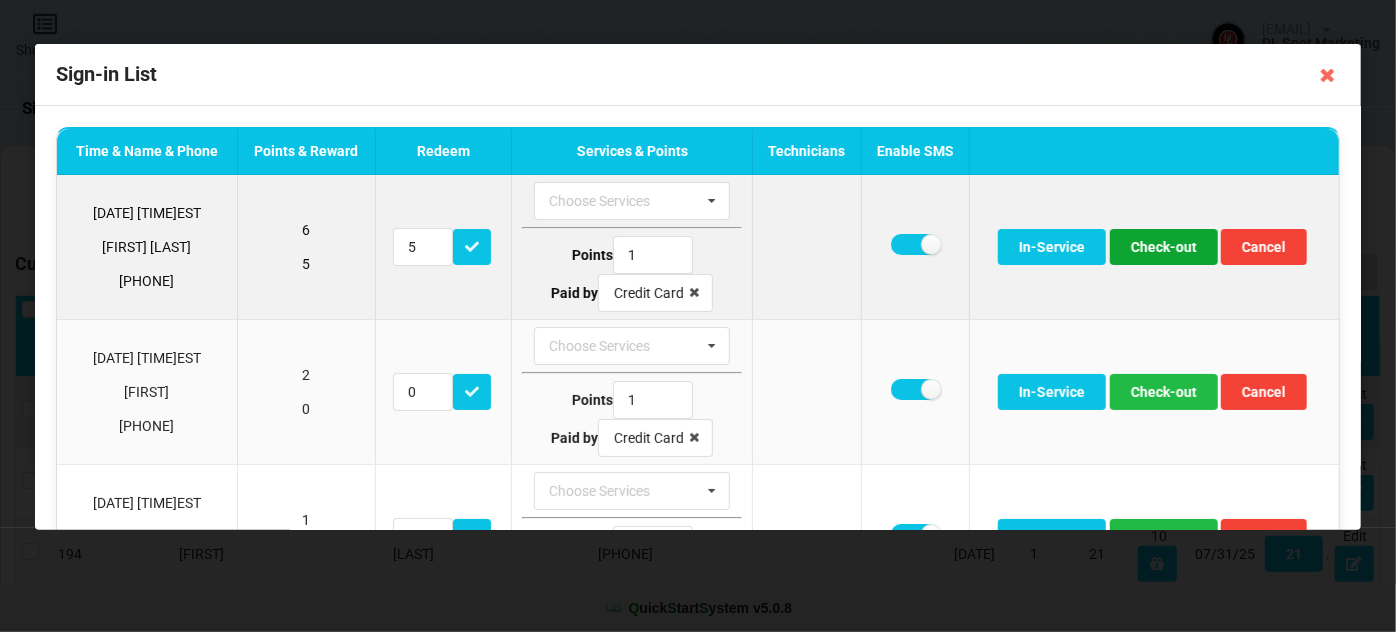 click on "Check-out" at bounding box center [1164, 247] 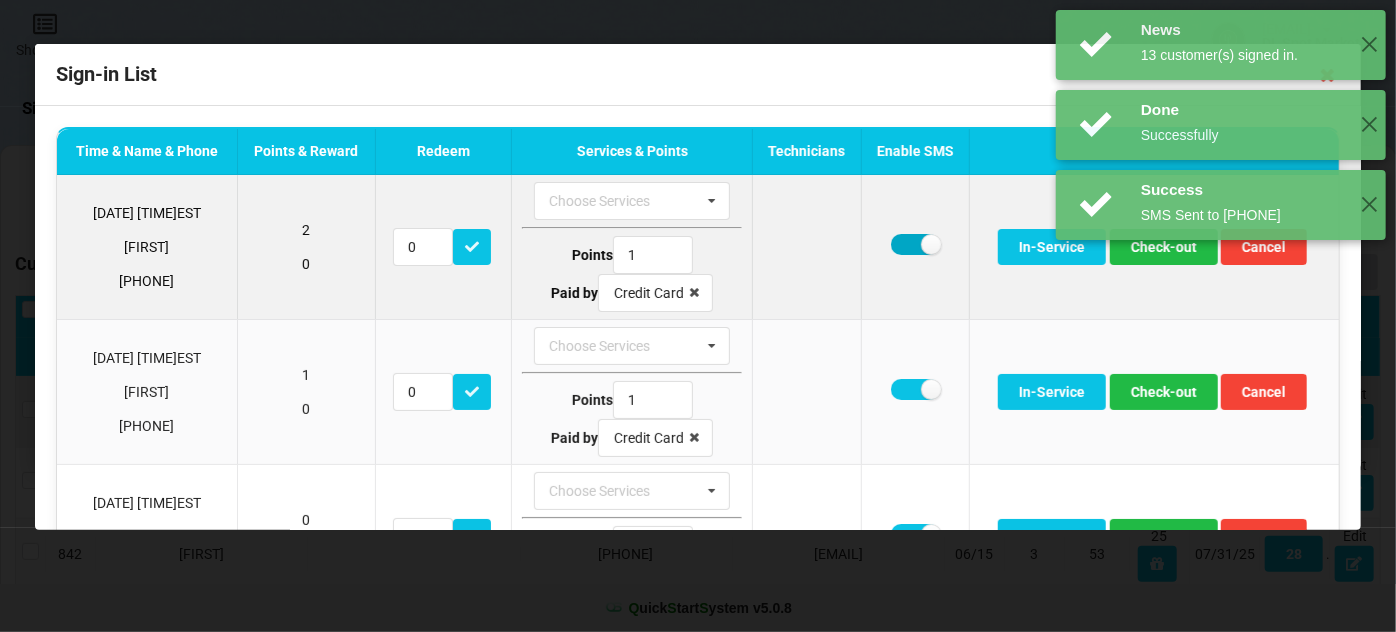 click at bounding box center (915, 244) 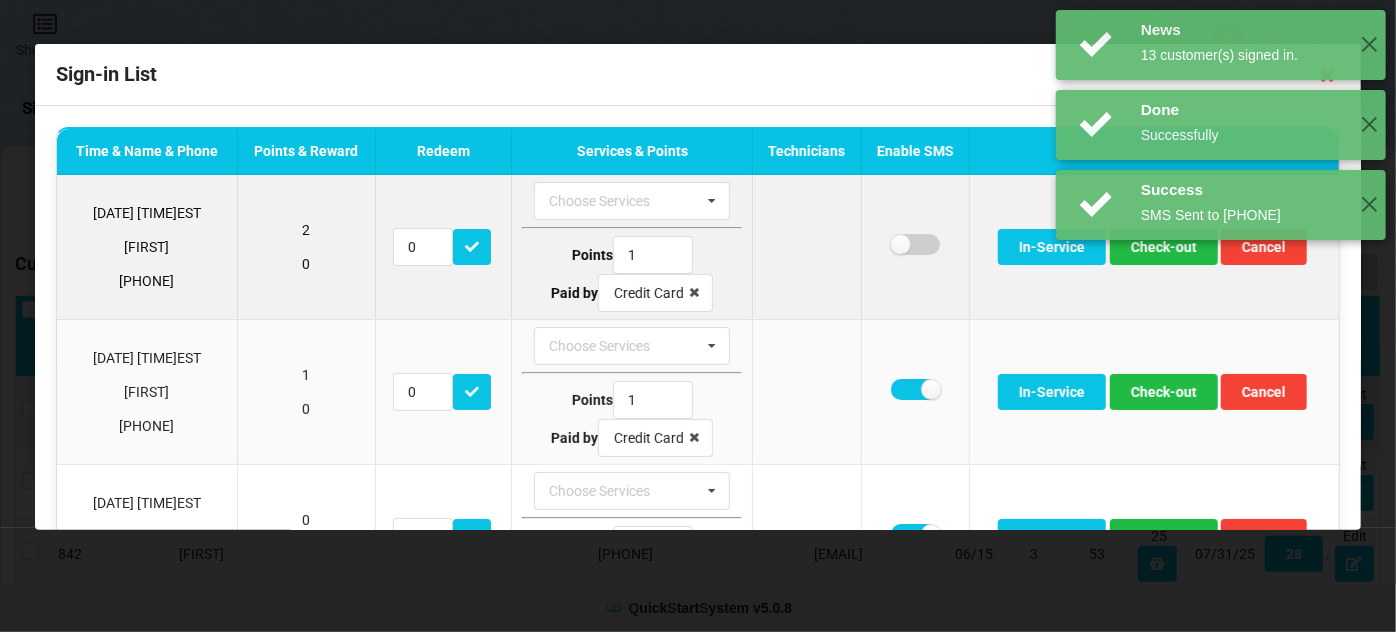 checkbox on "false" 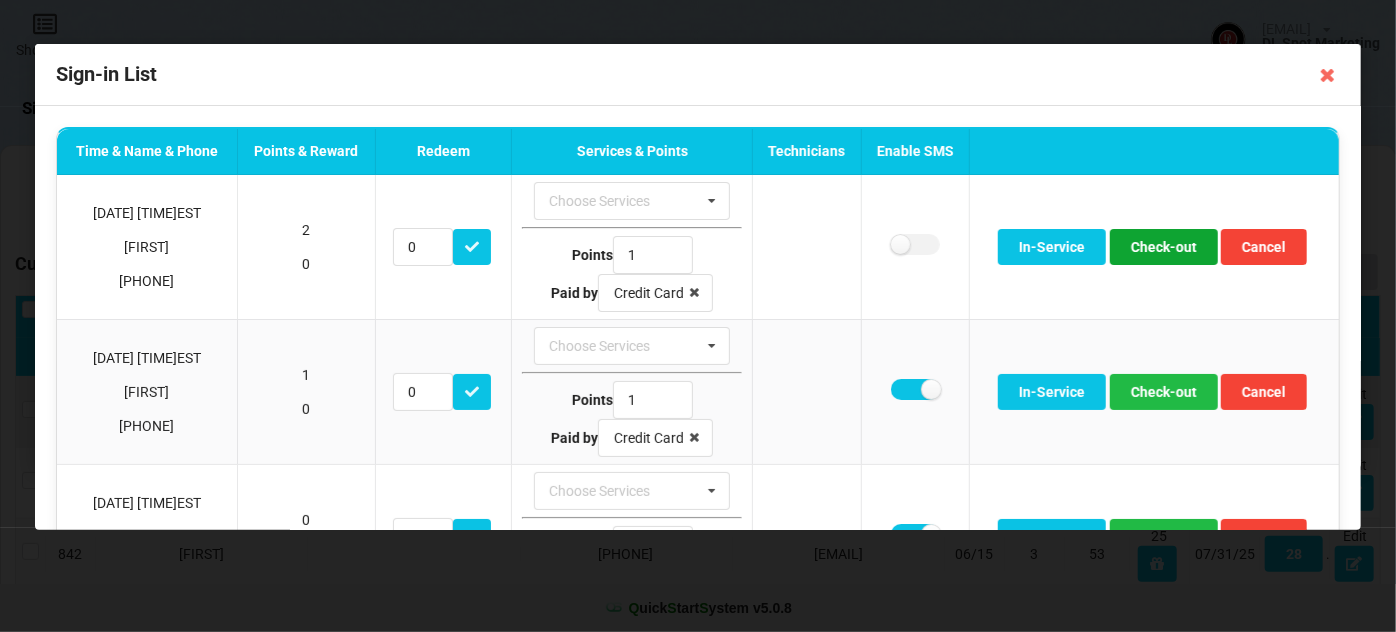click on "Check-out" at bounding box center [1164, 247] 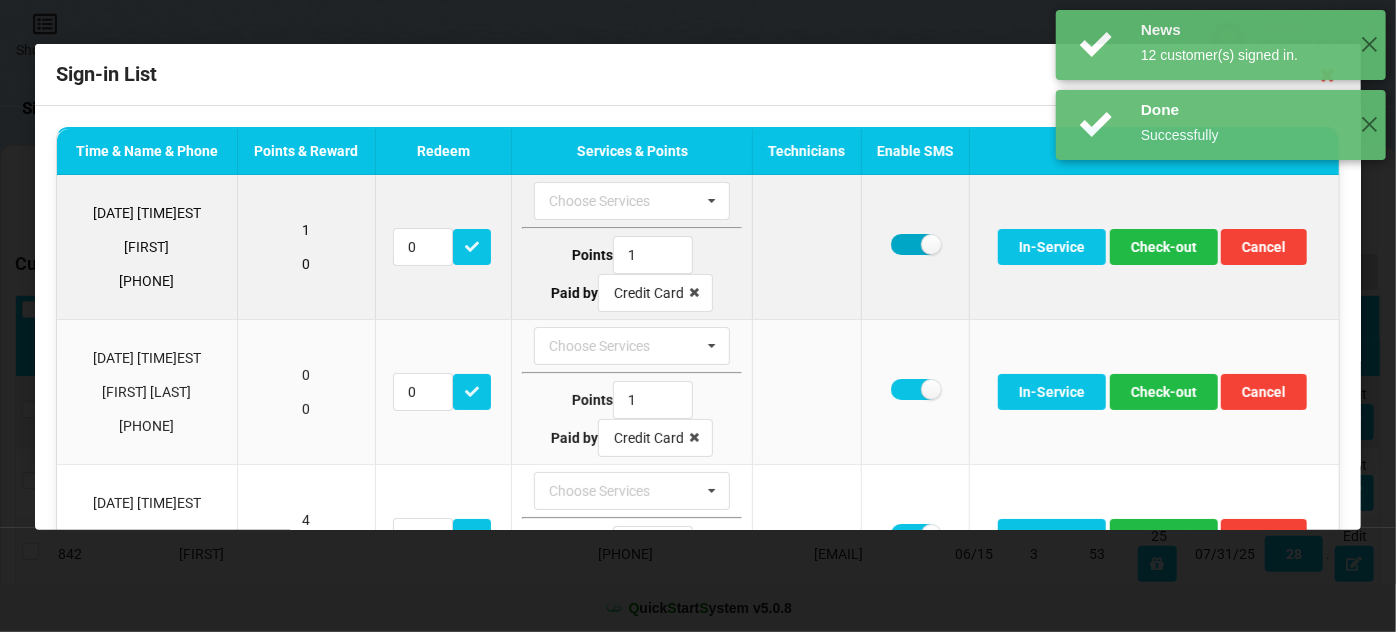 click at bounding box center [915, 244] 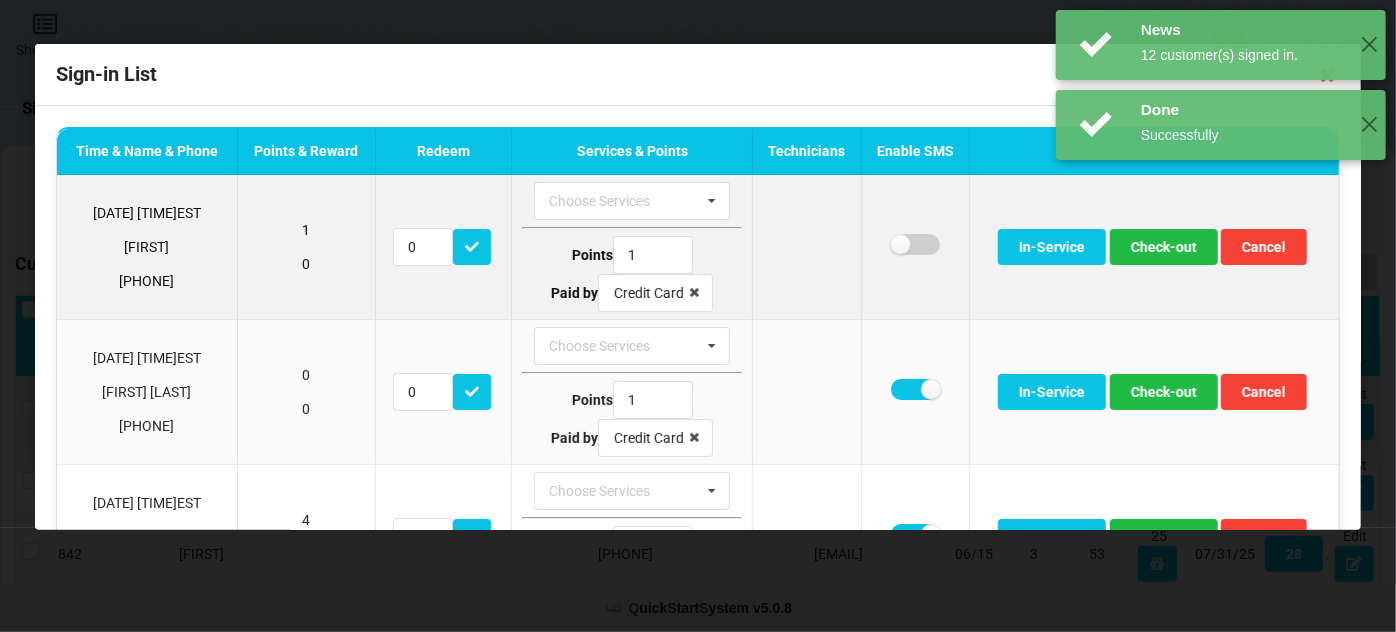 checkbox on "false" 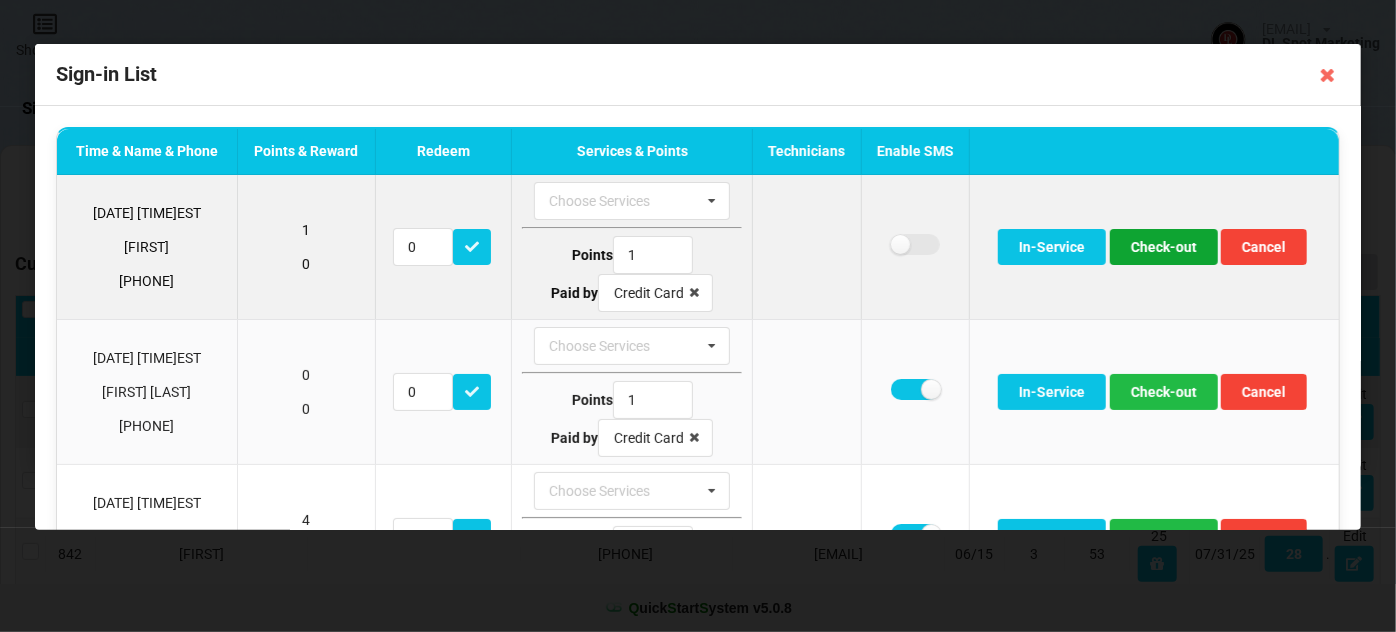 click on "Check-out" at bounding box center (1164, 247) 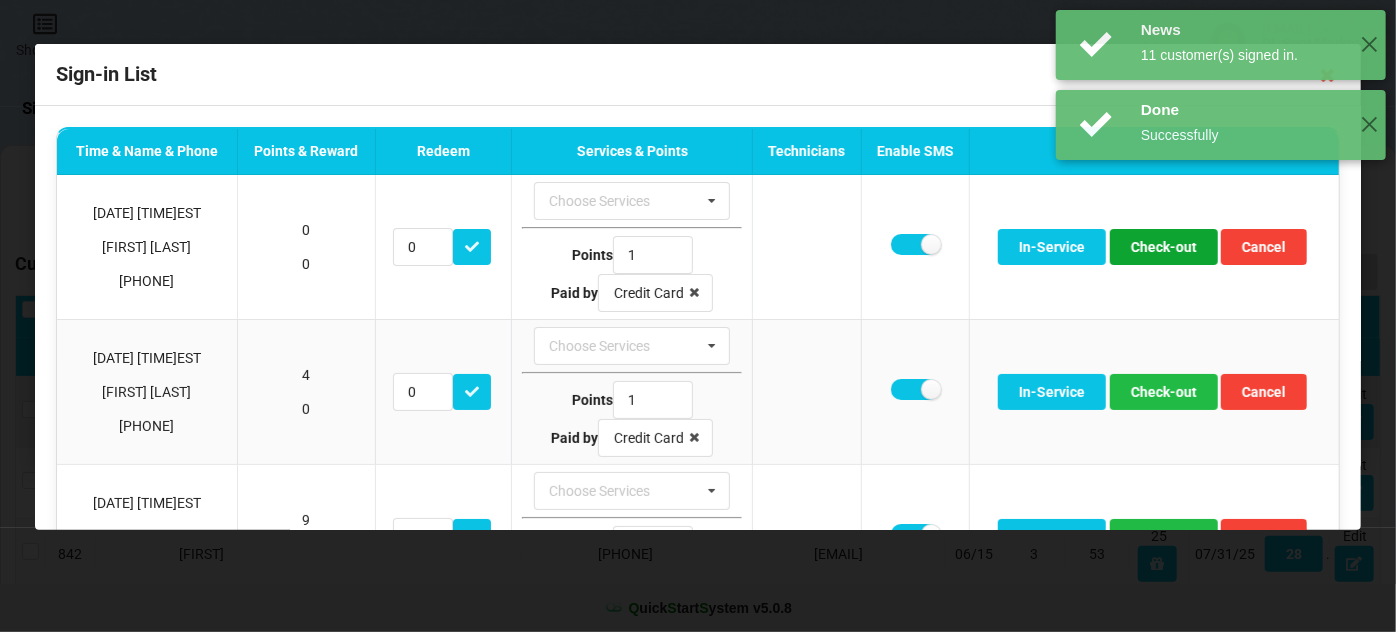 click on "Check-out" at bounding box center (1164, 247) 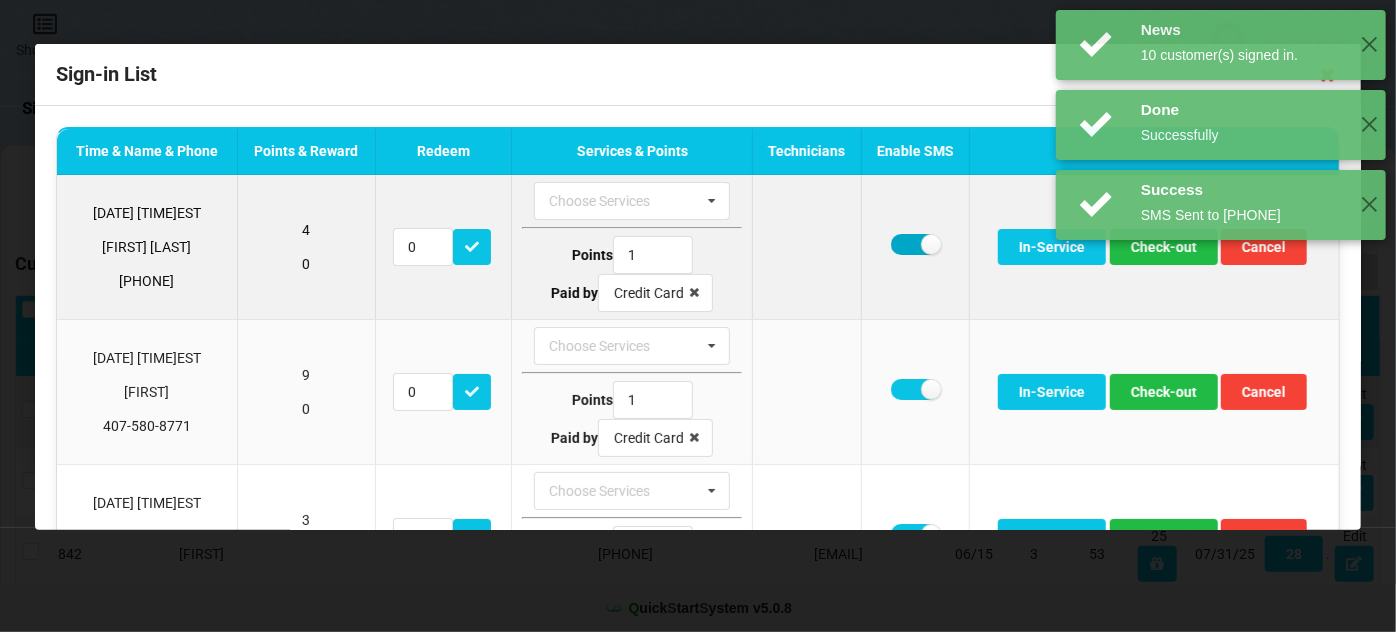 click at bounding box center [915, 244] 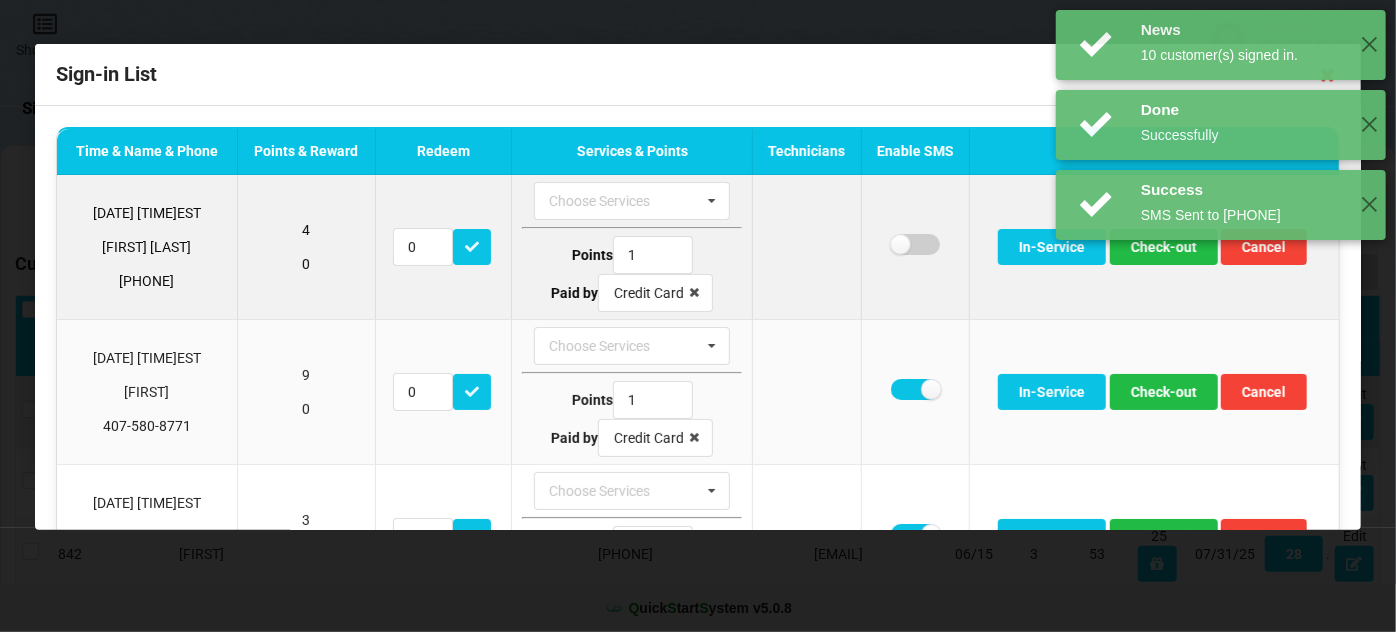 checkbox on "false" 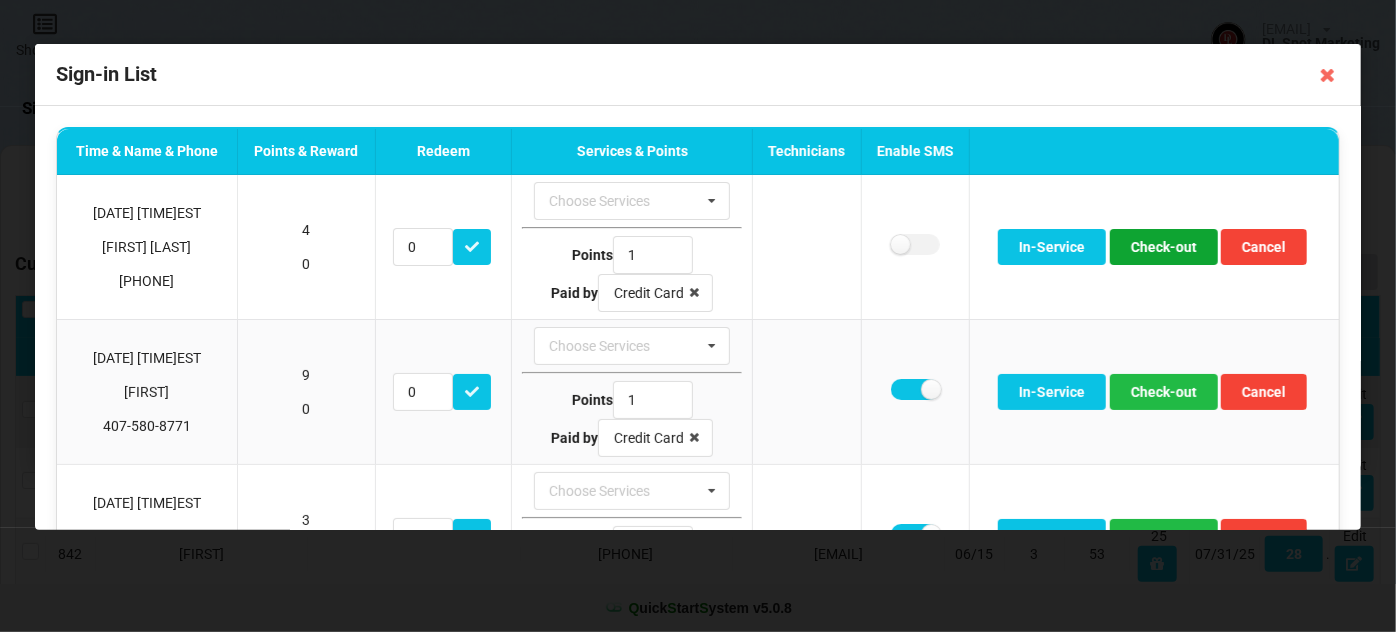 click on "Check-out" at bounding box center [1164, 247] 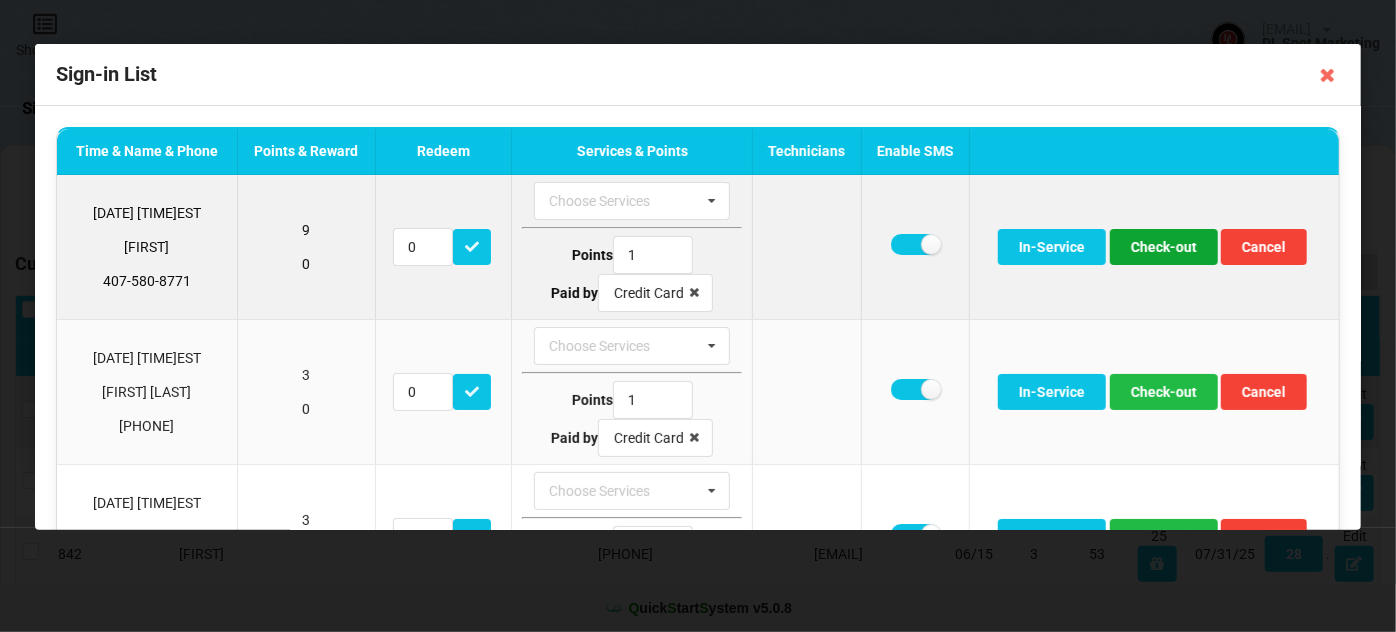 click on "Check-out" at bounding box center [1164, 247] 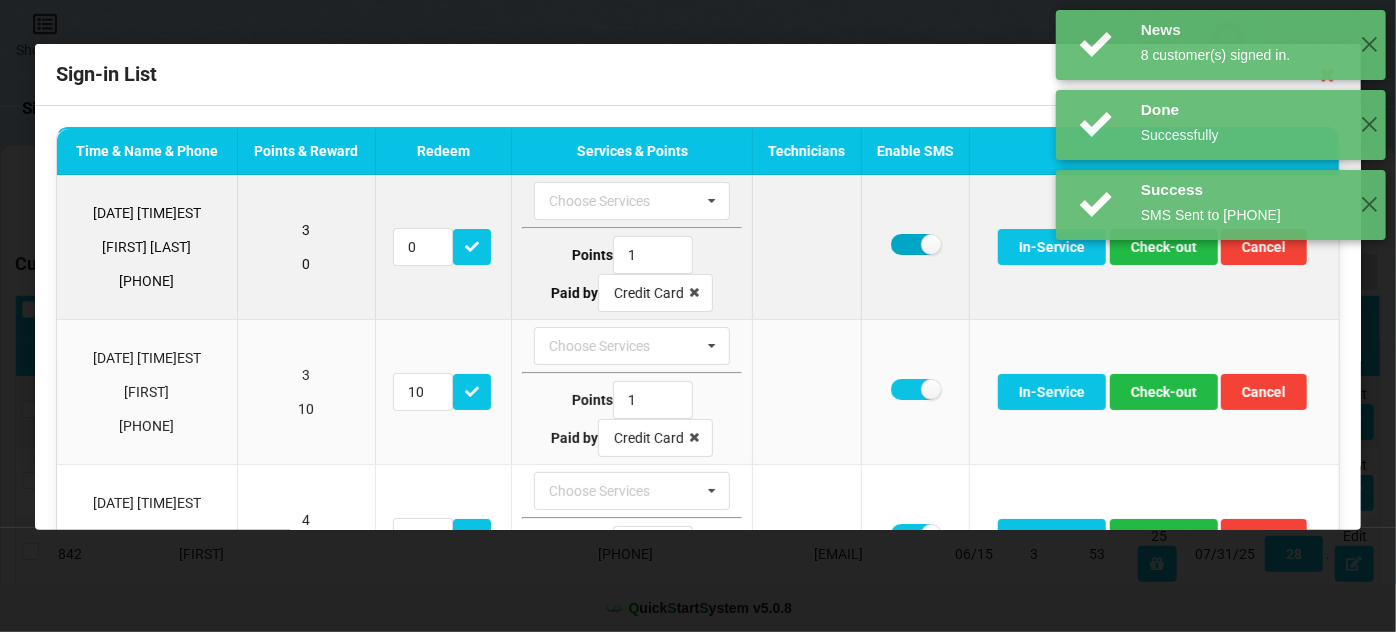 click at bounding box center (915, 244) 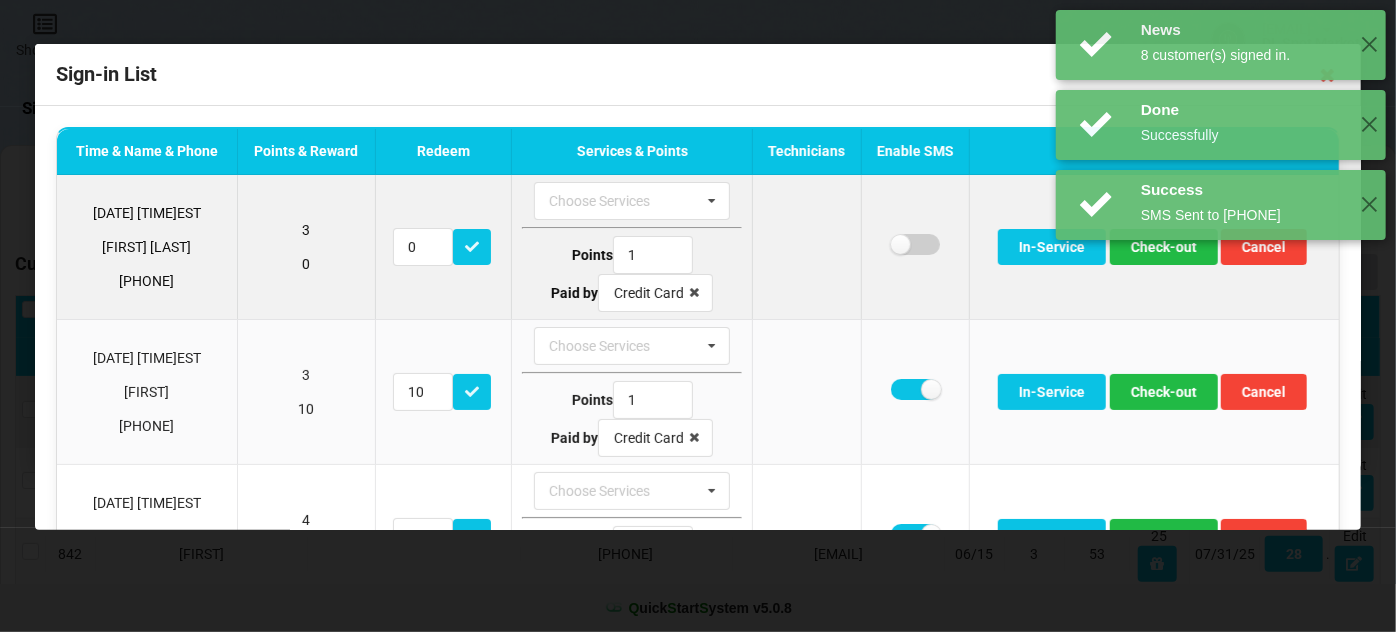 checkbox on "false" 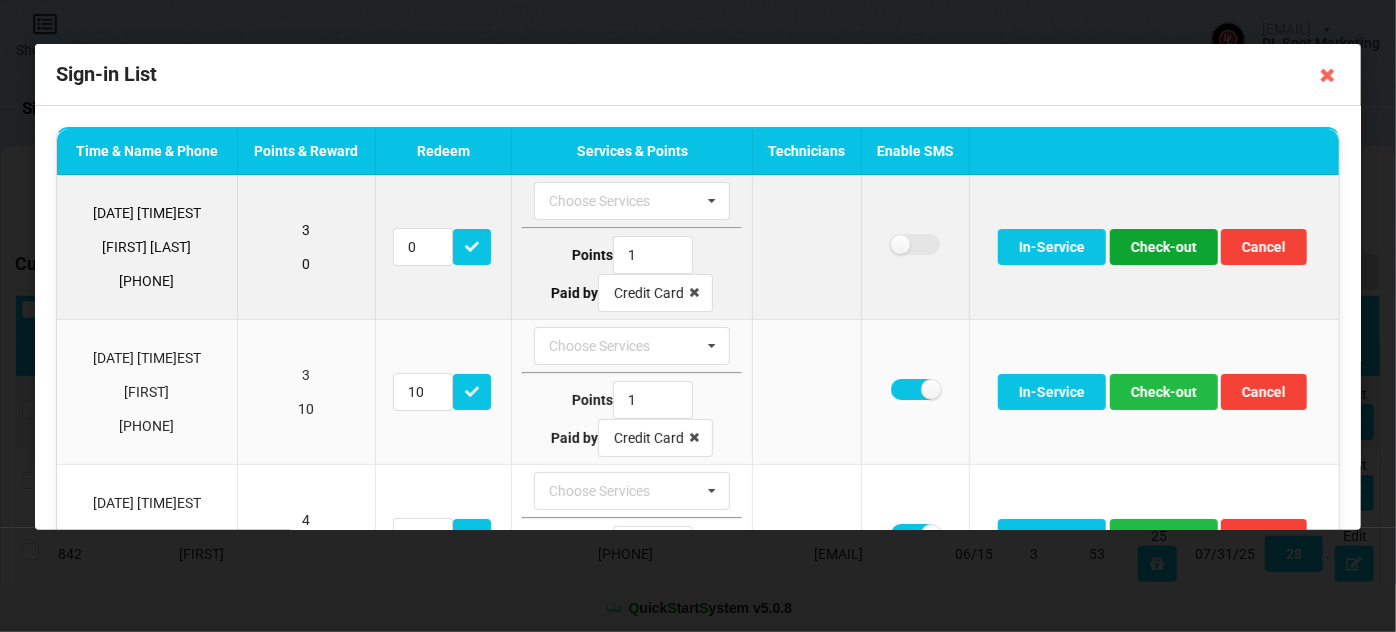 click on "Check-out" at bounding box center [1164, 247] 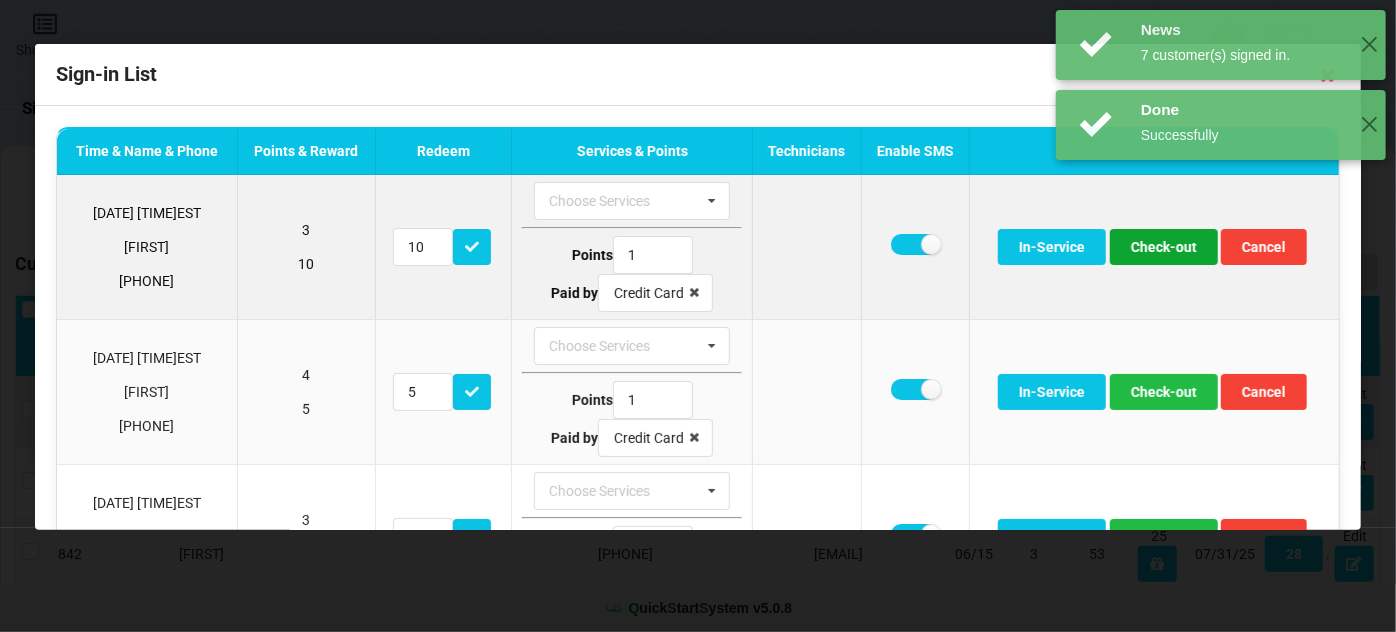 click on "Check-out" at bounding box center (1164, 247) 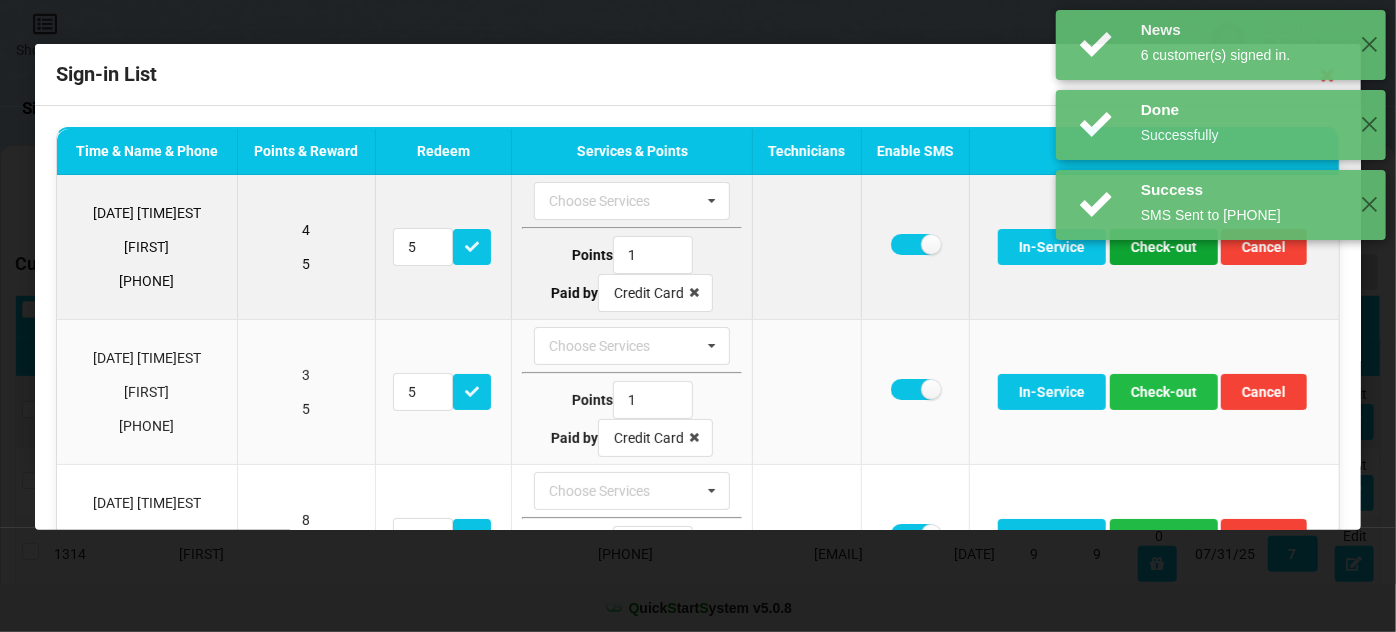 click on "Check-out" at bounding box center (1164, 247) 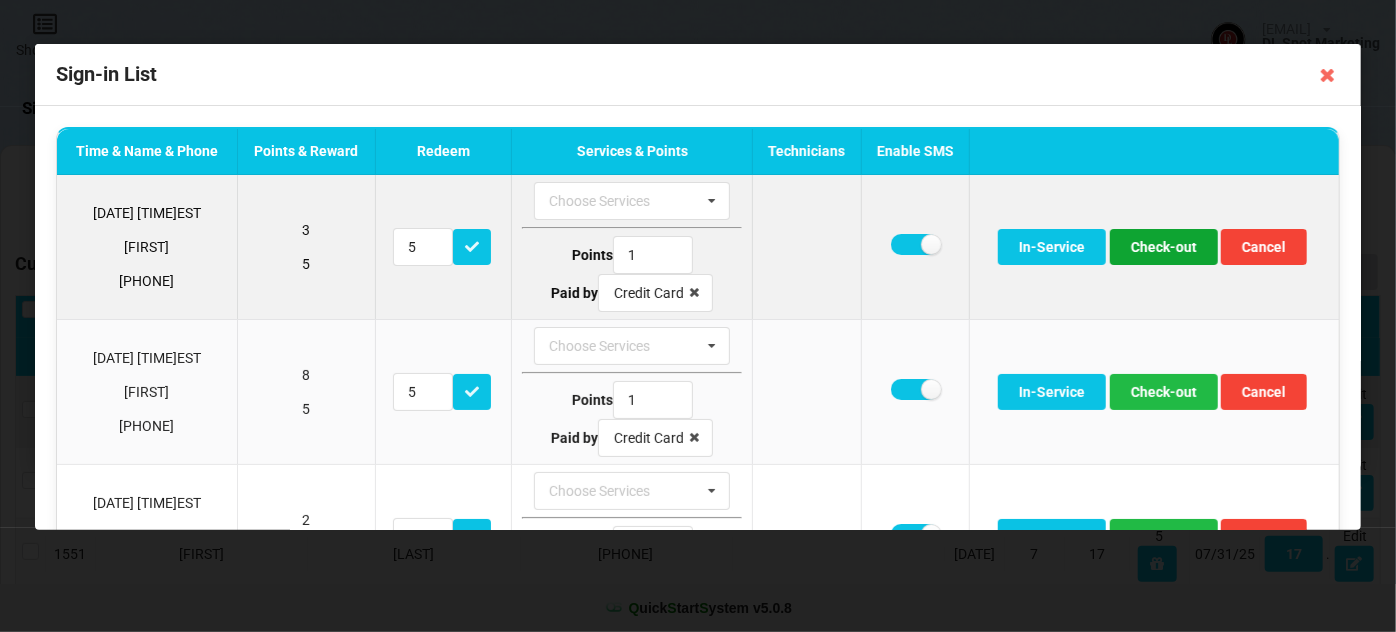 click on "Check-out" at bounding box center [1164, 247] 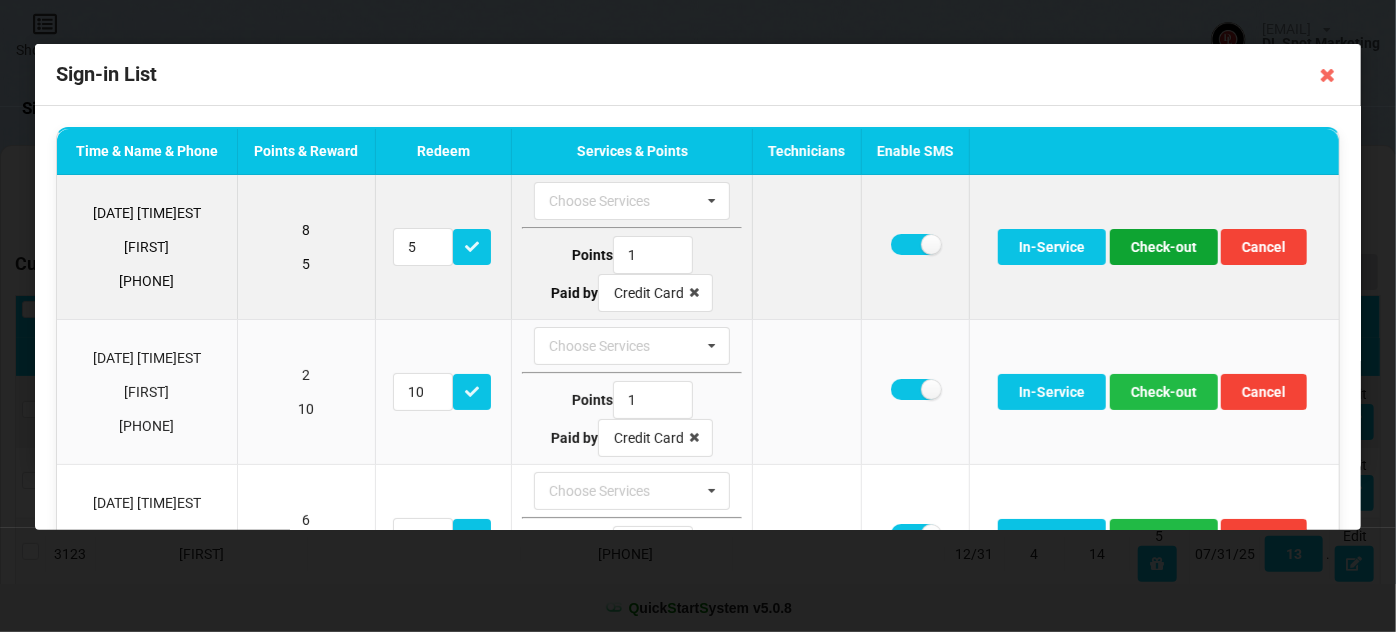 click on "Check-out" at bounding box center (1164, 247) 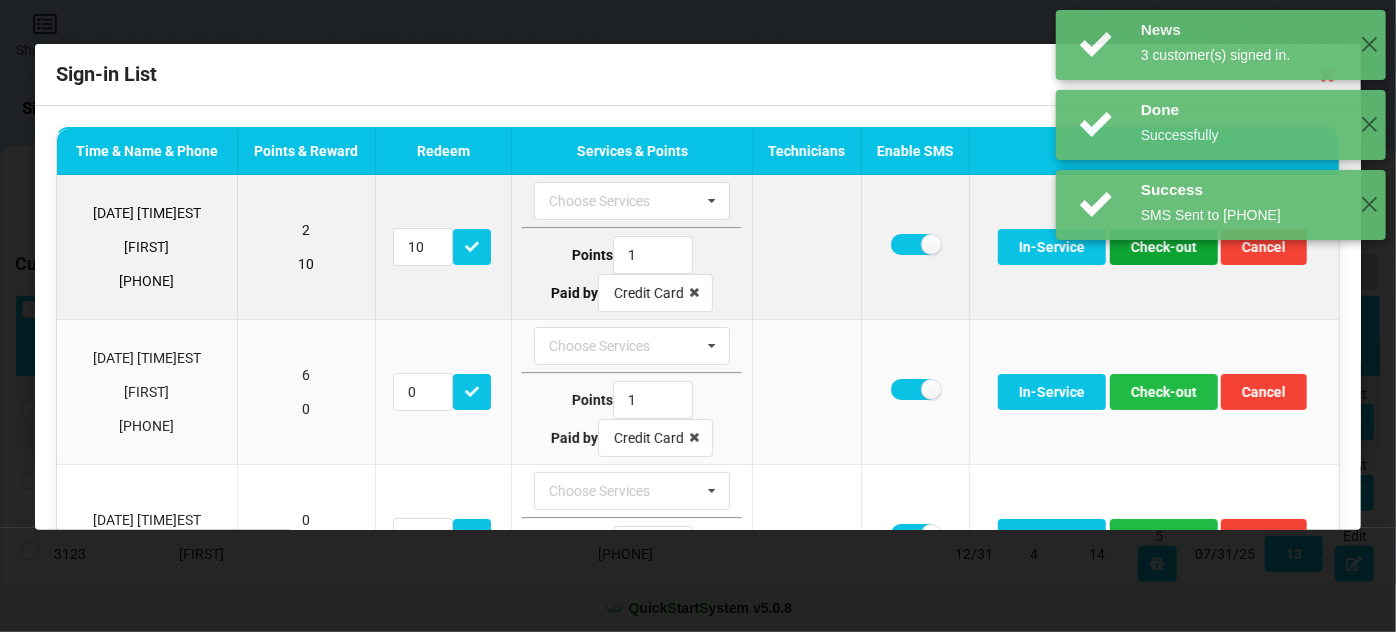 click on "Check-out" at bounding box center [1164, 247] 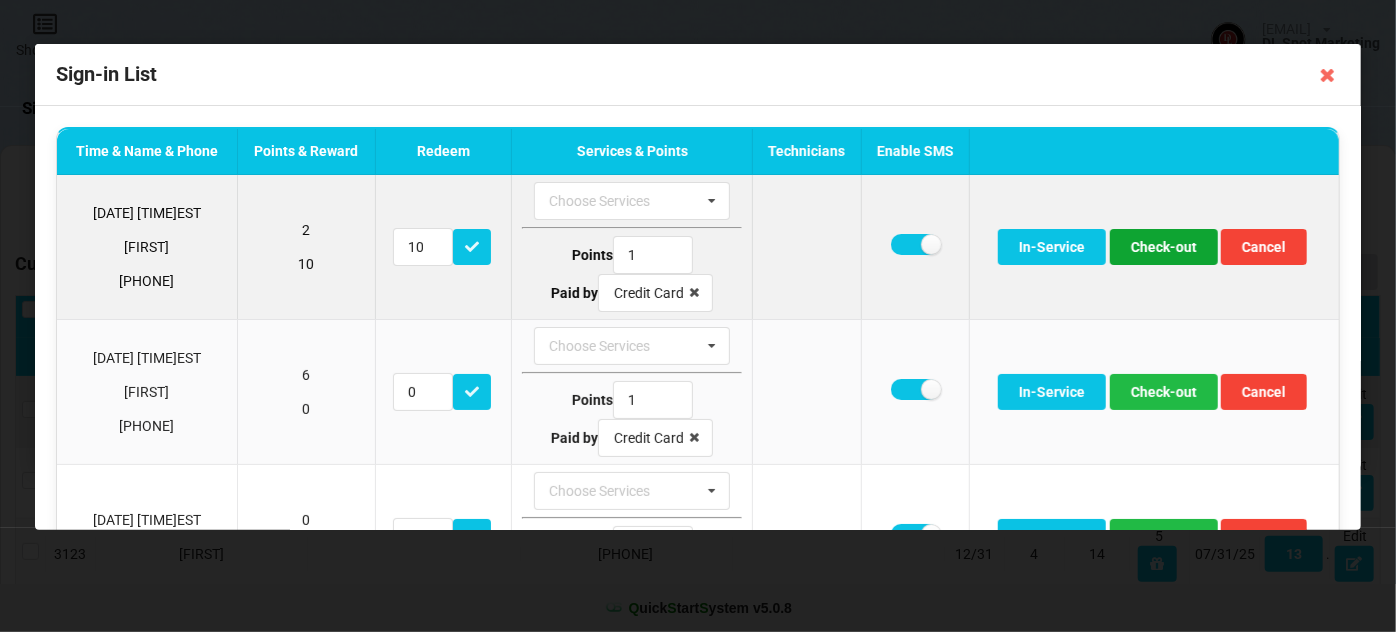 click on "Check-out" at bounding box center (1164, 247) 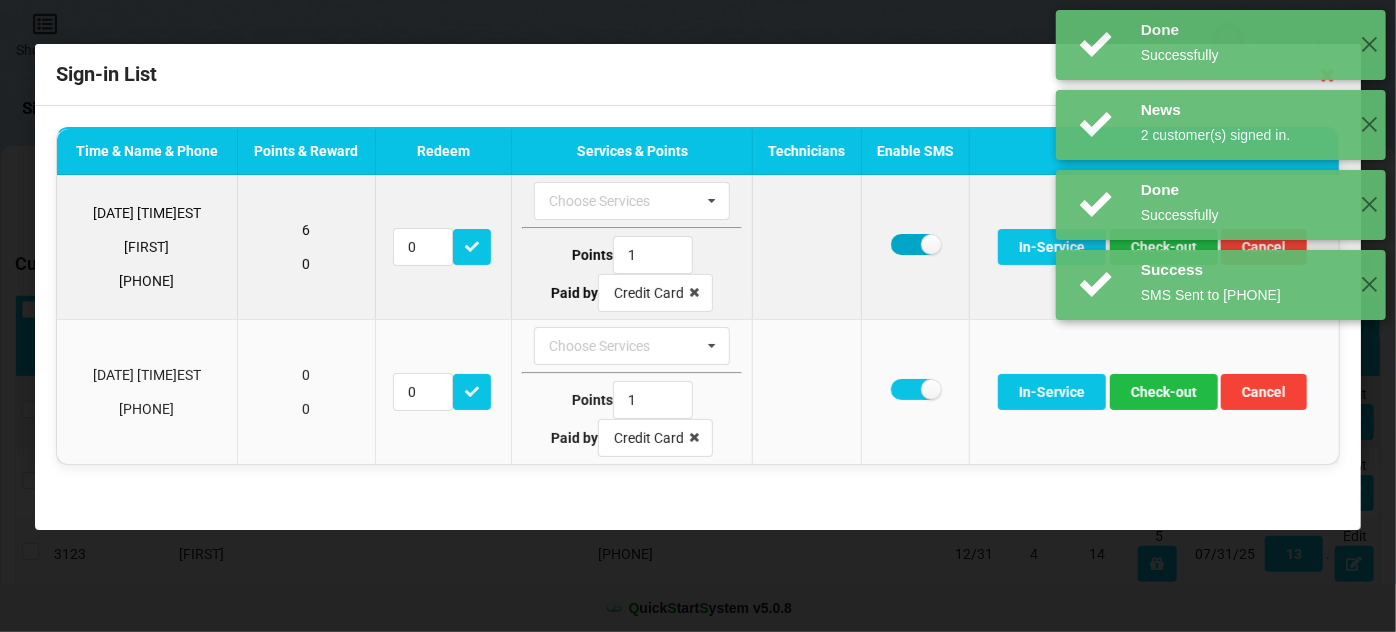 click at bounding box center [915, 244] 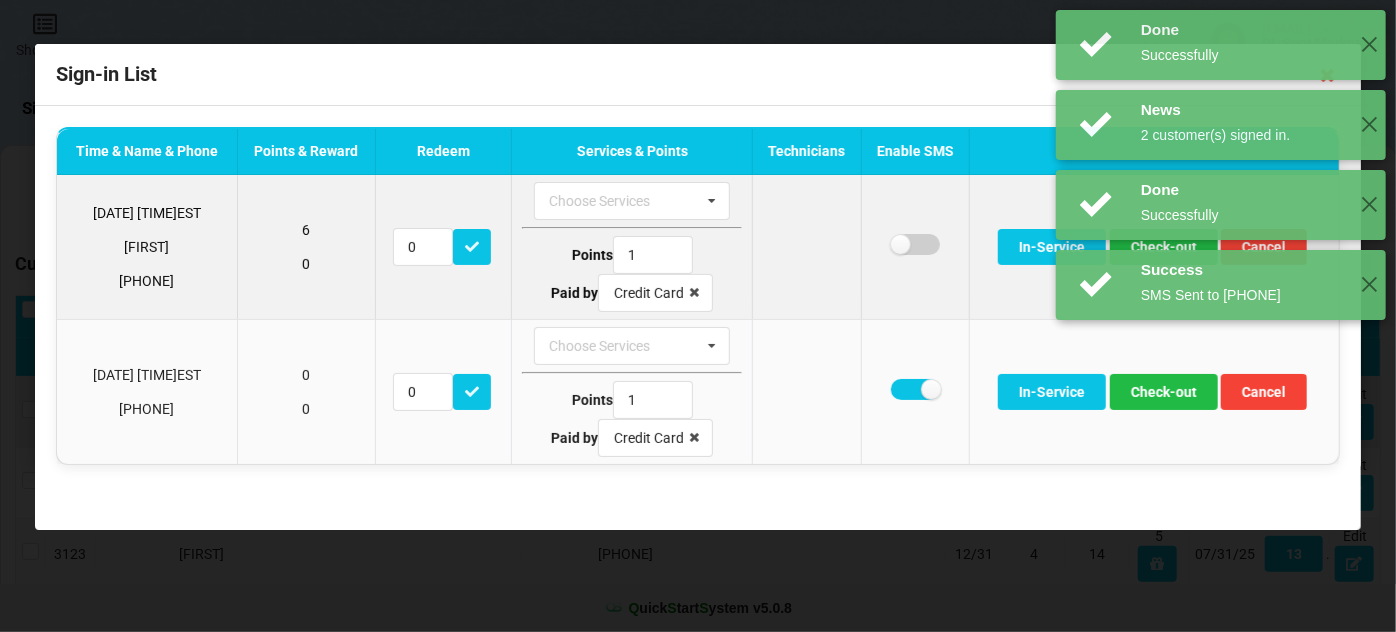 checkbox on "false" 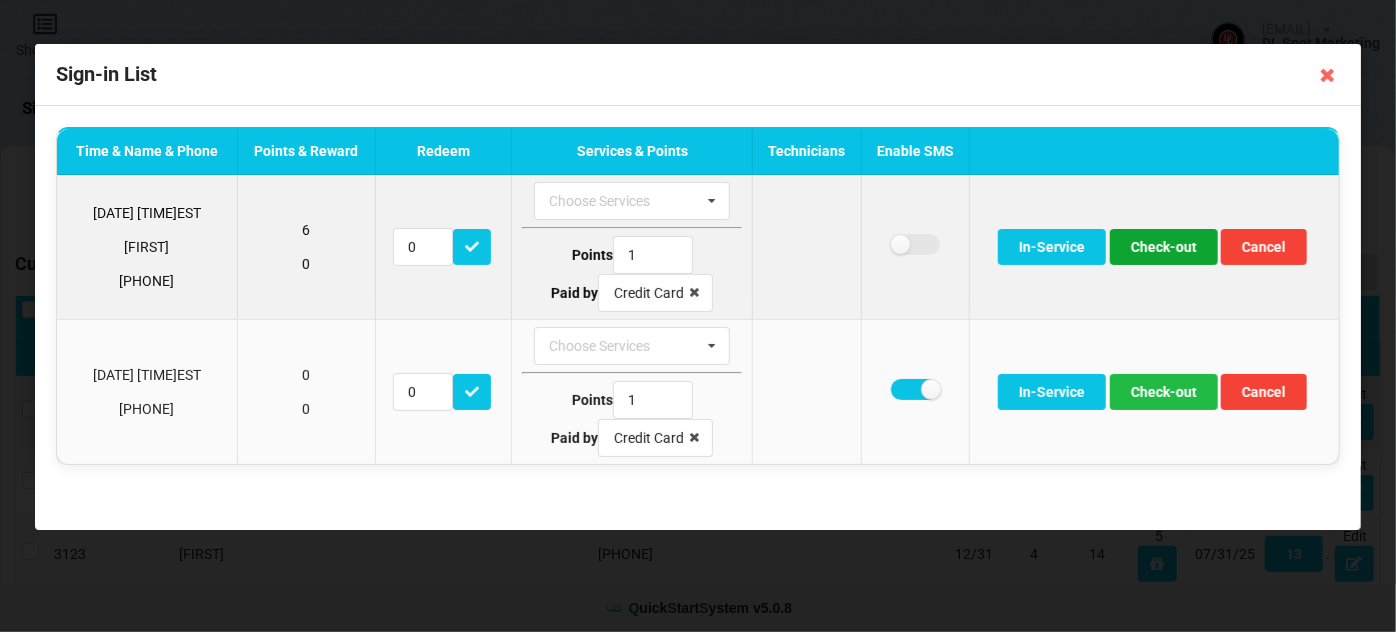 click on "Check-out" at bounding box center (1164, 247) 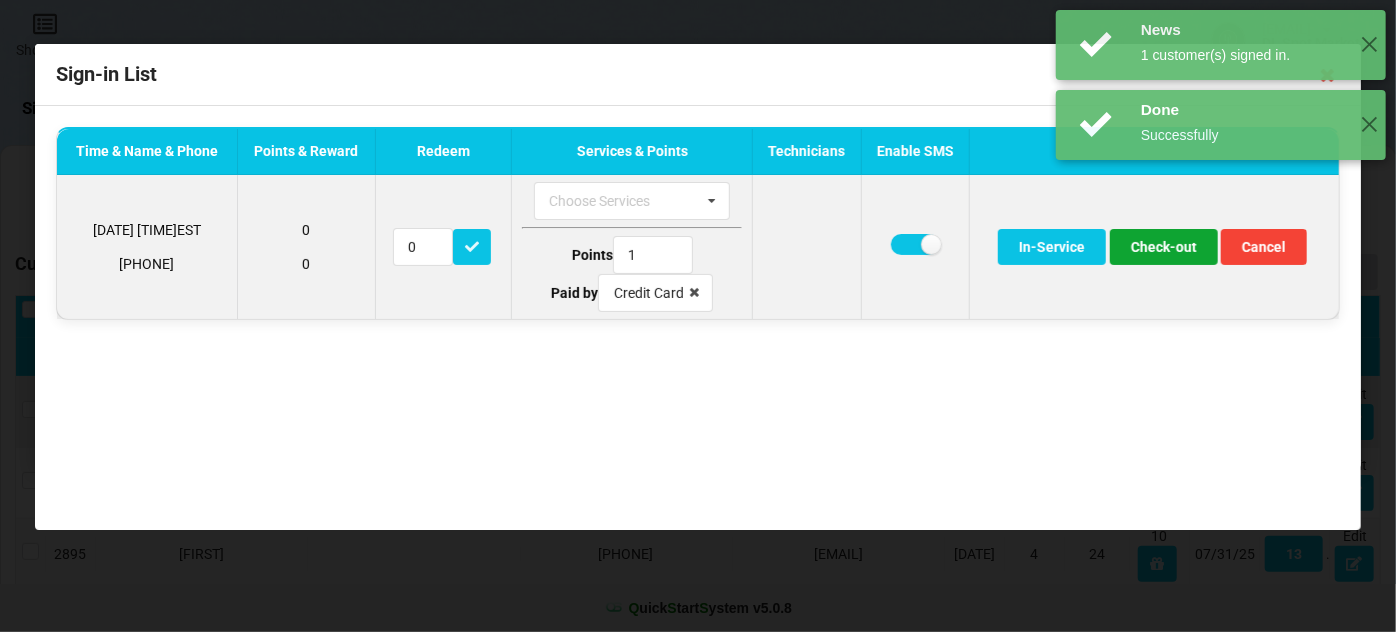 click on "Check-out" at bounding box center [1164, 247] 